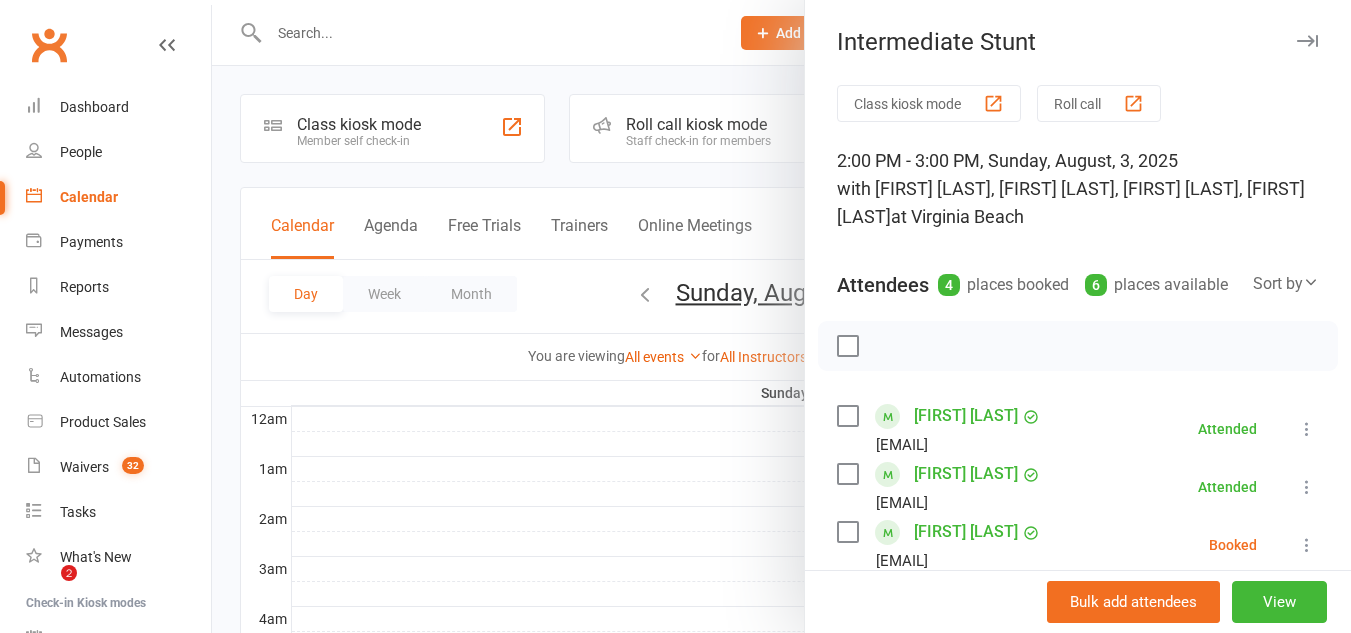 scroll, scrollTop: 621, scrollLeft: 0, axis: vertical 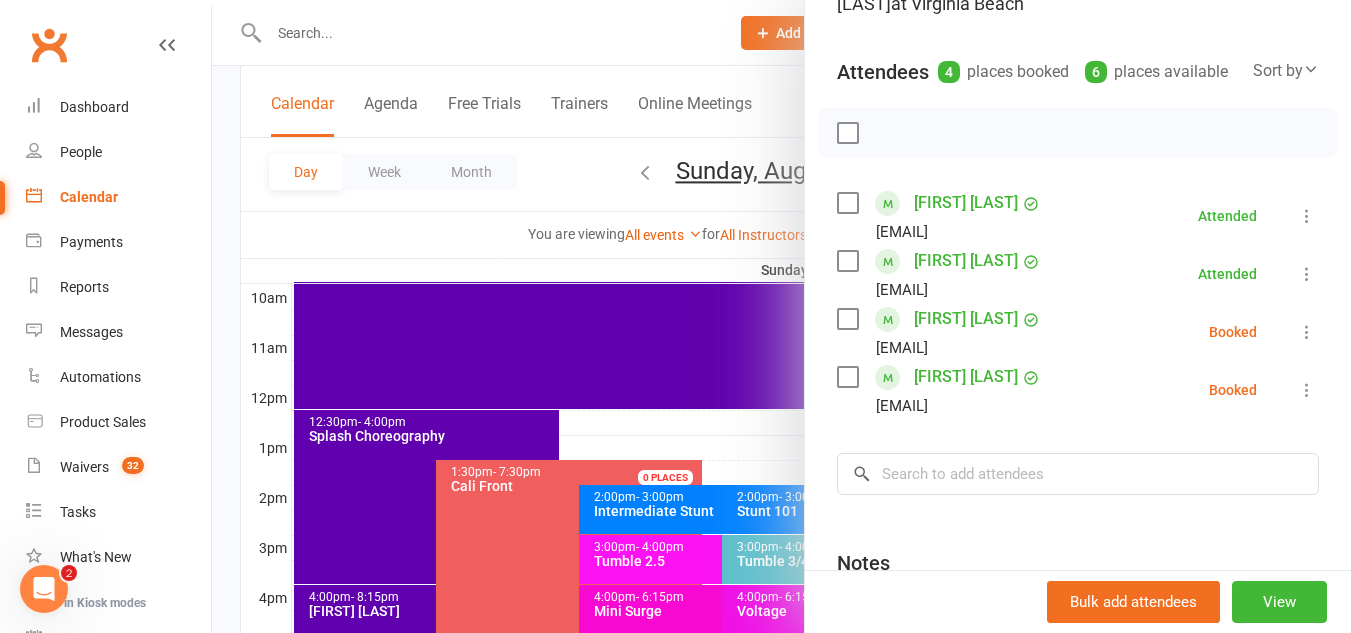click at bounding box center (1307, 332) 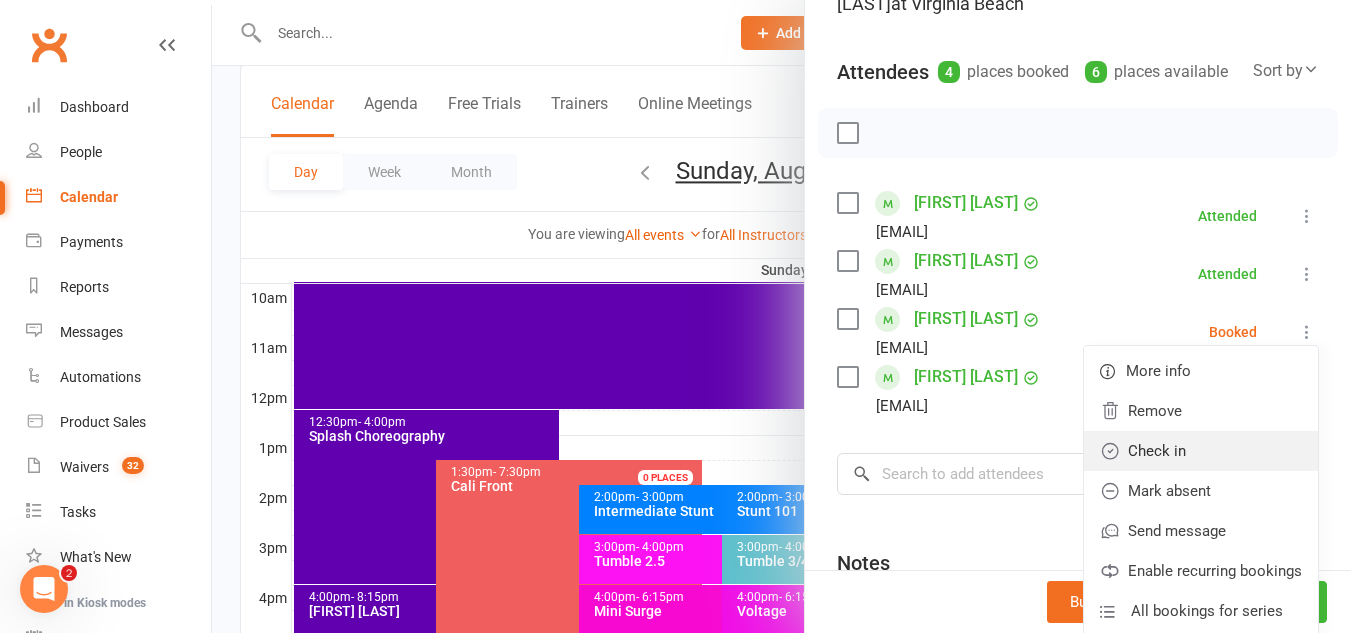 click on "Check in" at bounding box center (1201, 451) 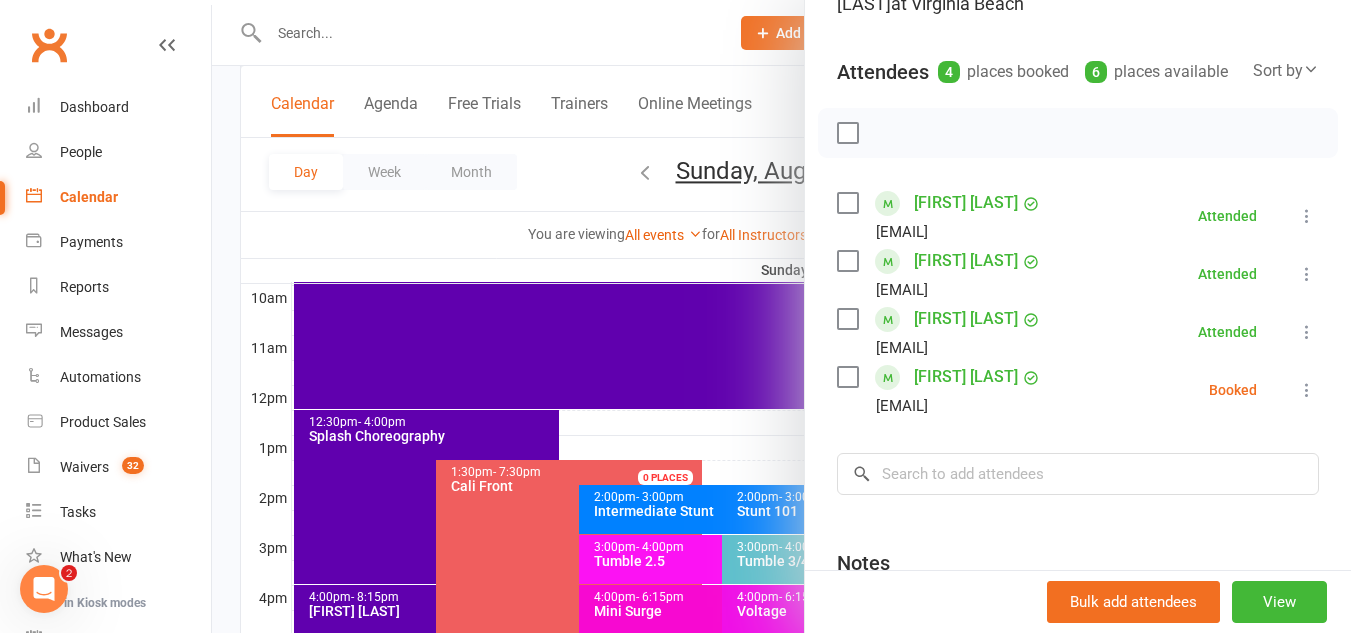 click at bounding box center (1307, 390) 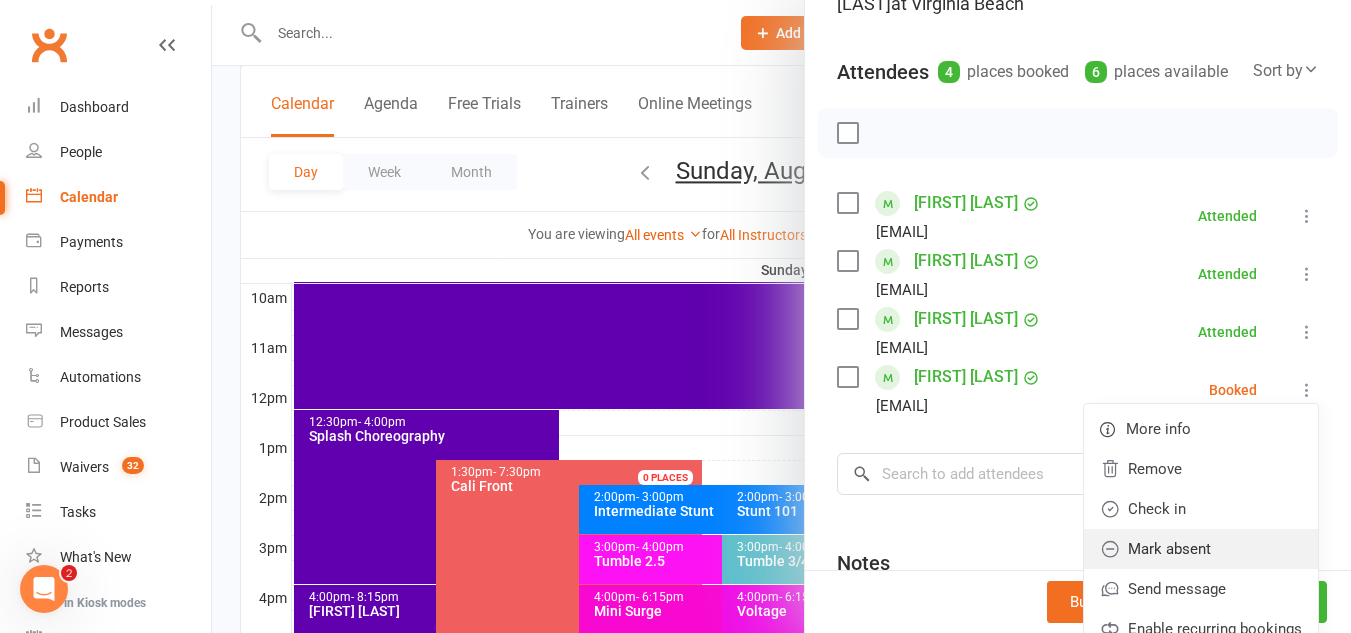 click on "Mark absent" at bounding box center [1201, 549] 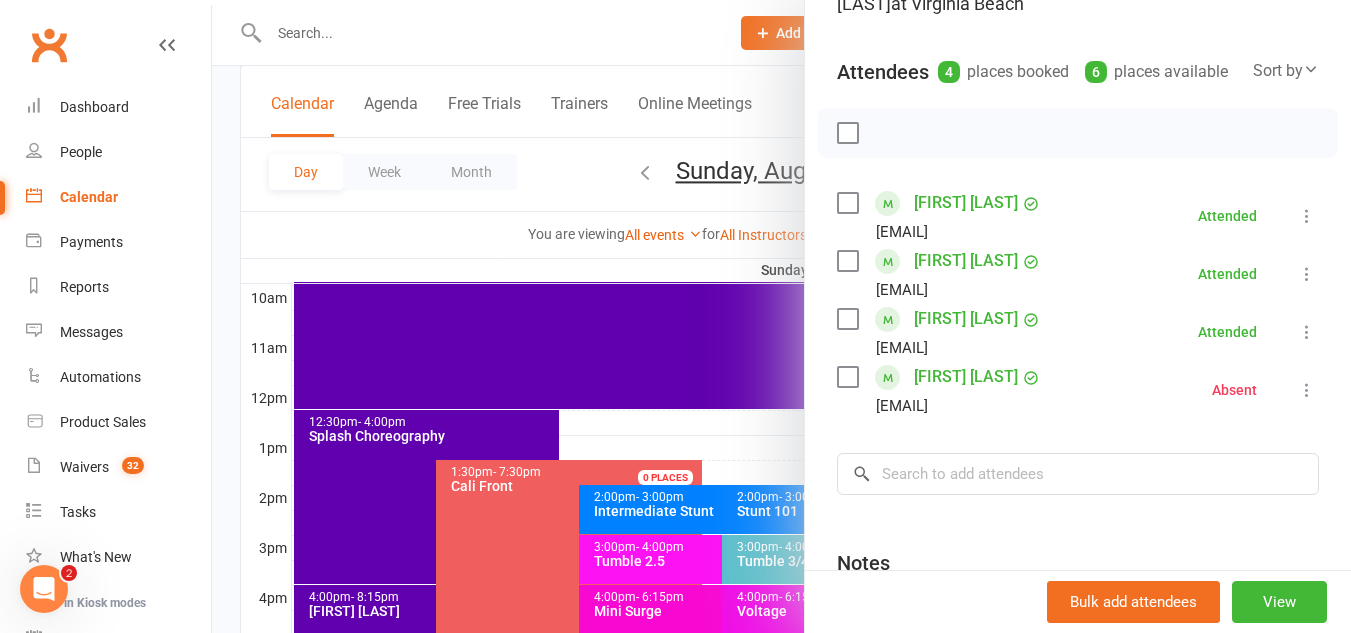 click at bounding box center (781, 316) 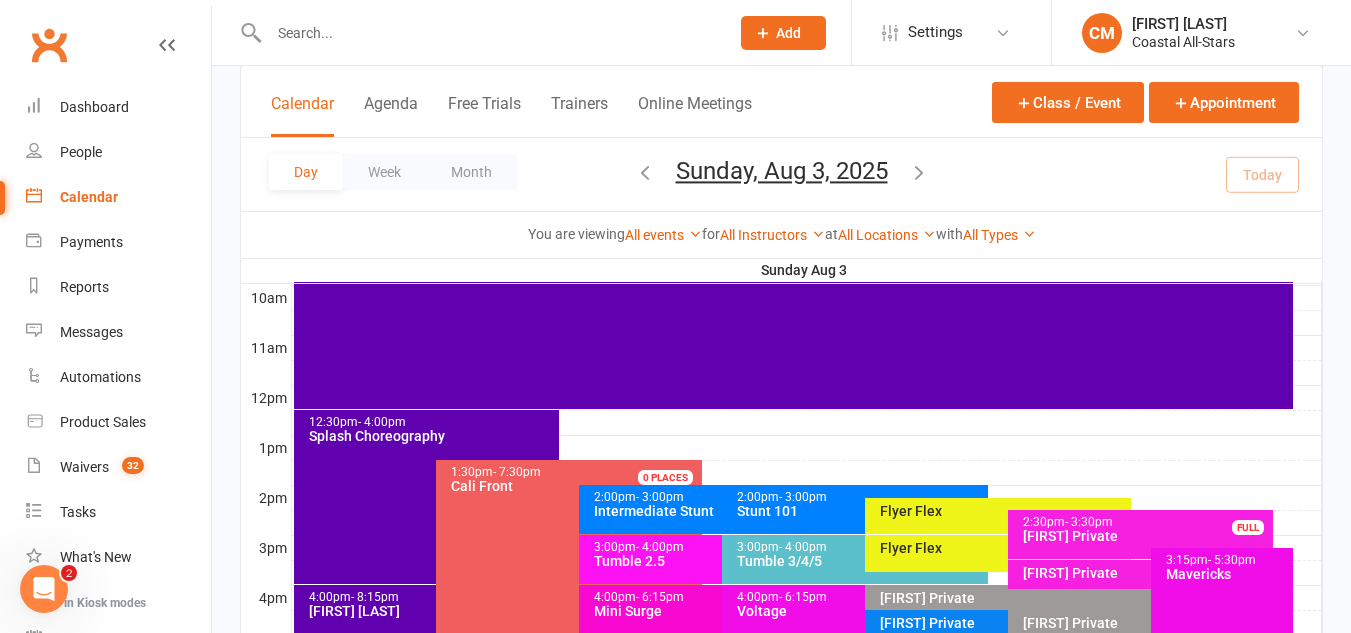 click on "3:00pm  - 4:00pm Tumble 2.5" at bounding box center [712, 559] 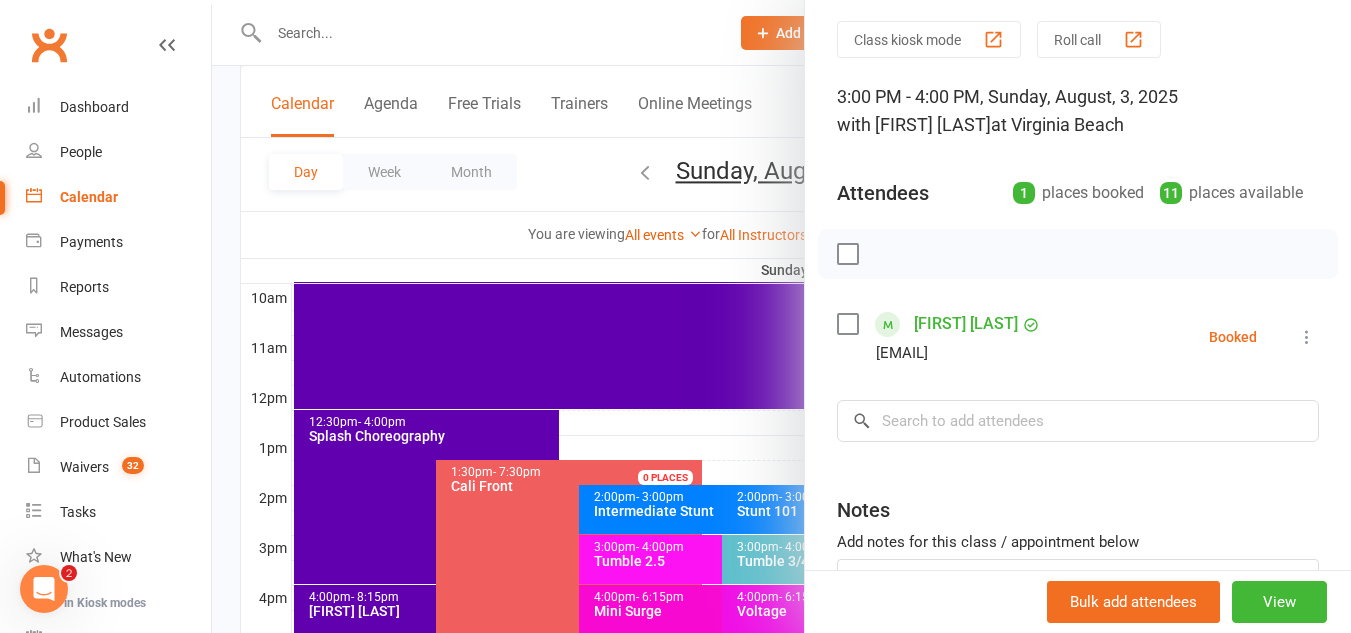 scroll, scrollTop: 65, scrollLeft: 0, axis: vertical 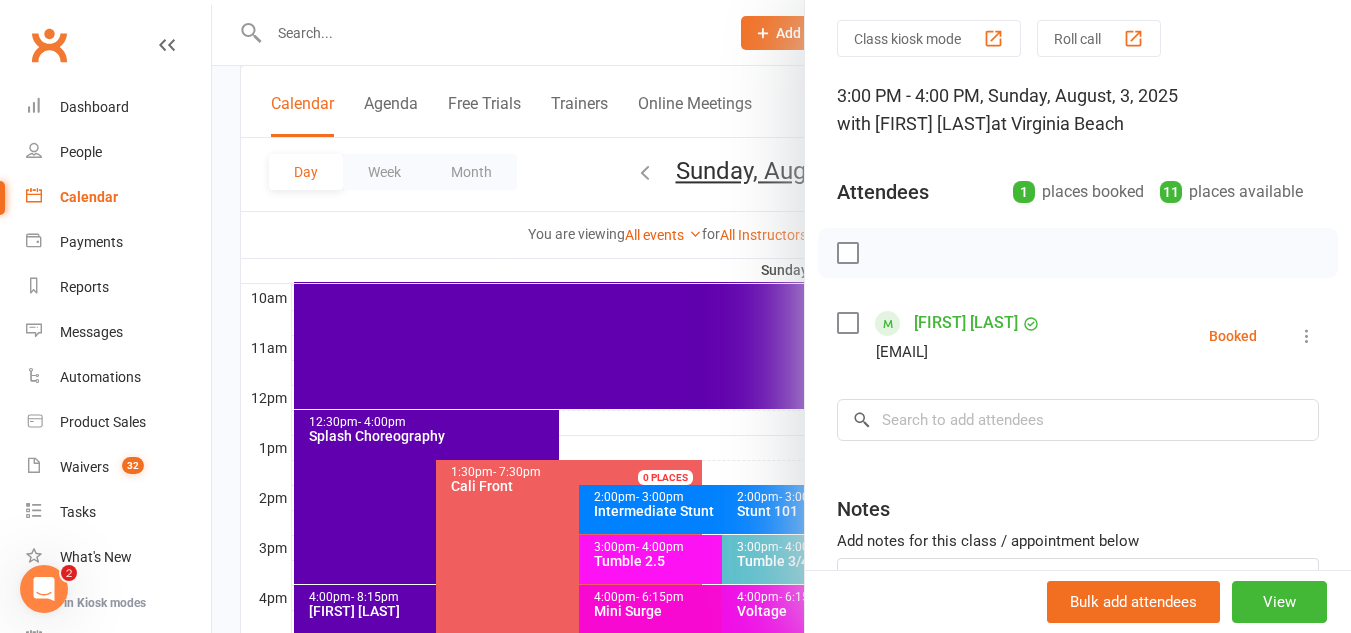 click at bounding box center [1307, 336] 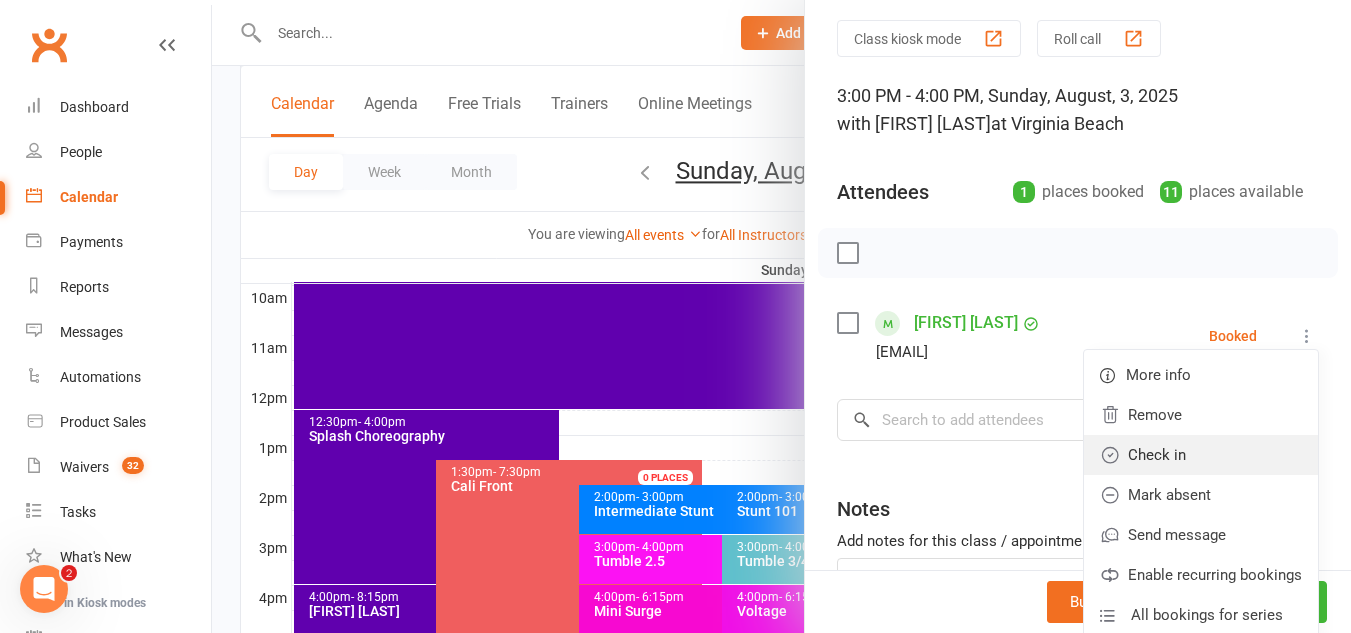 click on "Check in" at bounding box center (1201, 455) 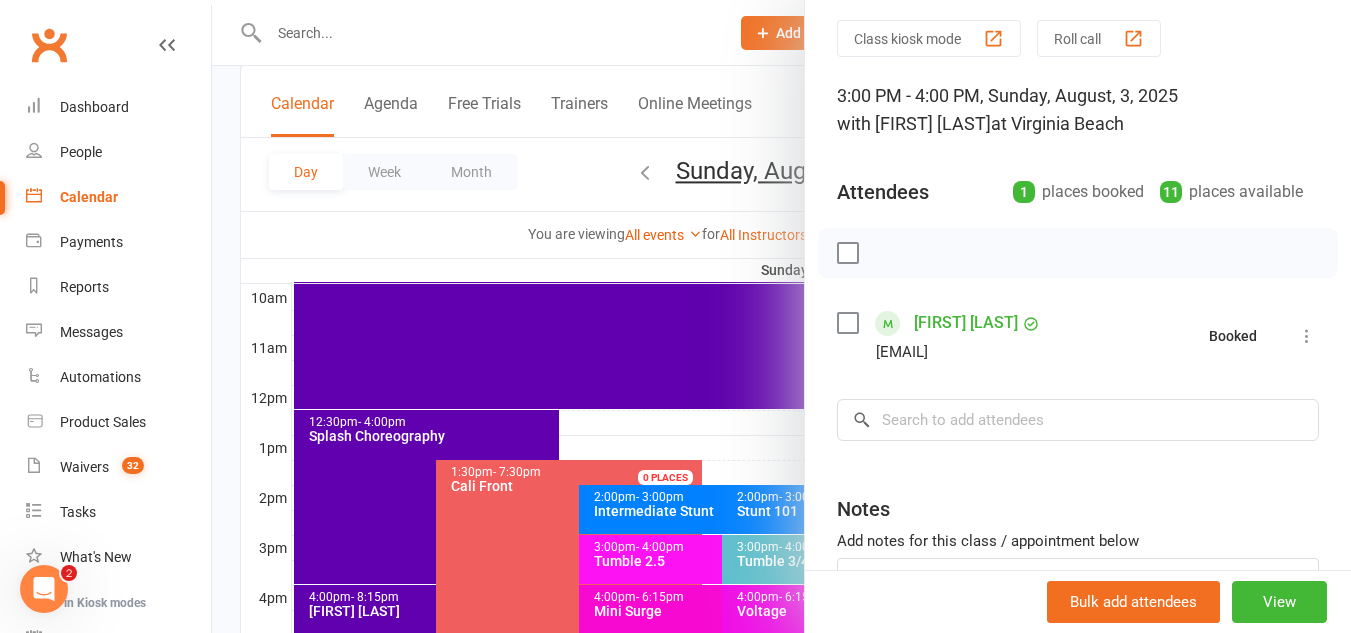 click at bounding box center (781, 316) 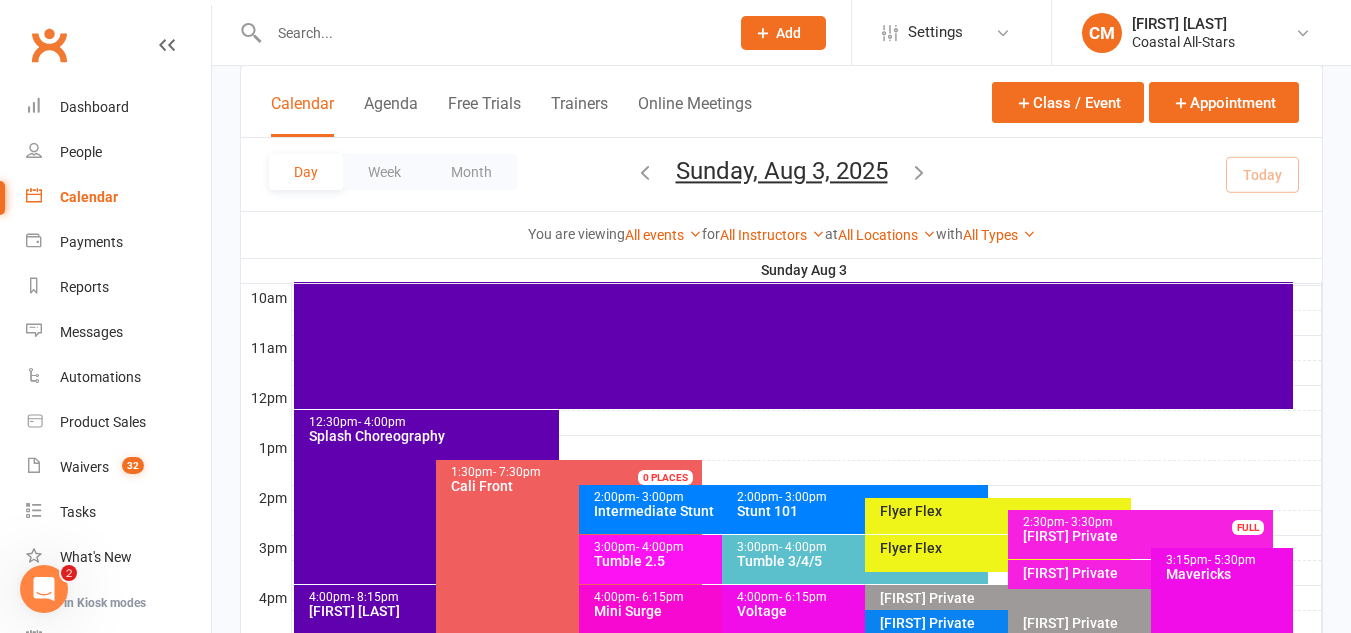 click on "3:00pm  - 4:00pm Tumble 3/4/5" at bounding box center [855, 559] 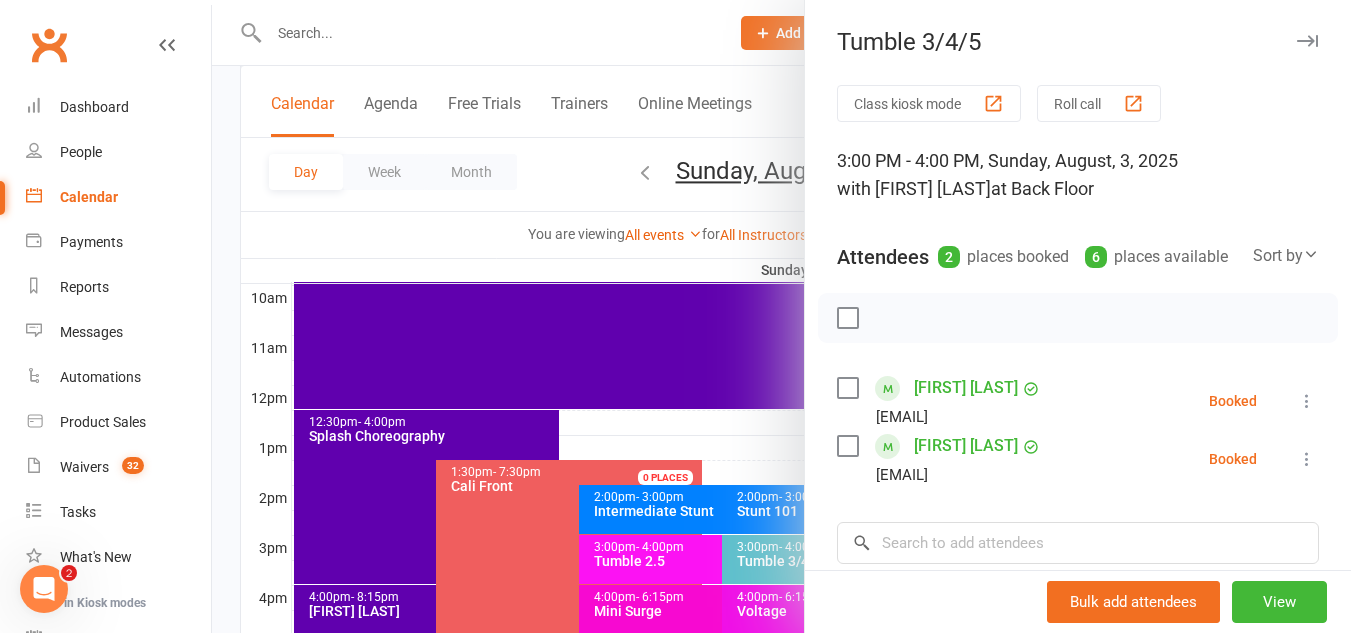 click at bounding box center [1307, 401] 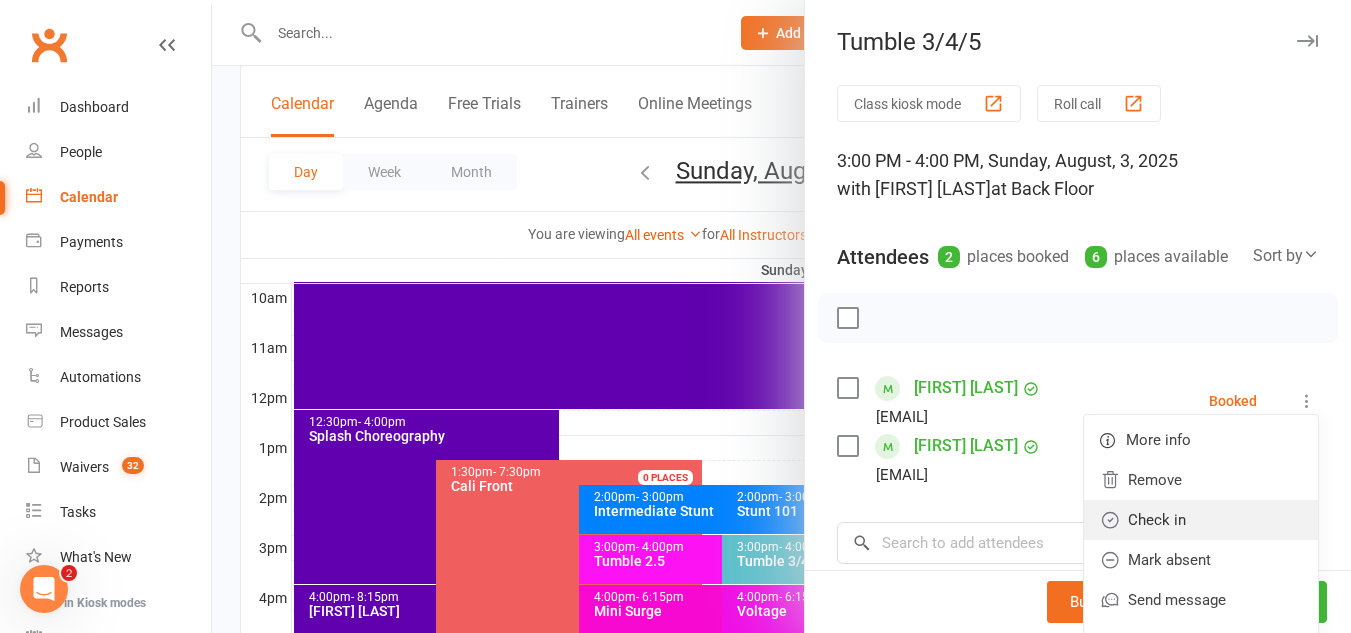 click on "Check in" at bounding box center (1201, 520) 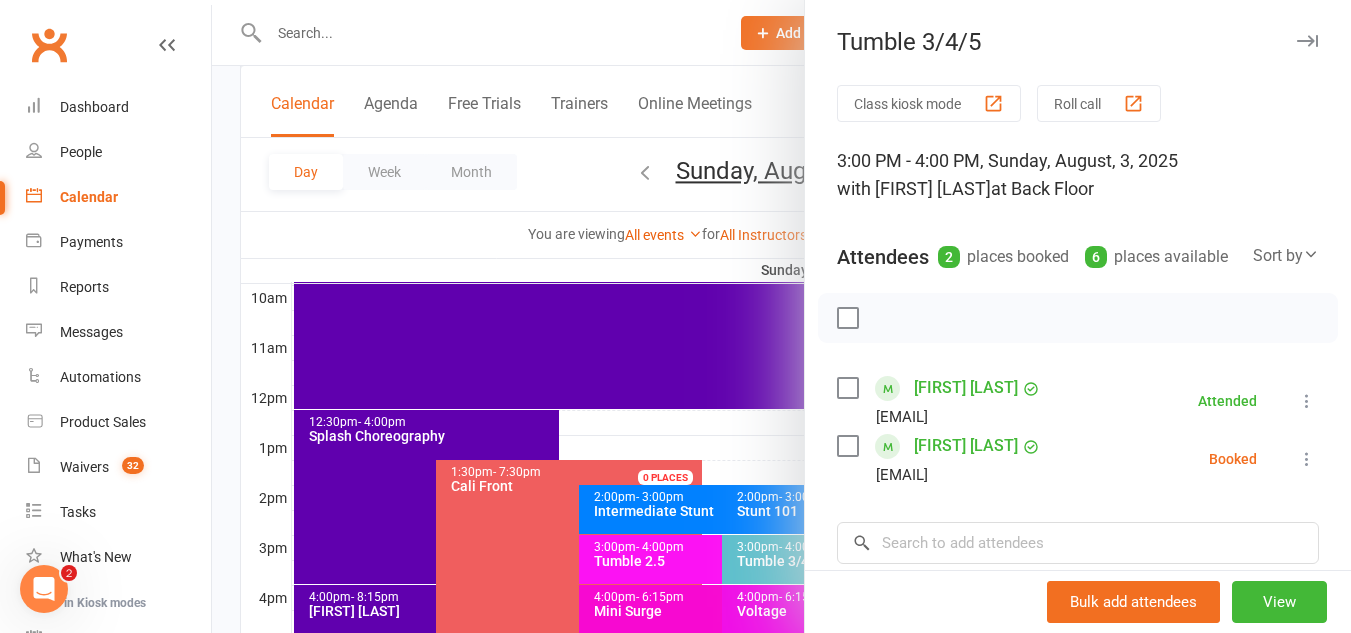 click at bounding box center [1307, 459] 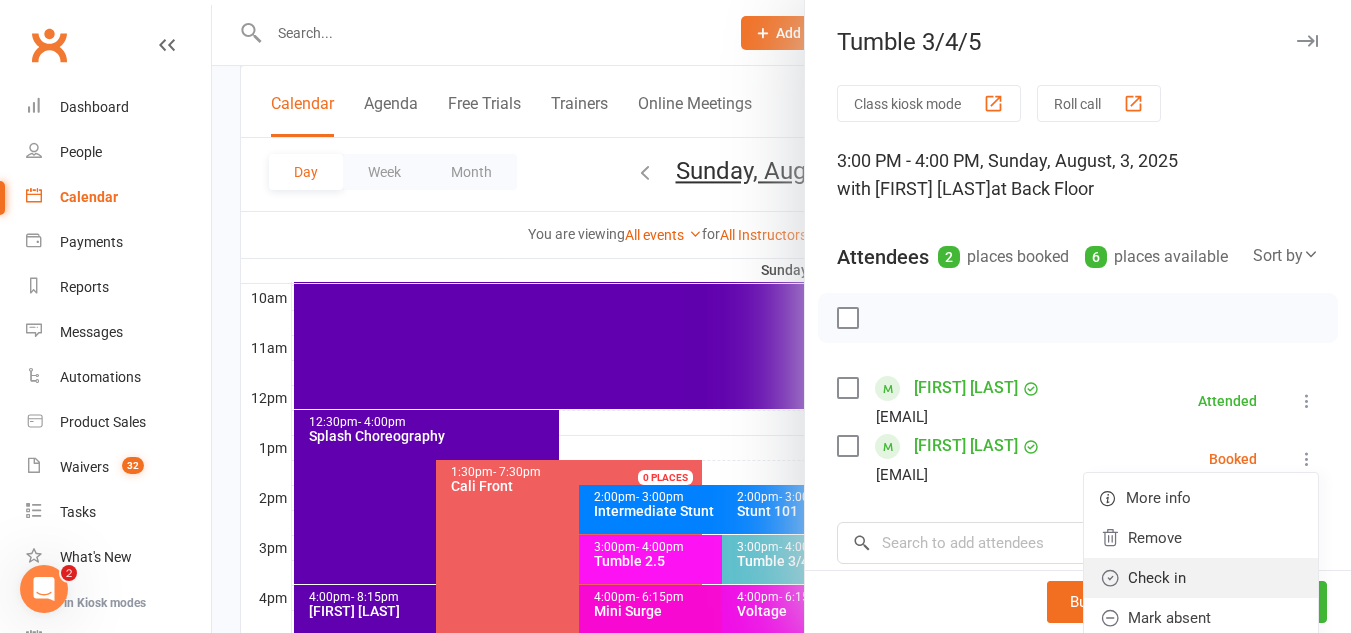 click on "Check in" at bounding box center (1201, 578) 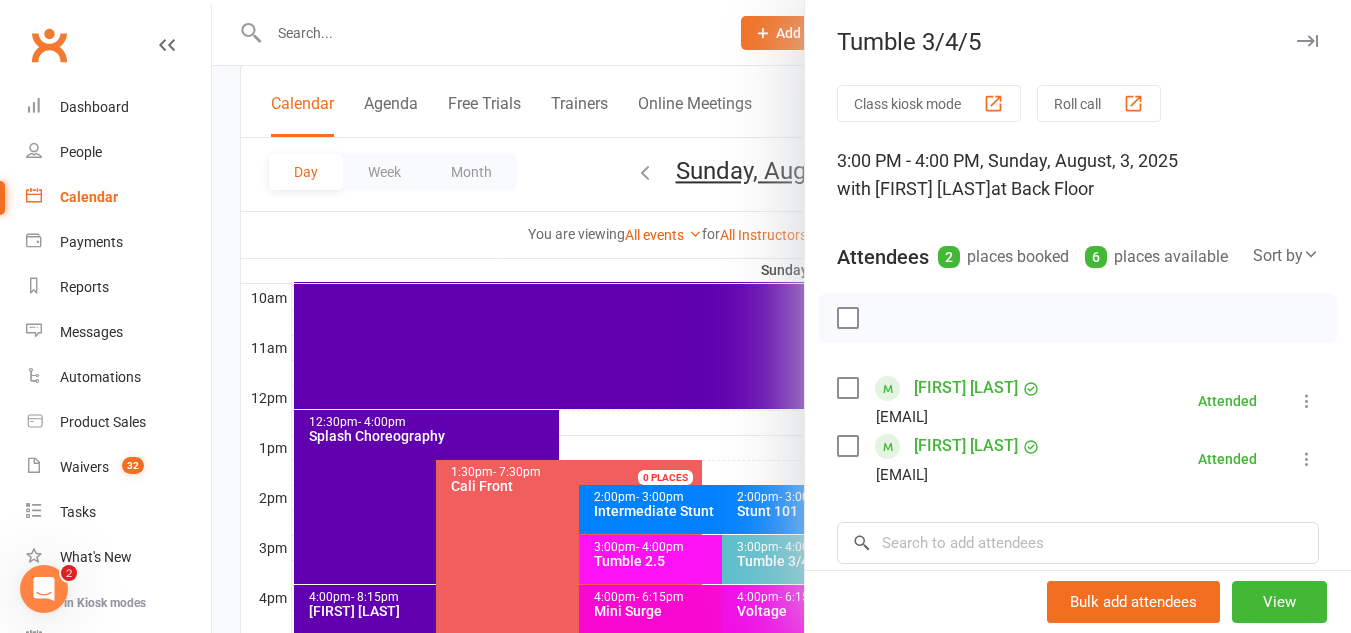 click at bounding box center (781, 316) 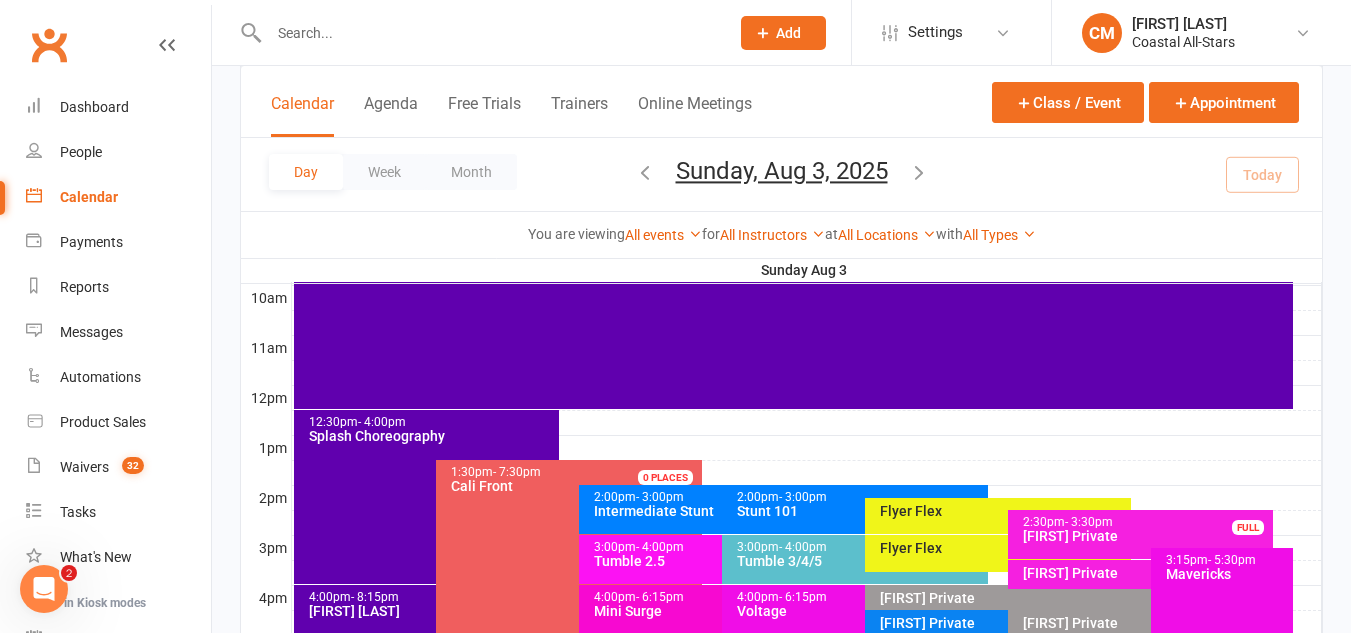 click on "Flyer Flex" at bounding box center (998, 553) 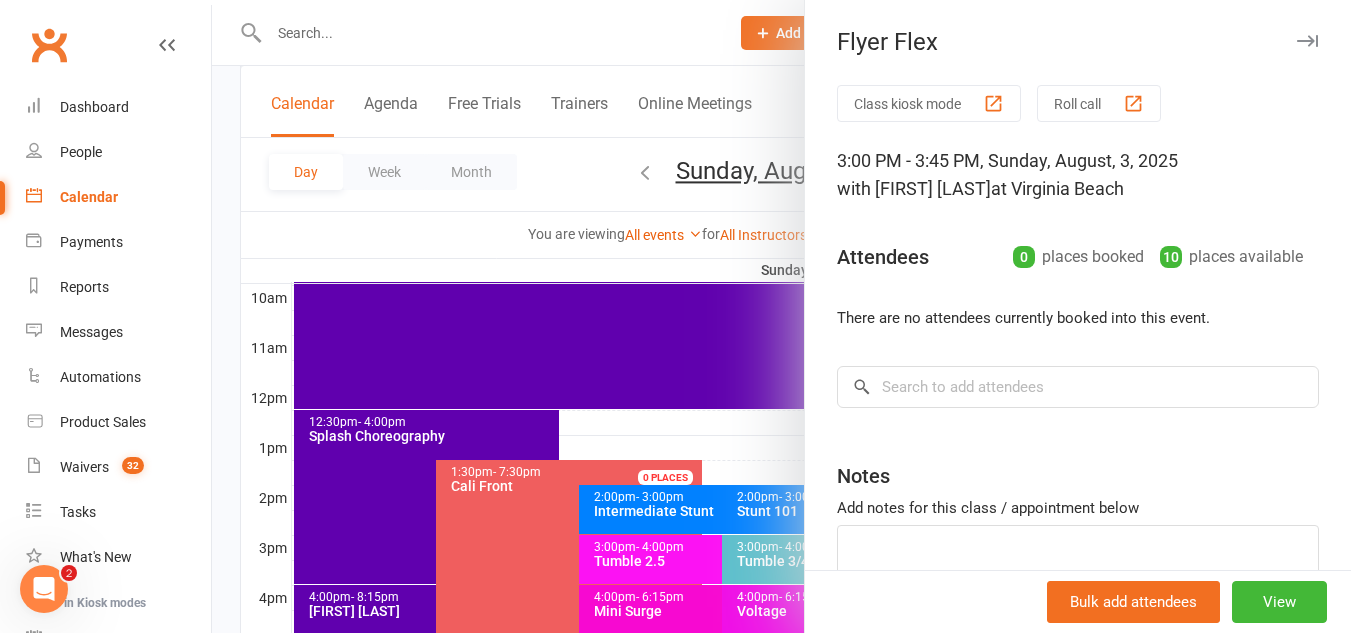 click at bounding box center (781, 316) 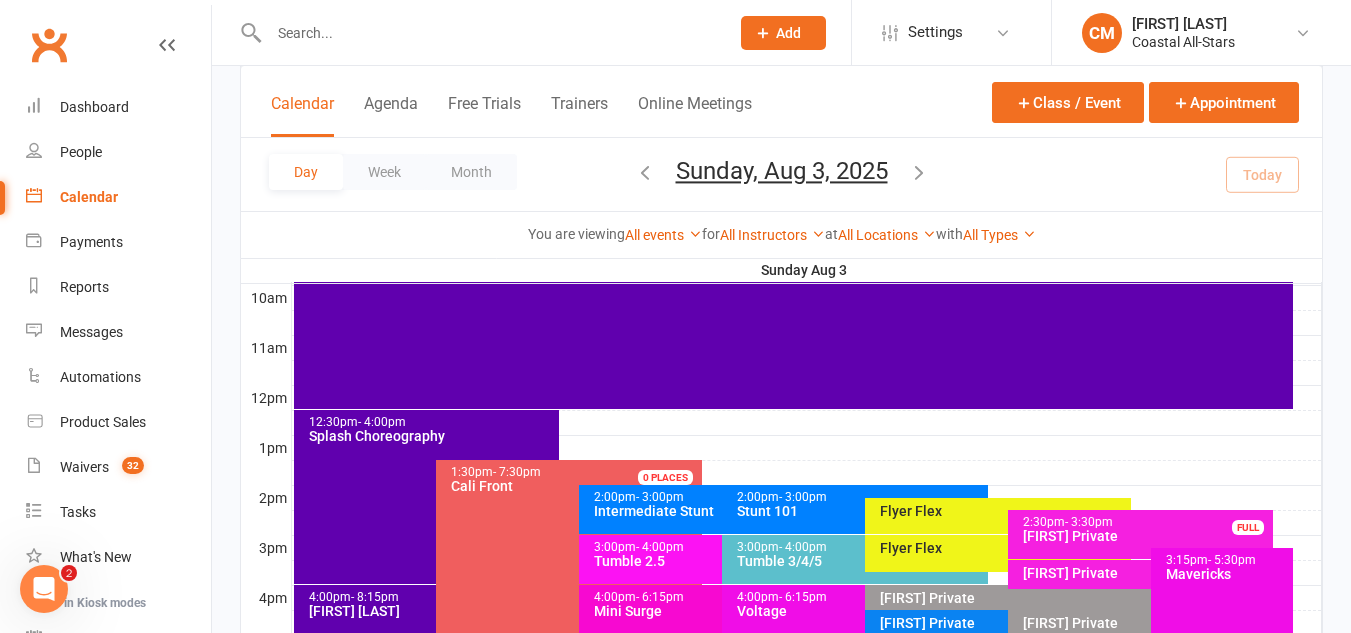 click on "- 3:30pm" at bounding box center (1089, 522) 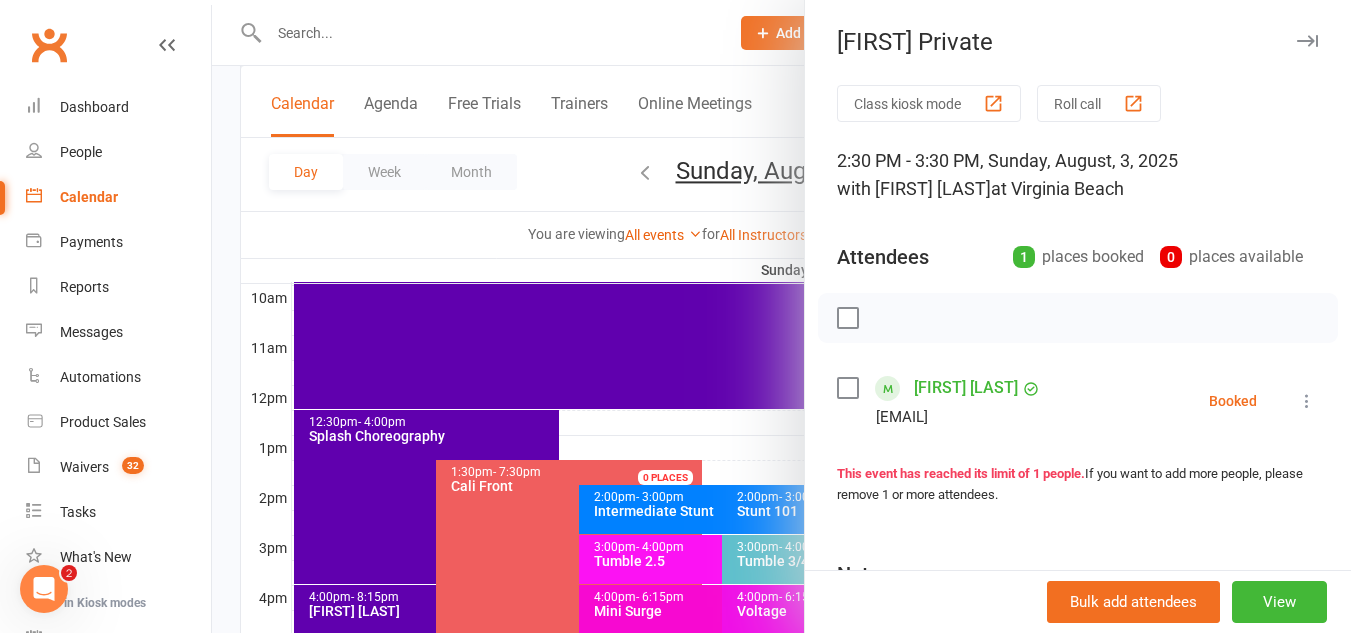 click at bounding box center (1307, 401) 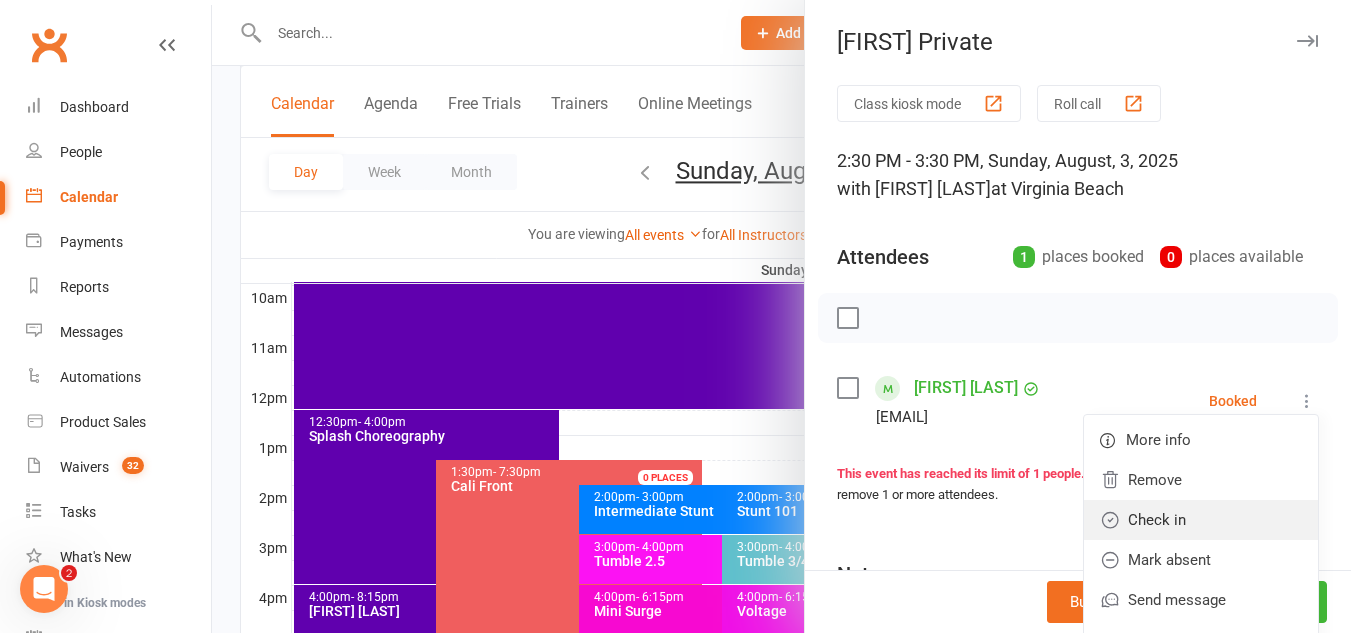 click on "Check in" at bounding box center (1201, 520) 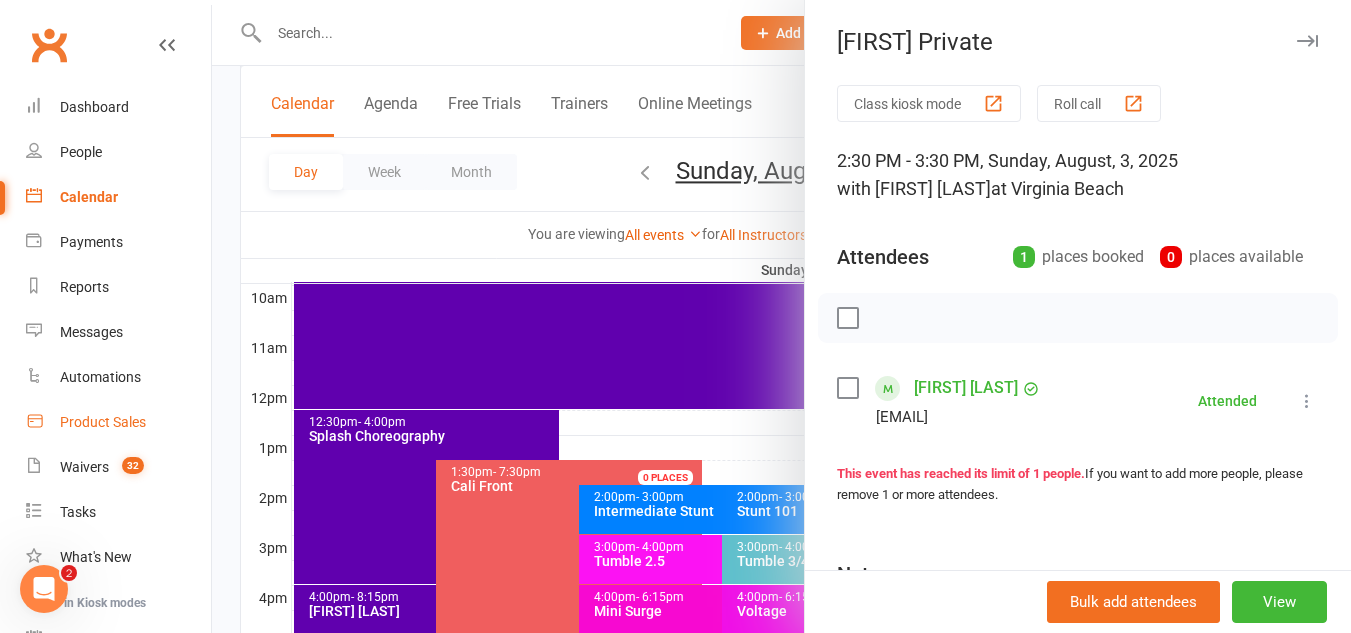 click on "Product Sales" at bounding box center (103, 422) 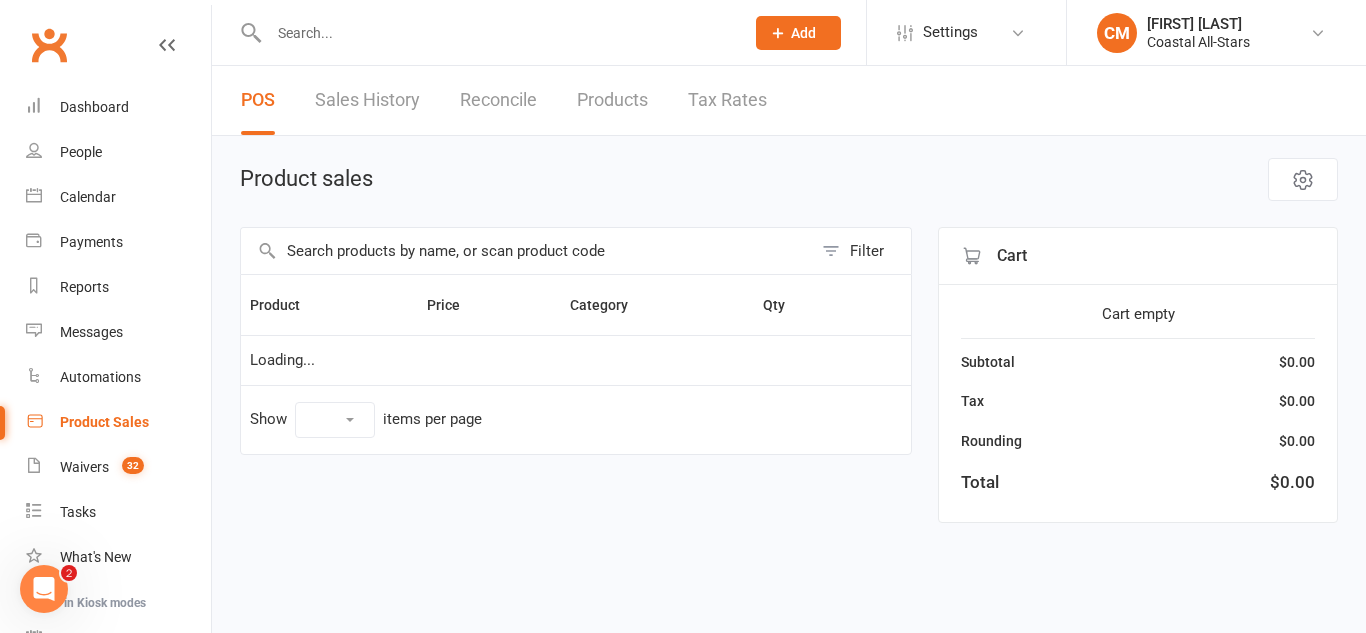 select on "50" 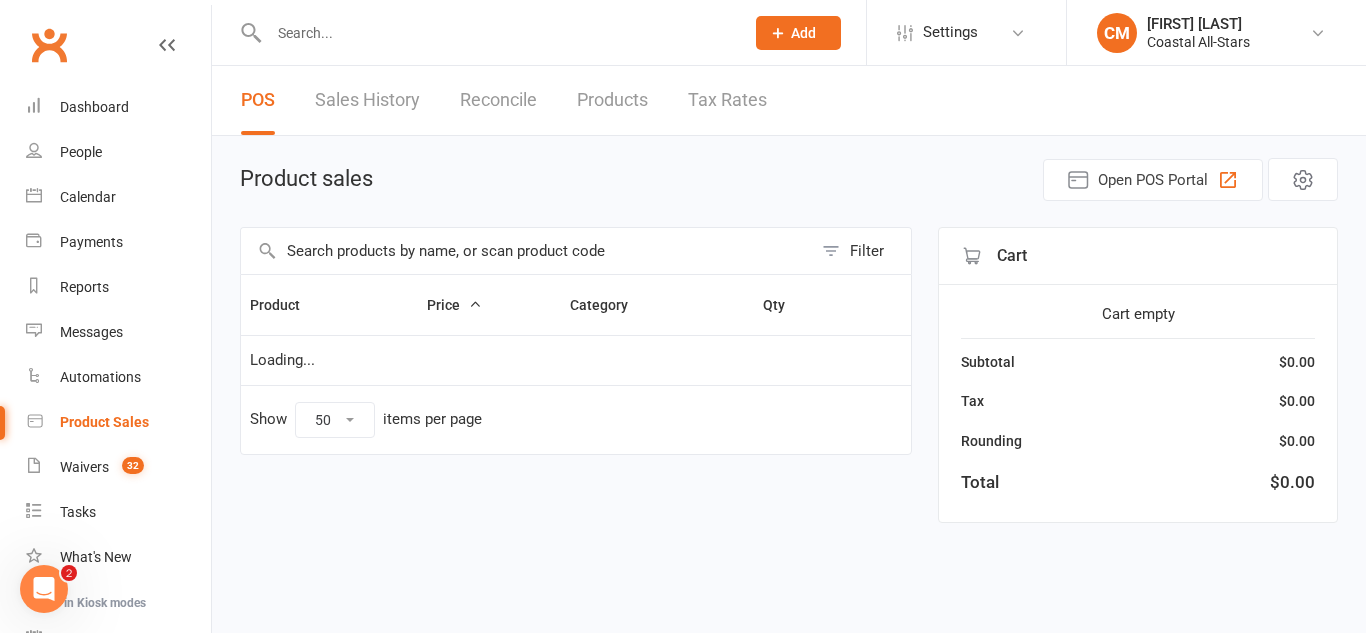 click at bounding box center (526, 251) 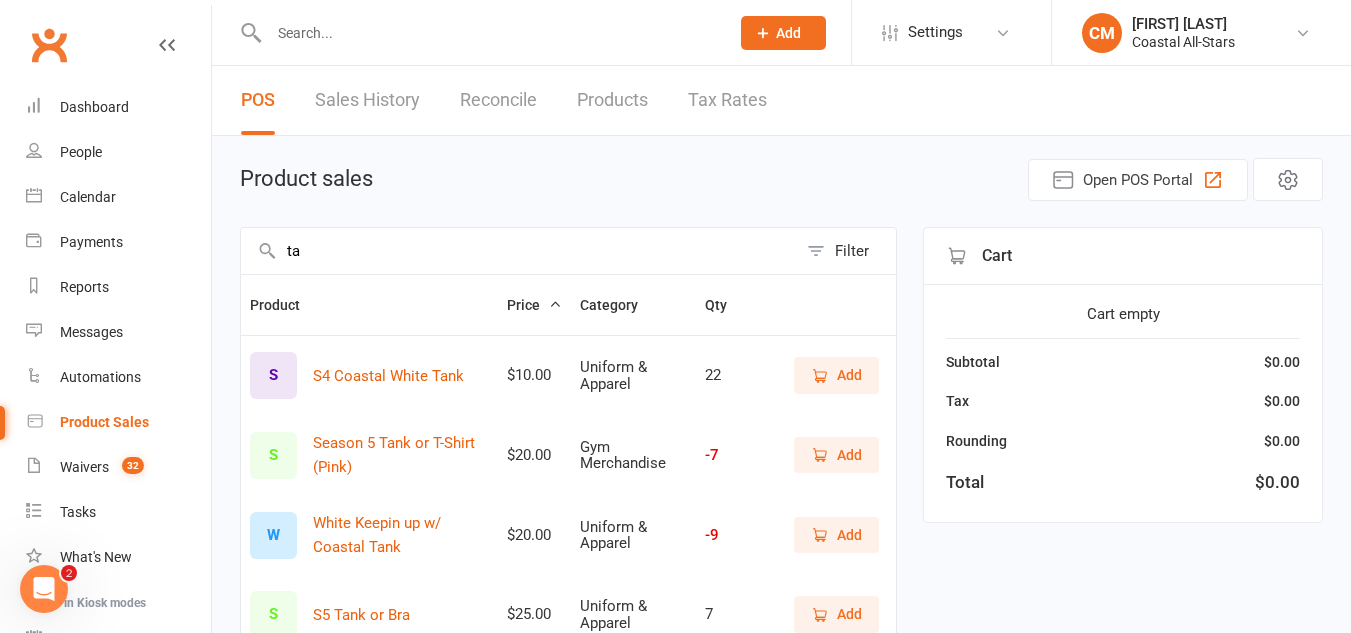 type on "t" 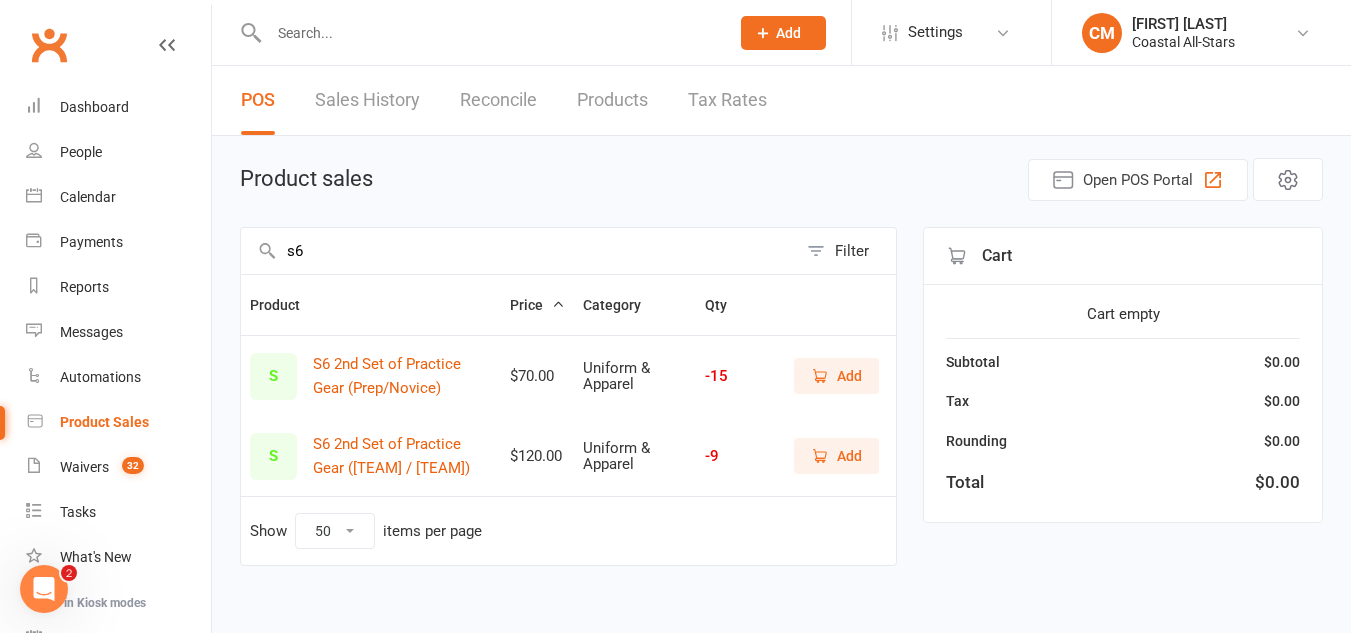 scroll, scrollTop: 18, scrollLeft: 0, axis: vertical 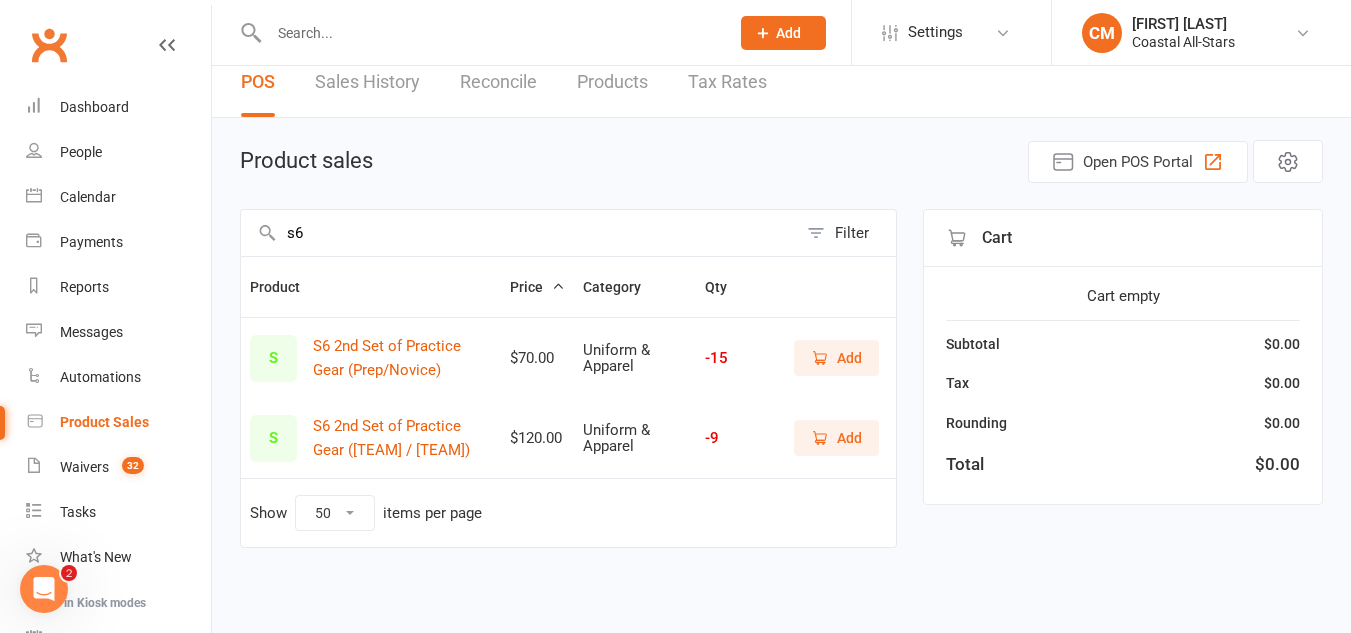 type on "s" 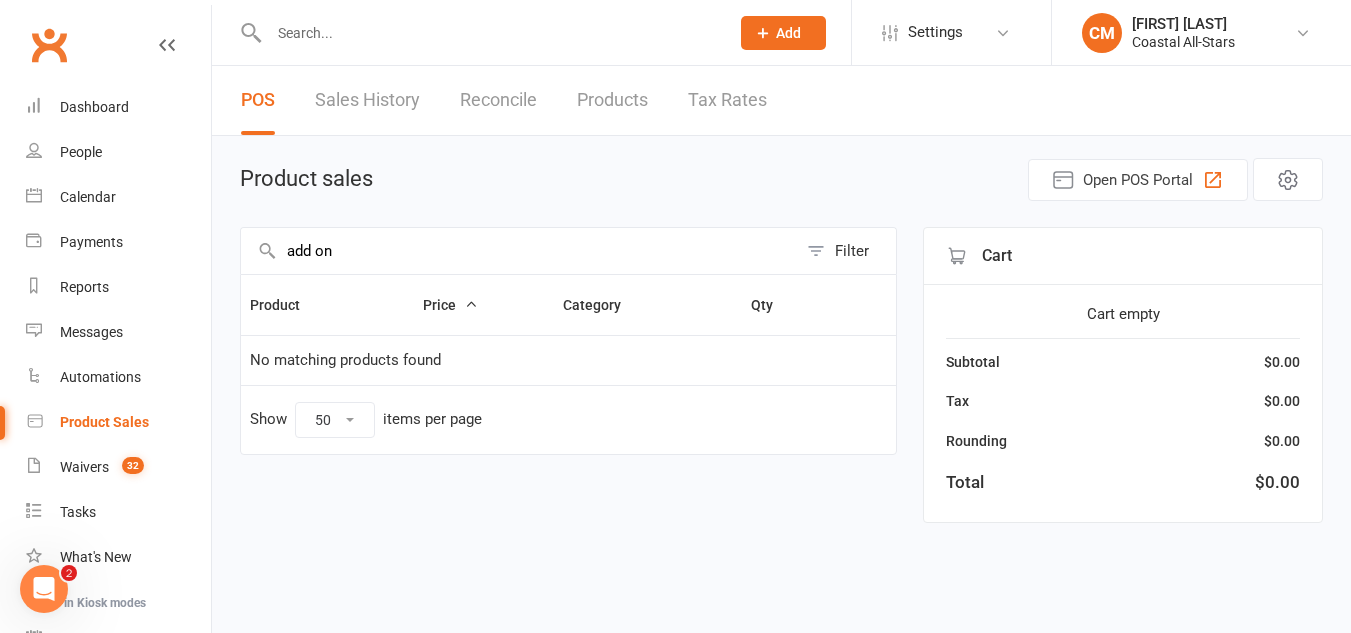 scroll, scrollTop: 0, scrollLeft: 0, axis: both 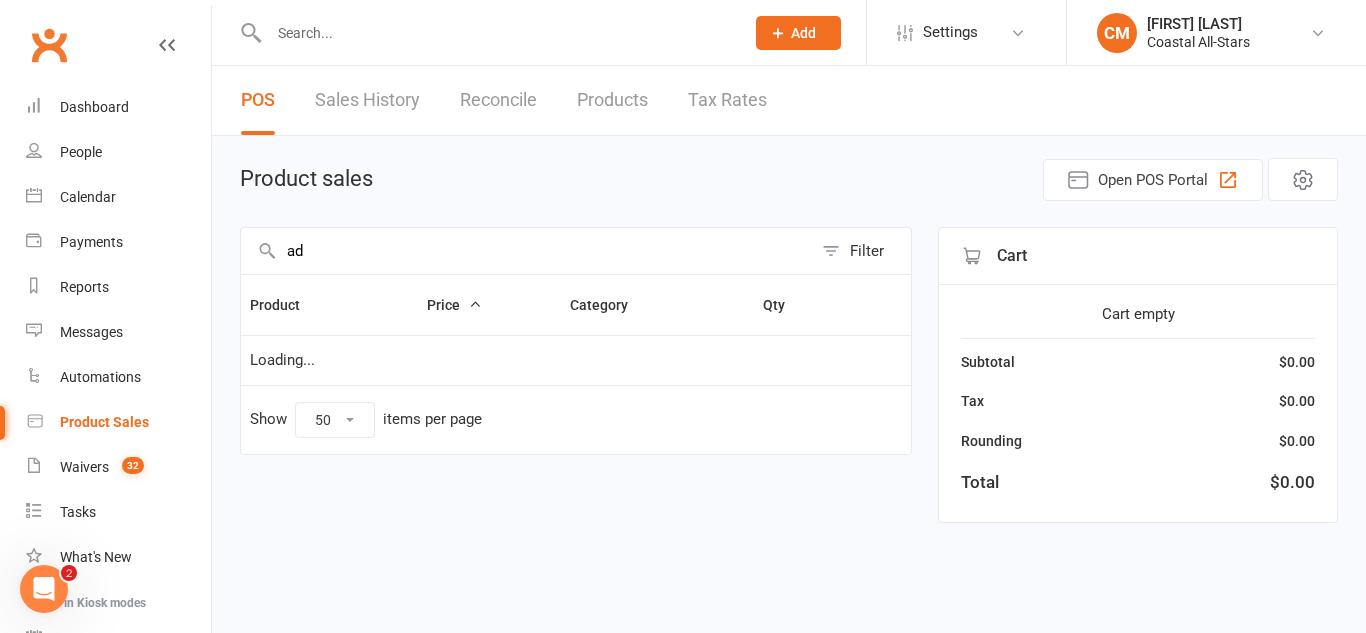 type on "a" 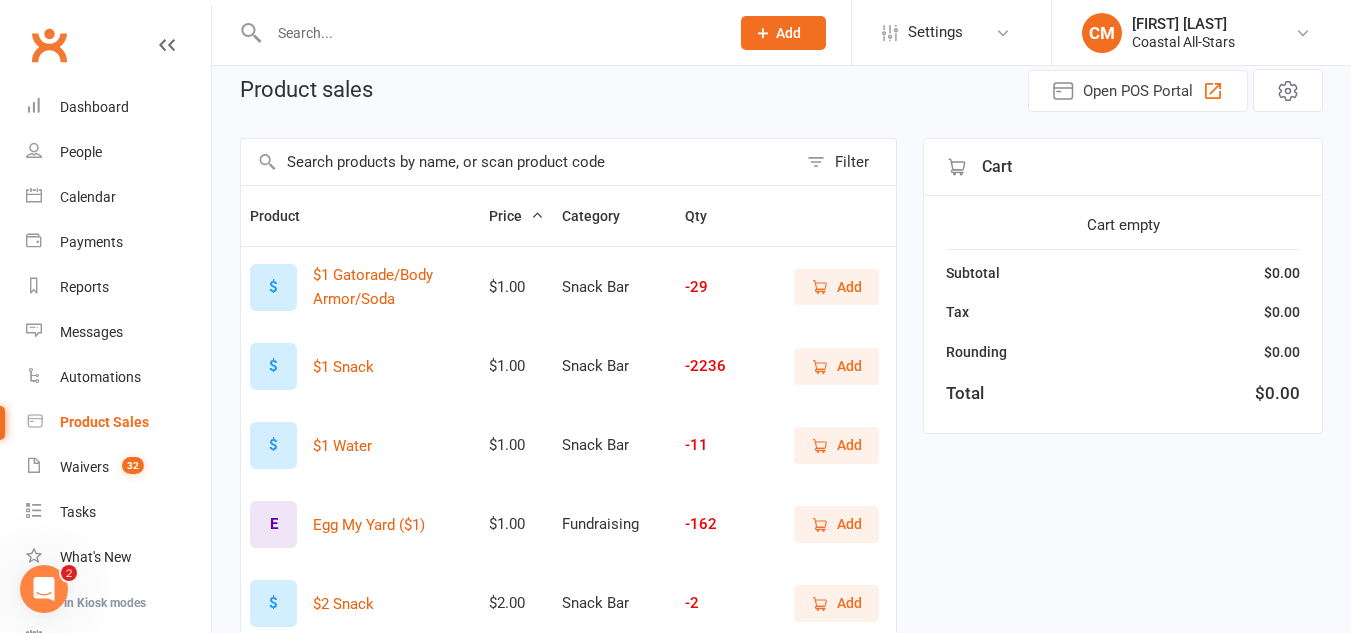 scroll, scrollTop: 91, scrollLeft: 0, axis: vertical 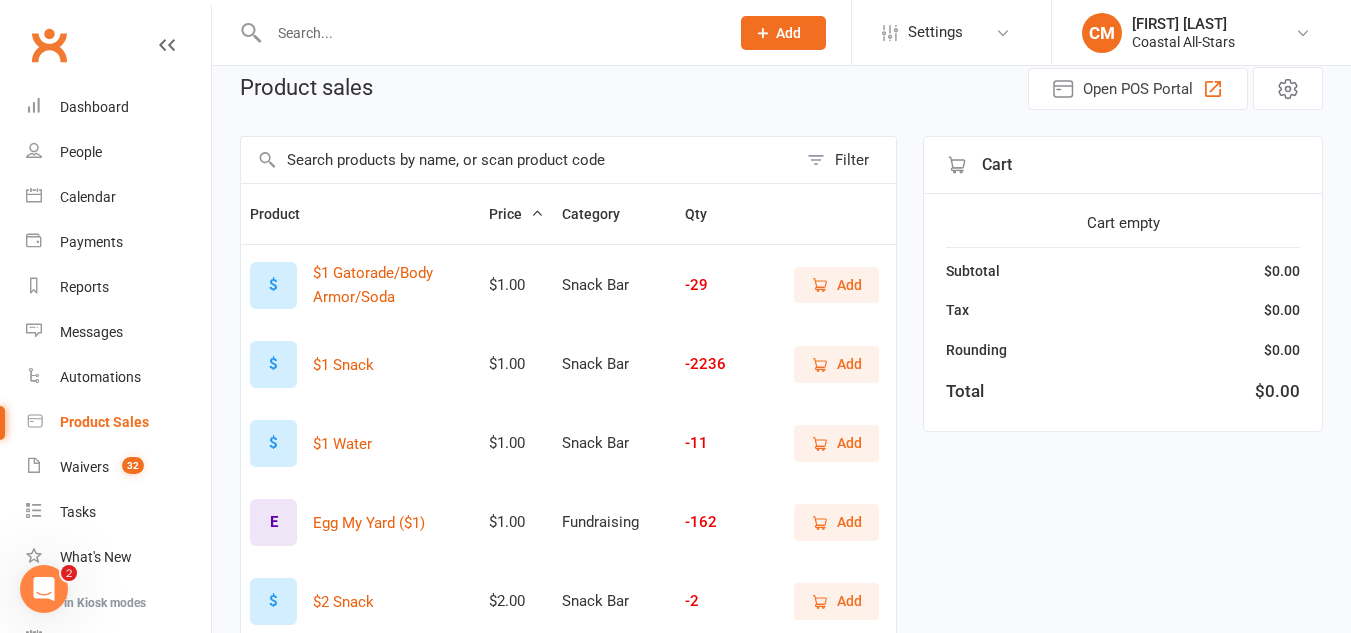 type 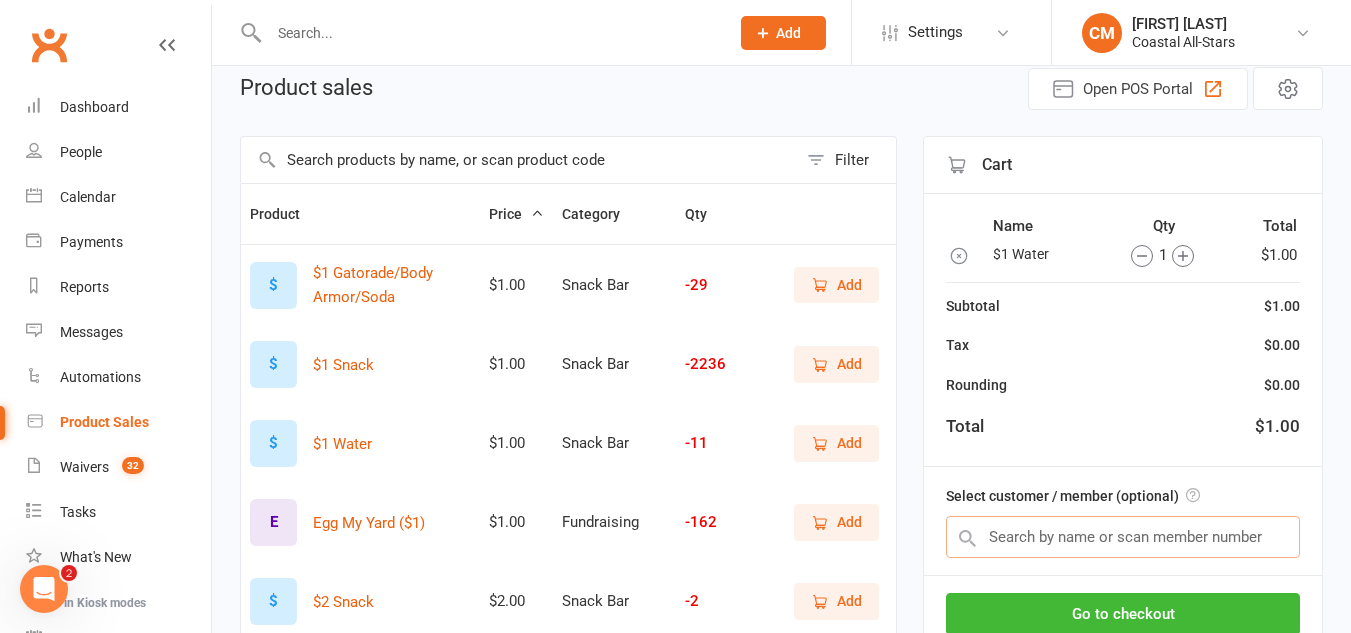 click at bounding box center (1123, 537) 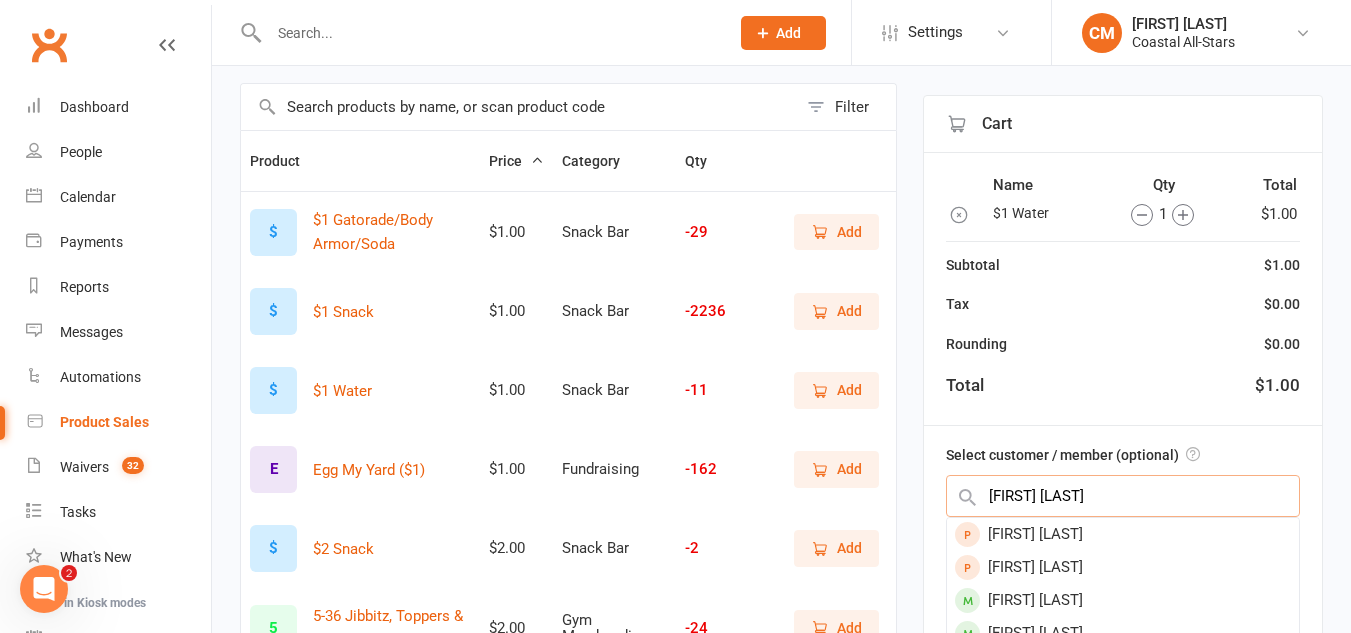 scroll, scrollTop: 152, scrollLeft: 0, axis: vertical 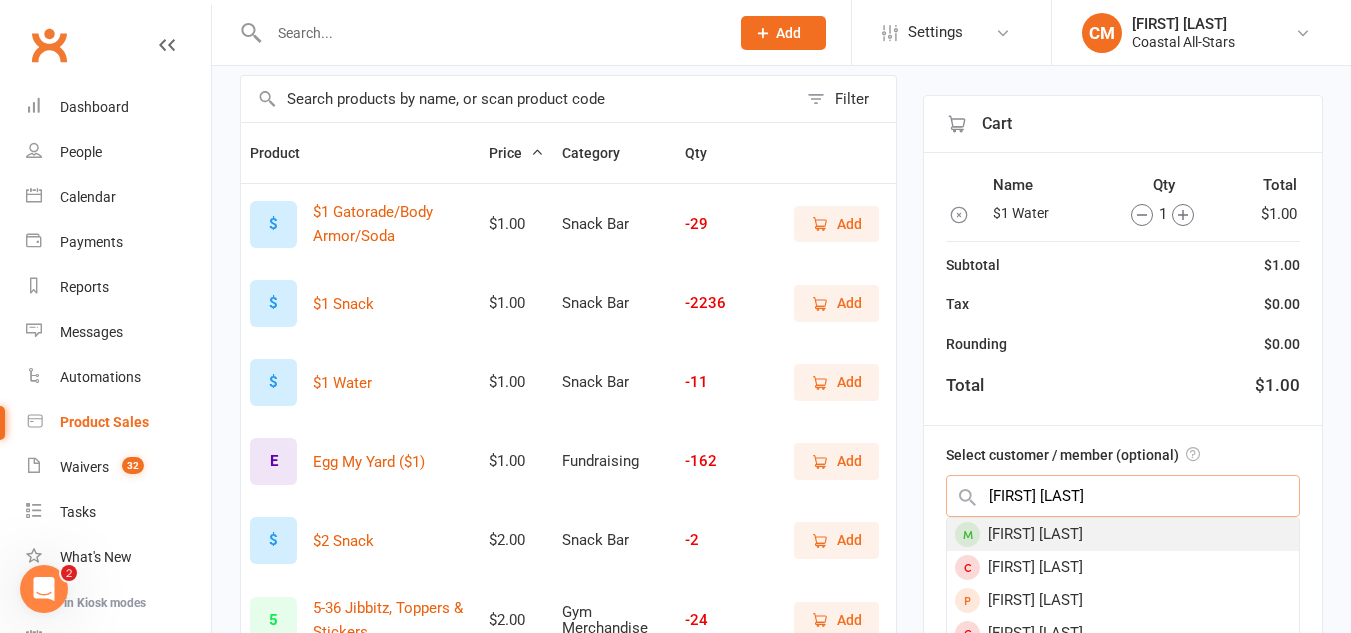 type on "olivia ryan" 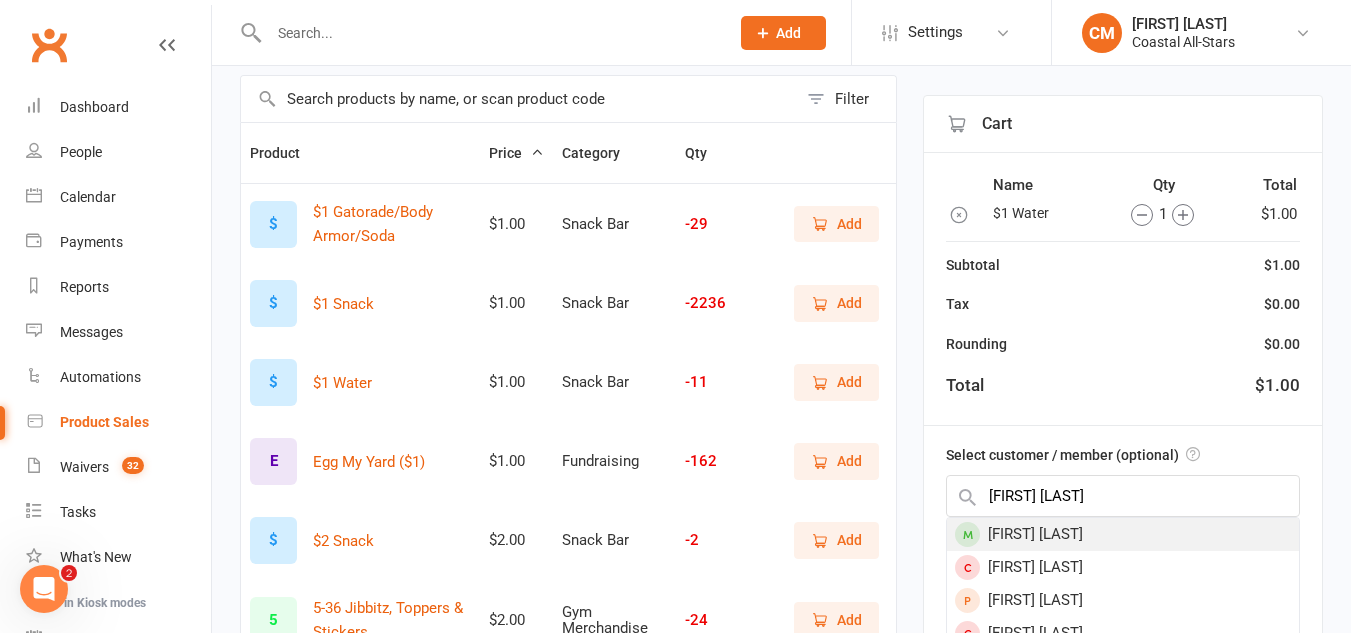 click on "Olivia Ryan" at bounding box center [1123, 534] 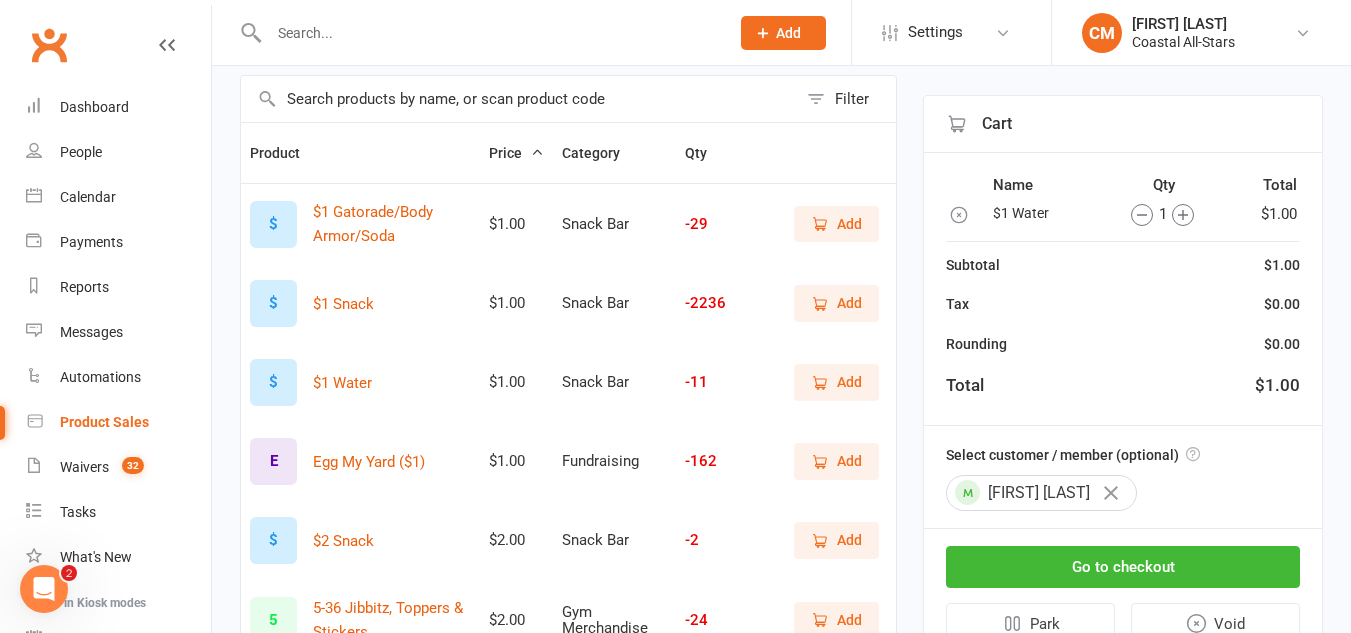 click on "Go to checkout Park Void" at bounding box center [1123, 595] 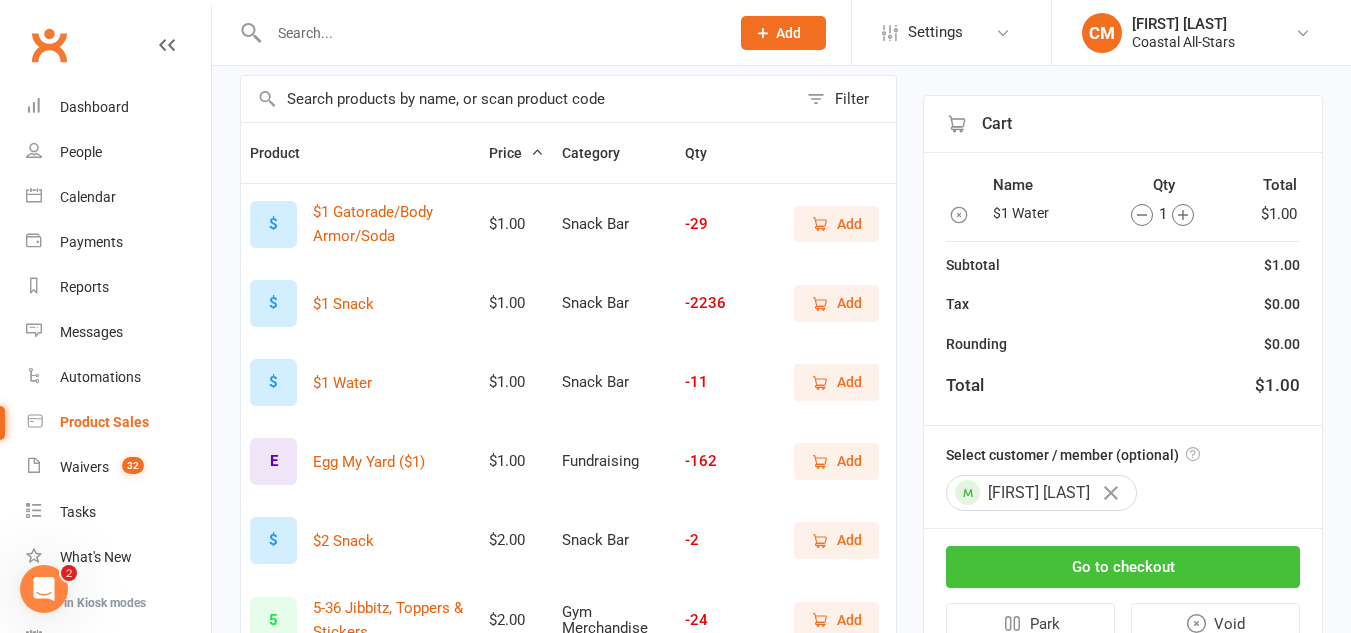 click on "Go to checkout" at bounding box center (1123, 567) 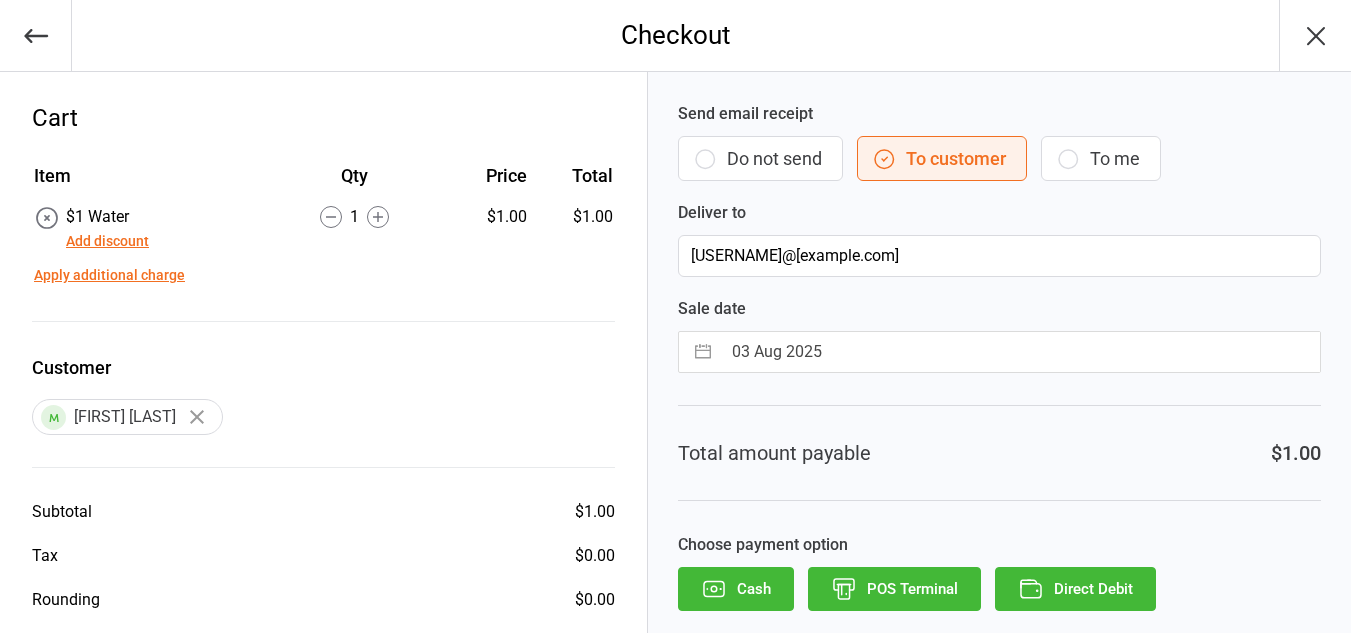 scroll, scrollTop: 0, scrollLeft: 0, axis: both 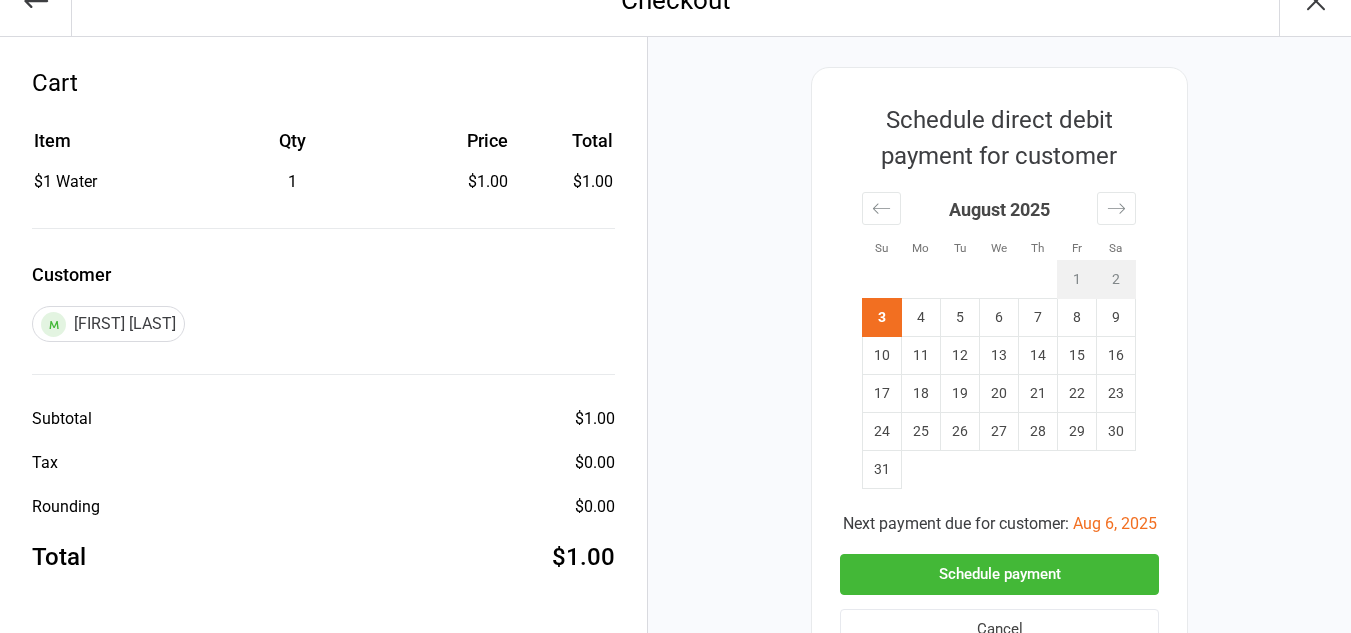 click on "Schedule payment" at bounding box center (999, 574) 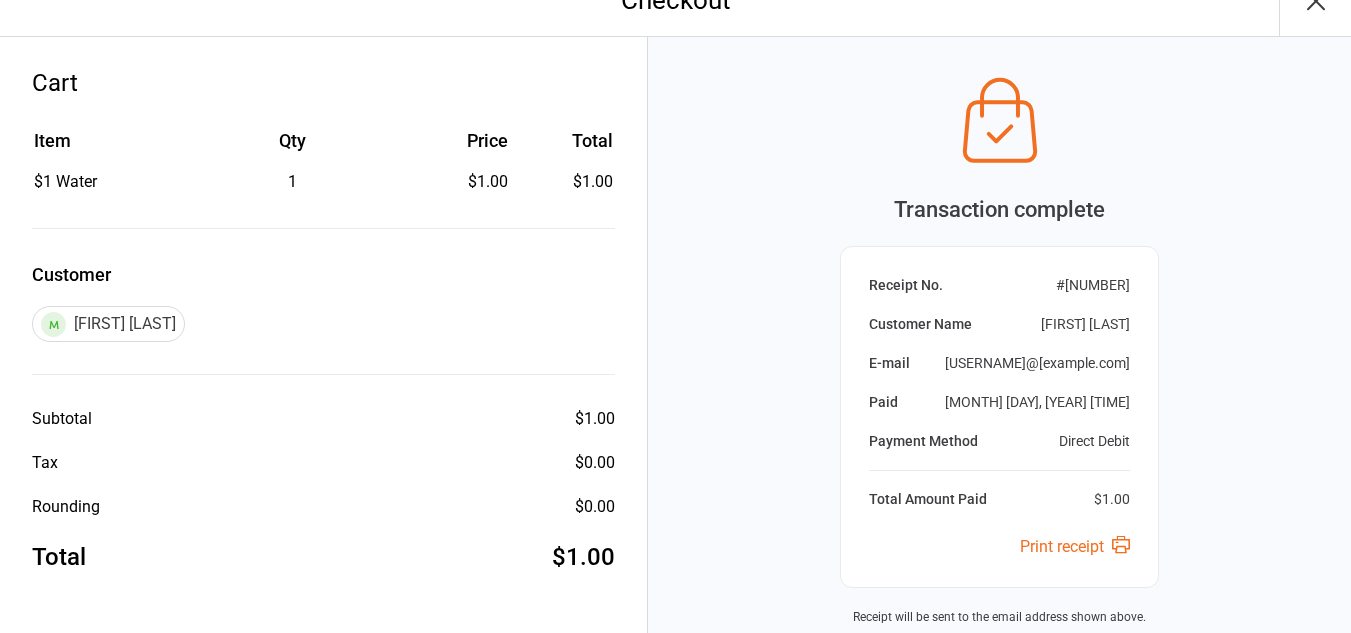 scroll, scrollTop: 222, scrollLeft: 0, axis: vertical 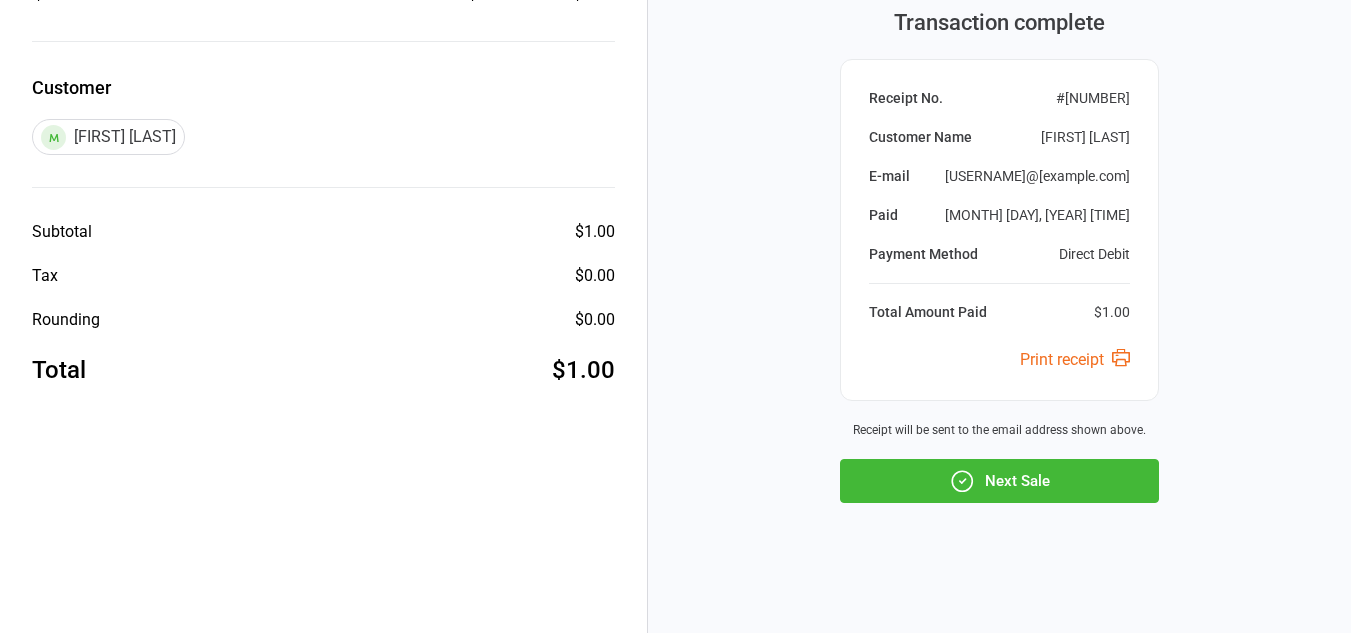 click on "Next Sale" at bounding box center [999, 481] 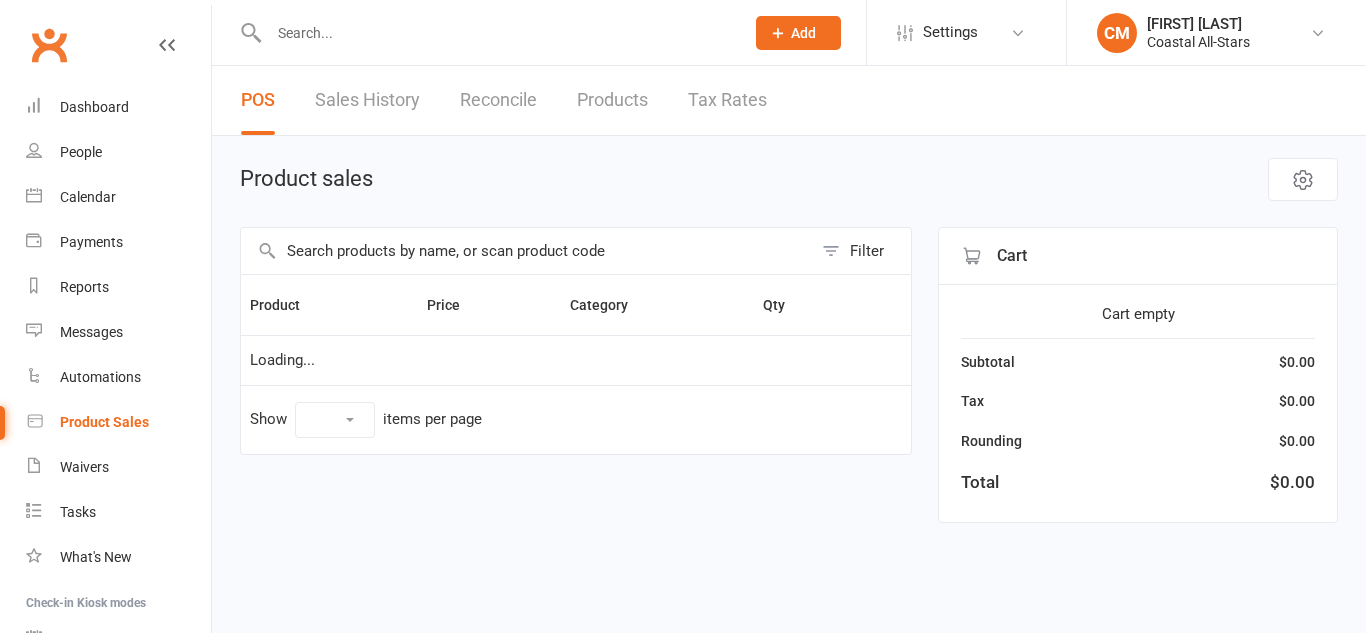 select on "50" 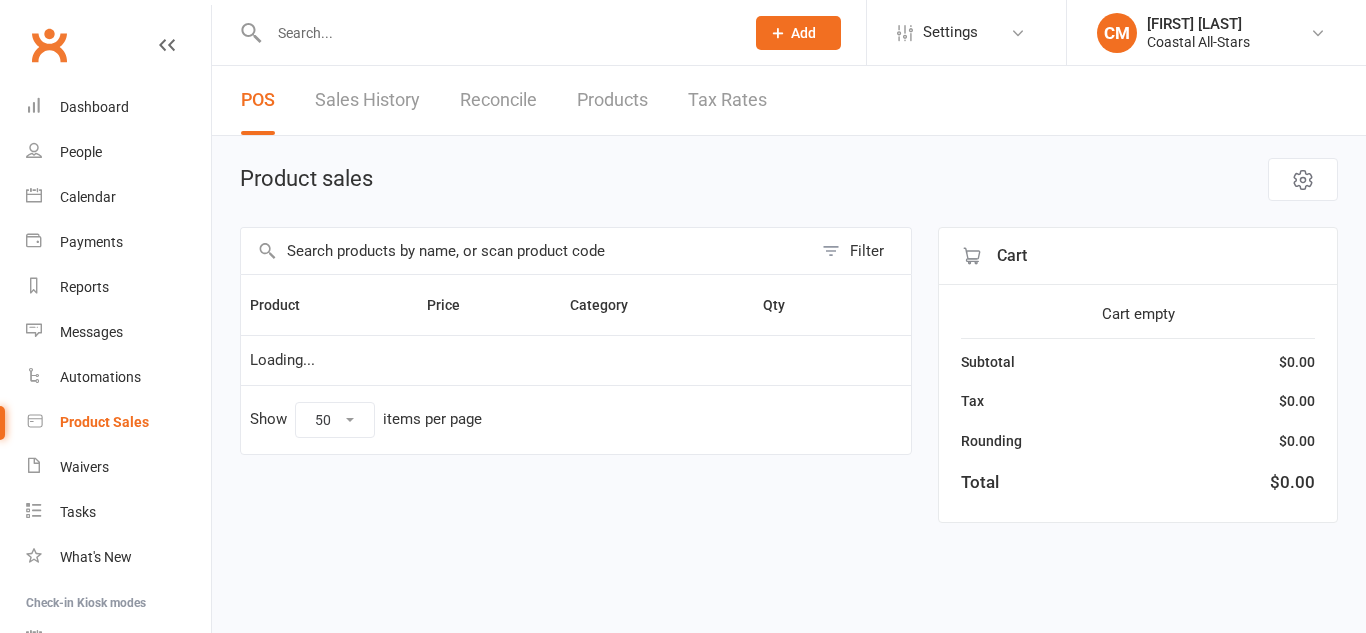 scroll, scrollTop: 0, scrollLeft: 0, axis: both 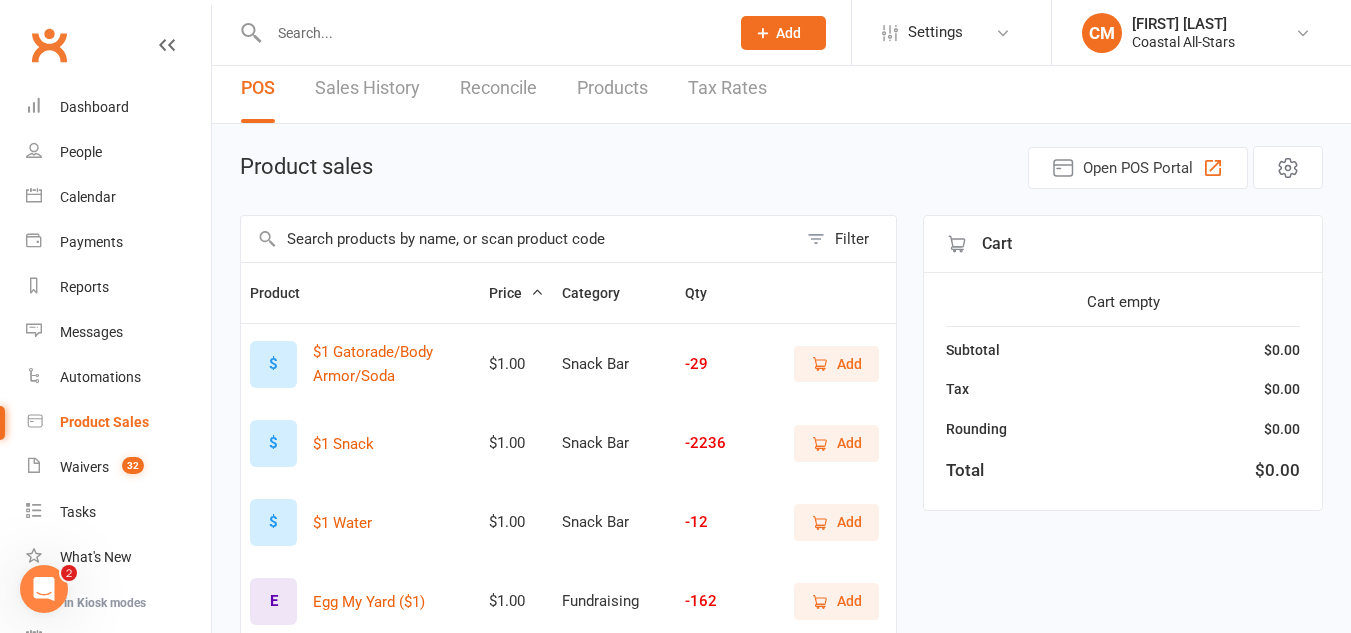 click at bounding box center [519, 239] 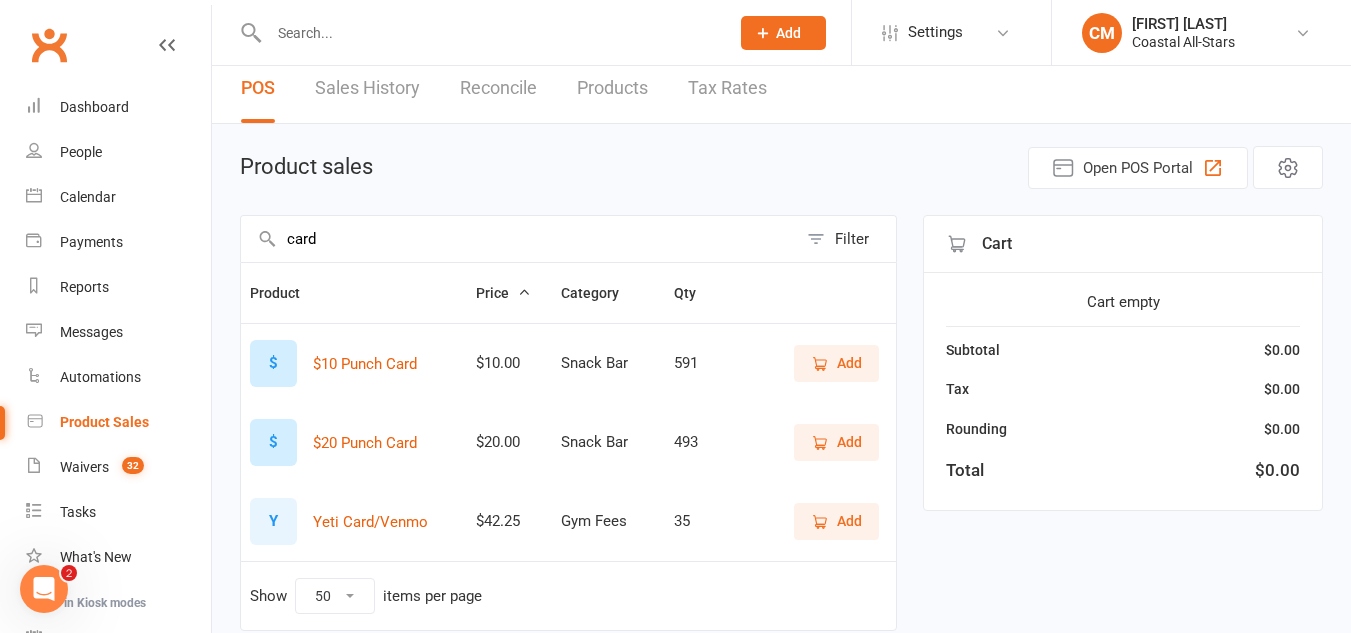 type on "card" 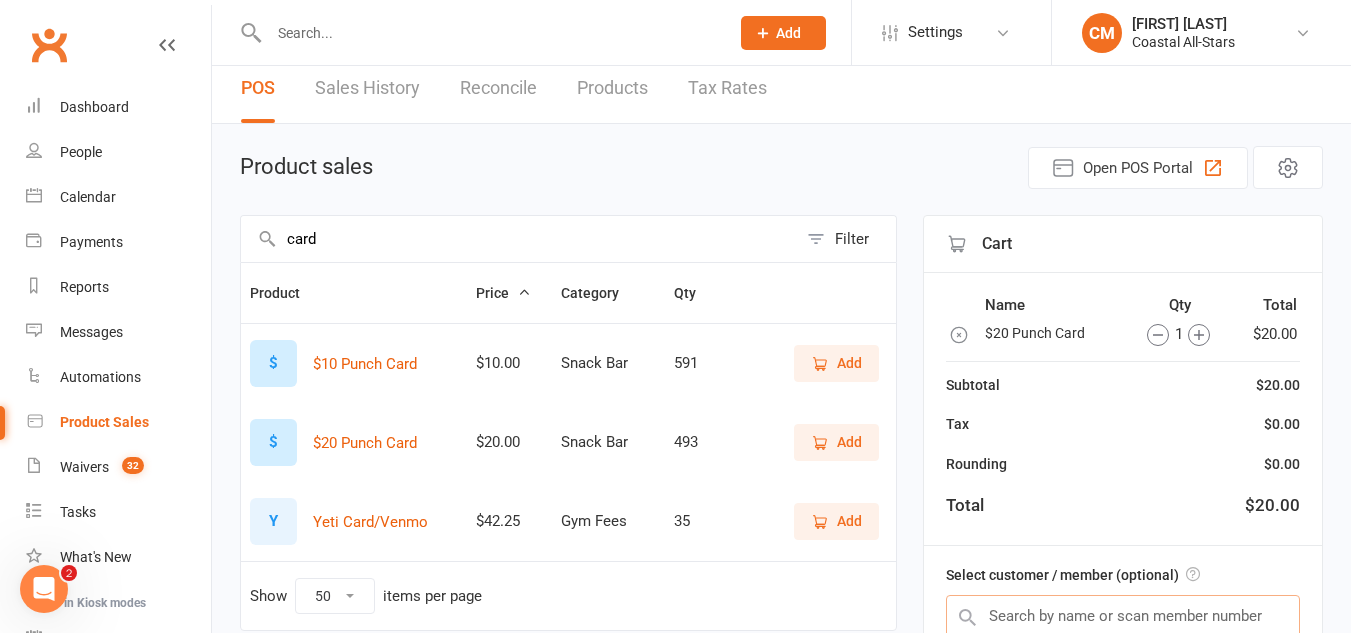 click at bounding box center (1123, 616) 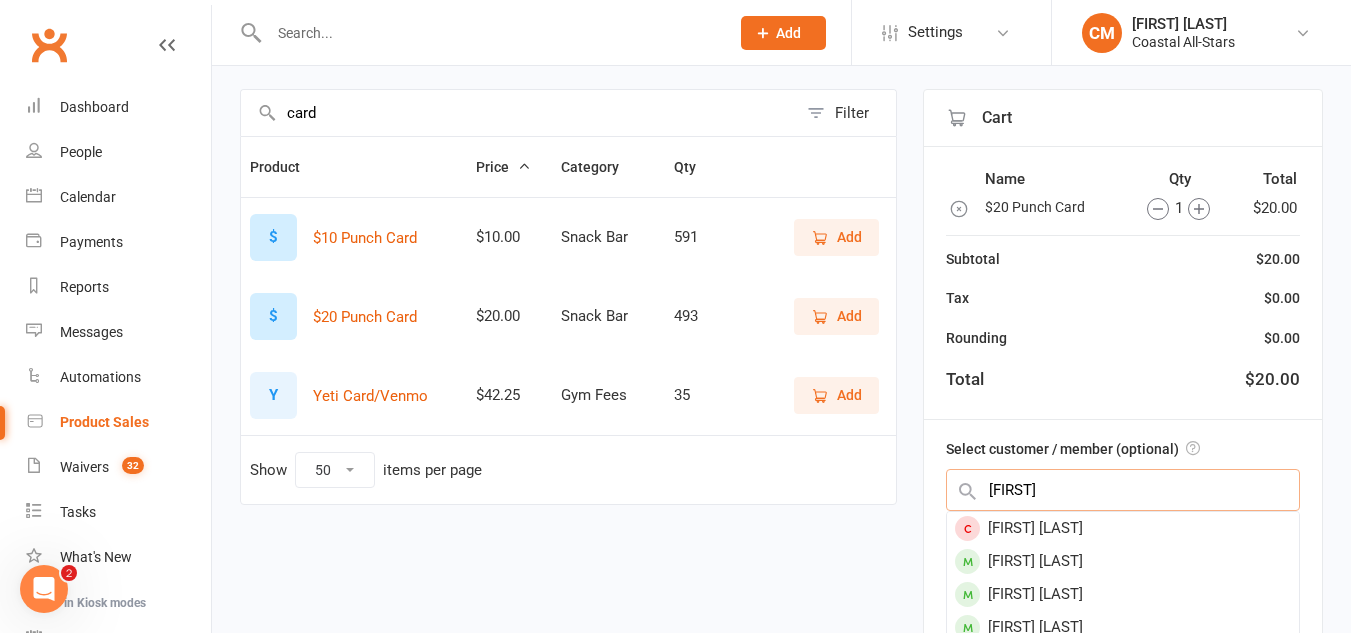 scroll, scrollTop: 145, scrollLeft: 0, axis: vertical 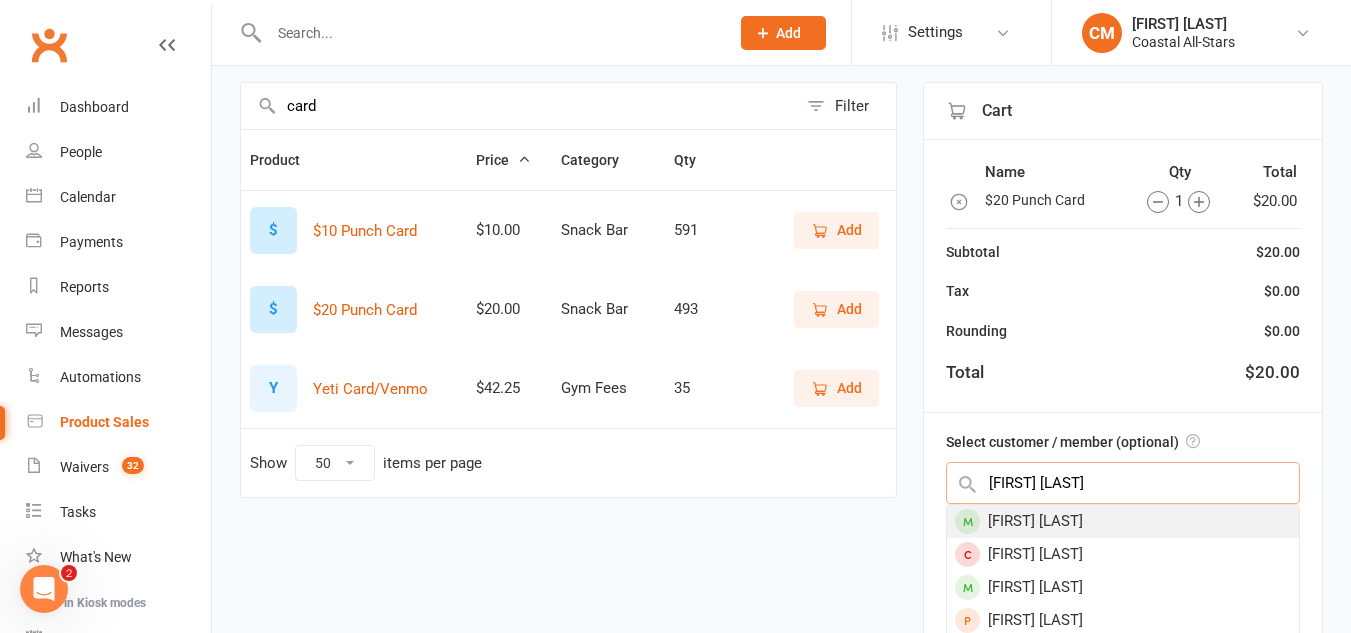 type on "annabelle dan" 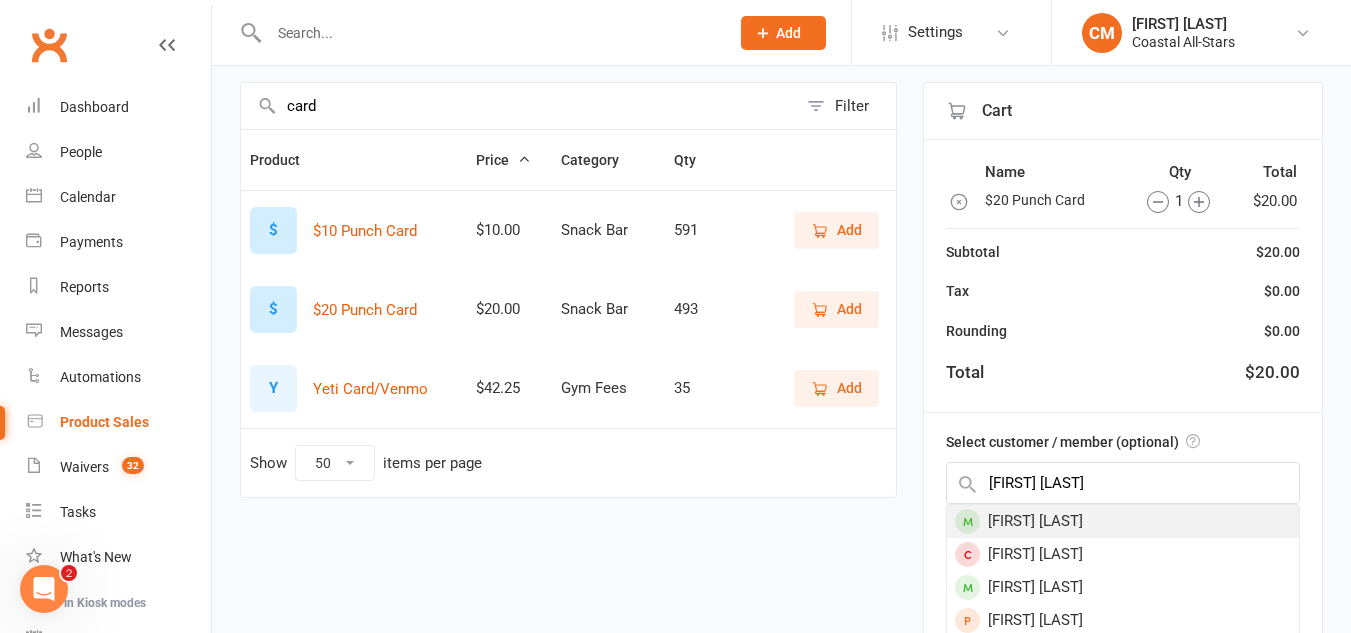 click on "Annabelle Daniels" at bounding box center (1123, 521) 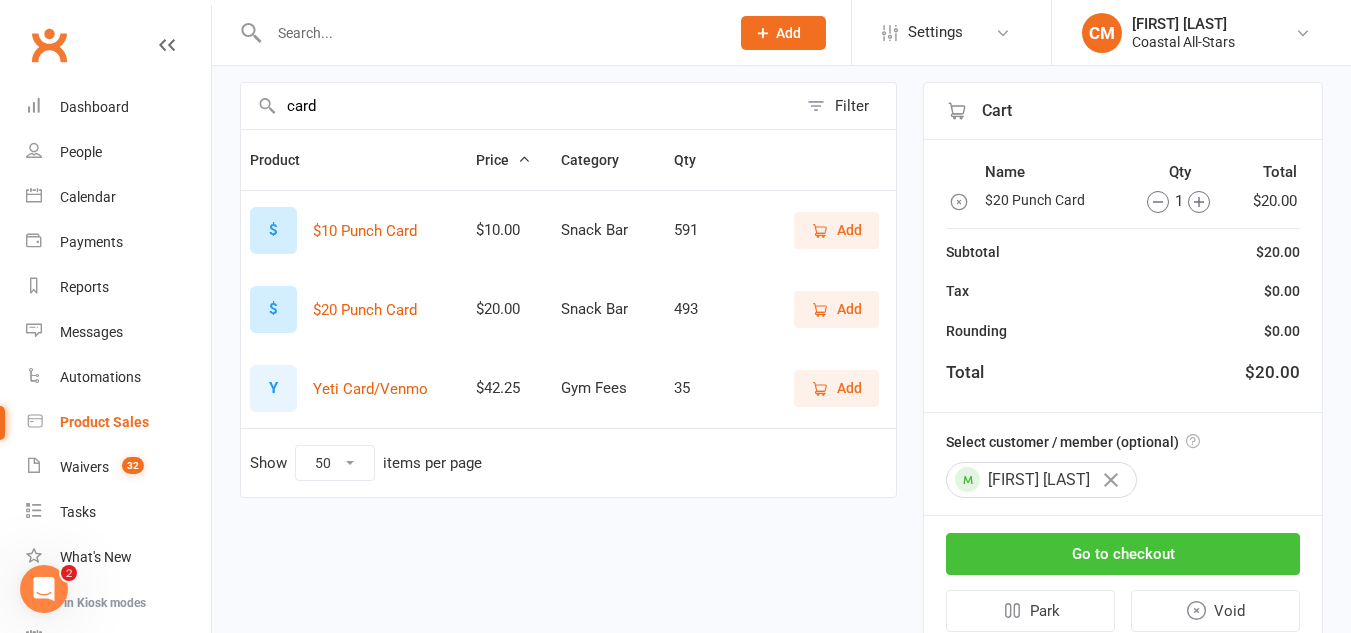 click on "Go to checkout" at bounding box center (1123, 554) 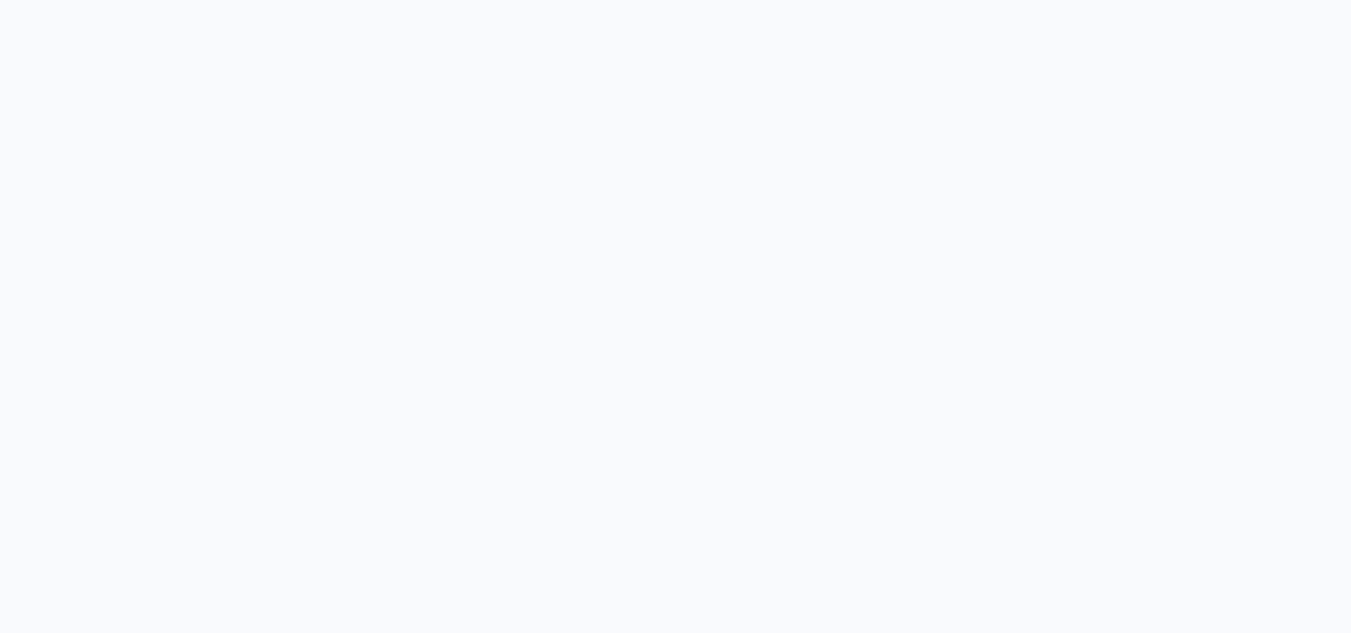 scroll, scrollTop: 0, scrollLeft: 0, axis: both 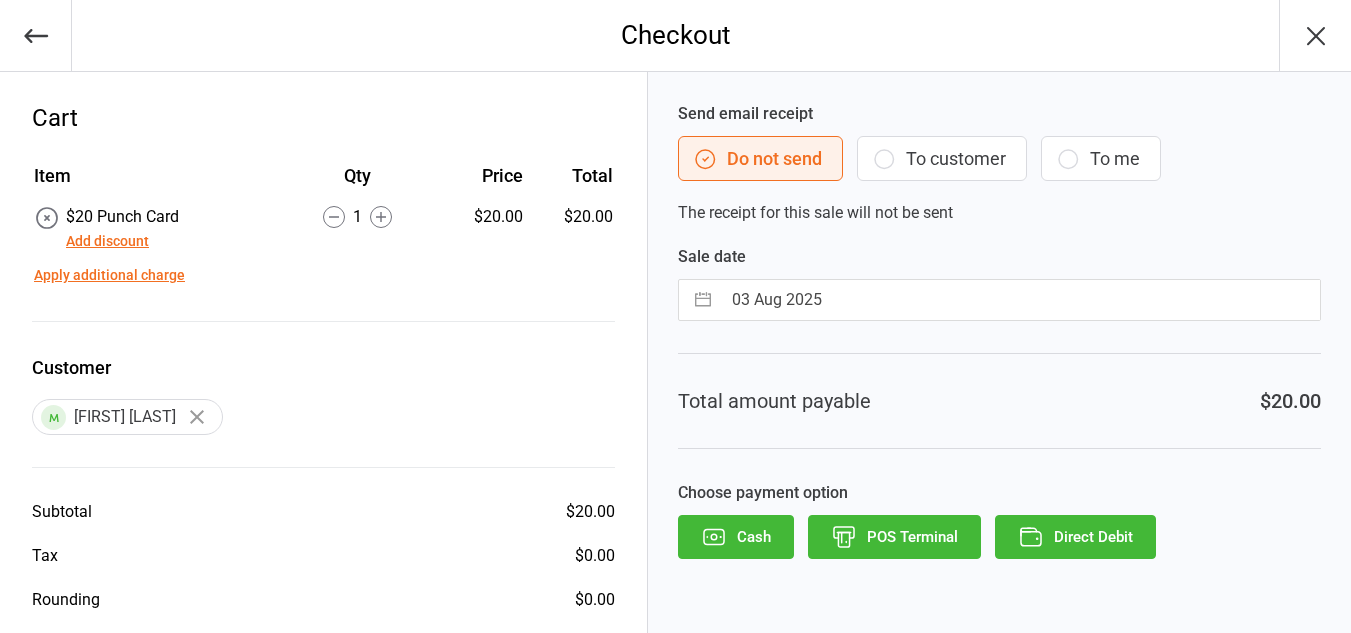 click on "To customer" at bounding box center (942, 158) 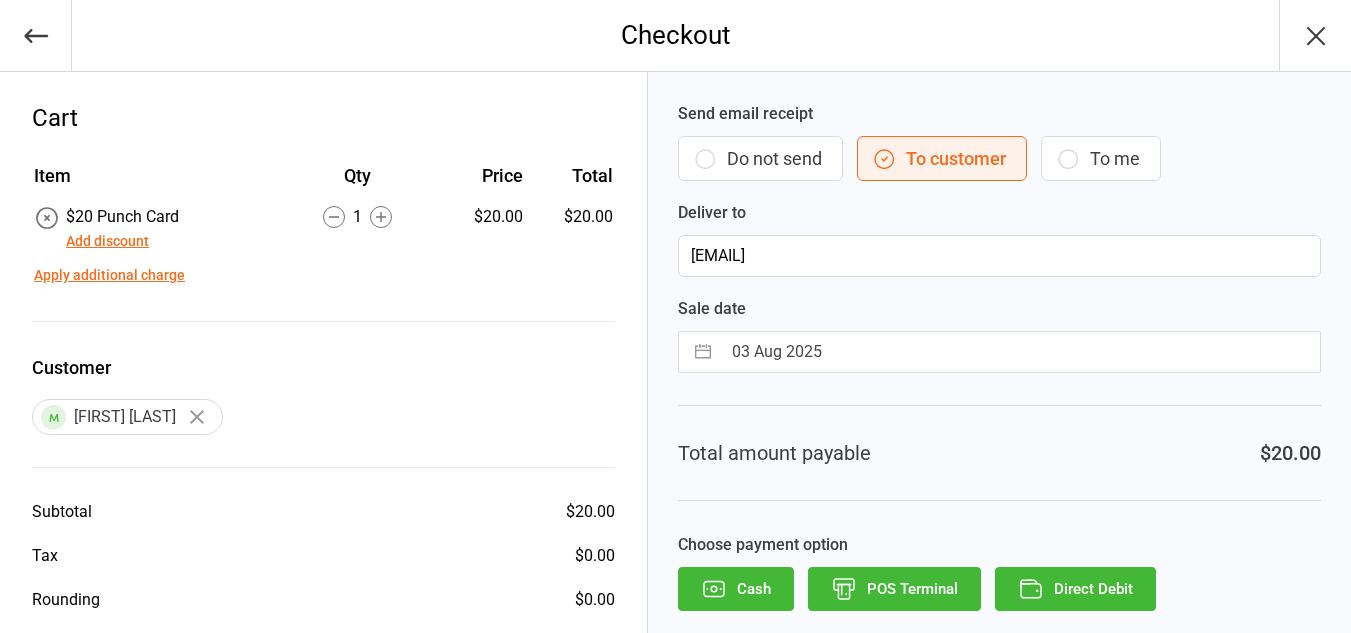 click on "Direct Debit" at bounding box center [1075, 589] 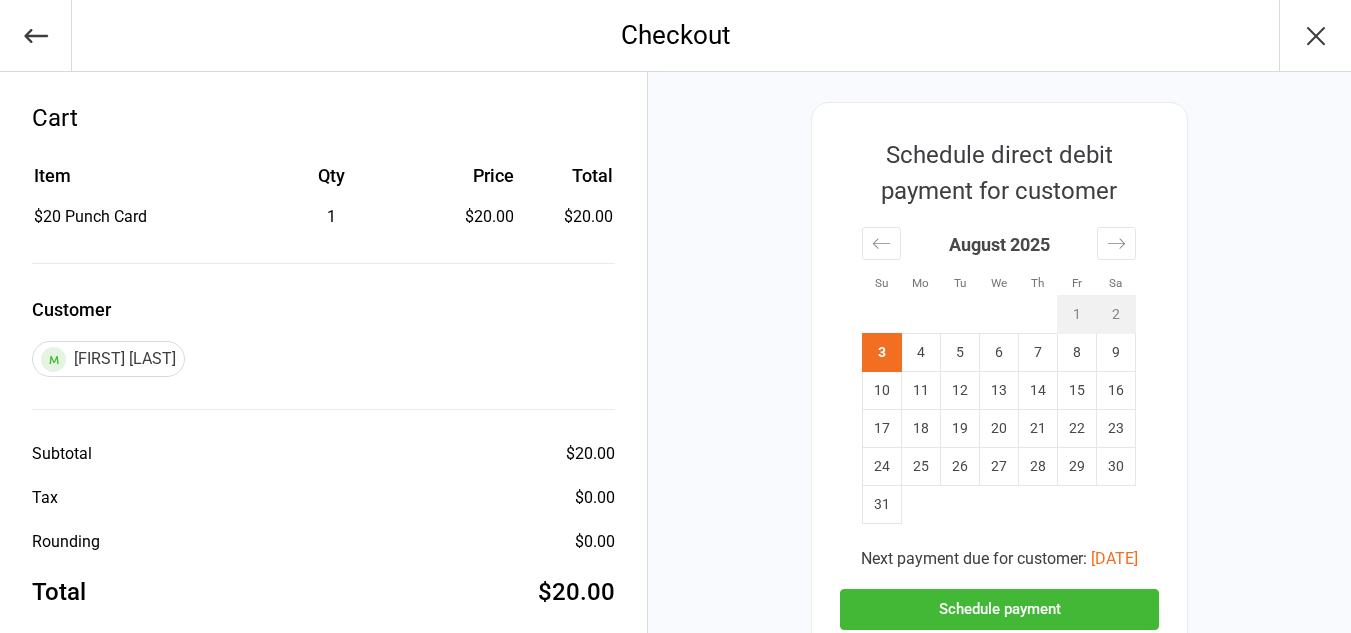 click on "Schedule payment" at bounding box center [999, 609] 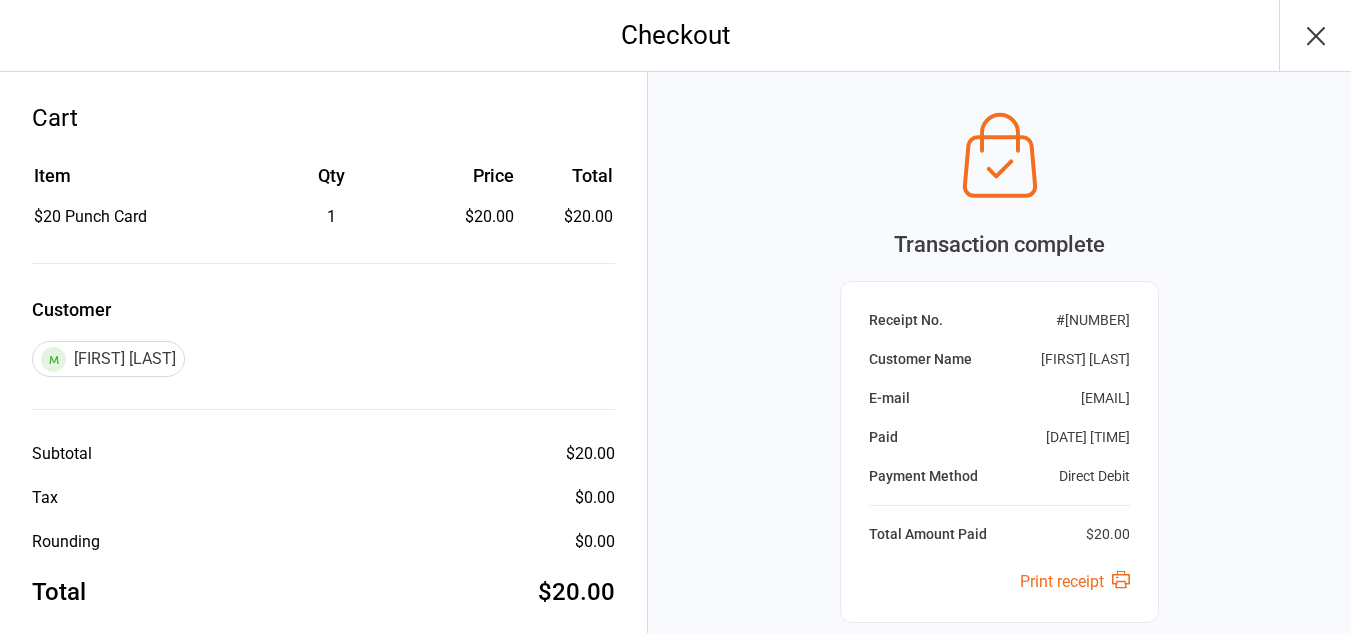 scroll, scrollTop: 222, scrollLeft: 0, axis: vertical 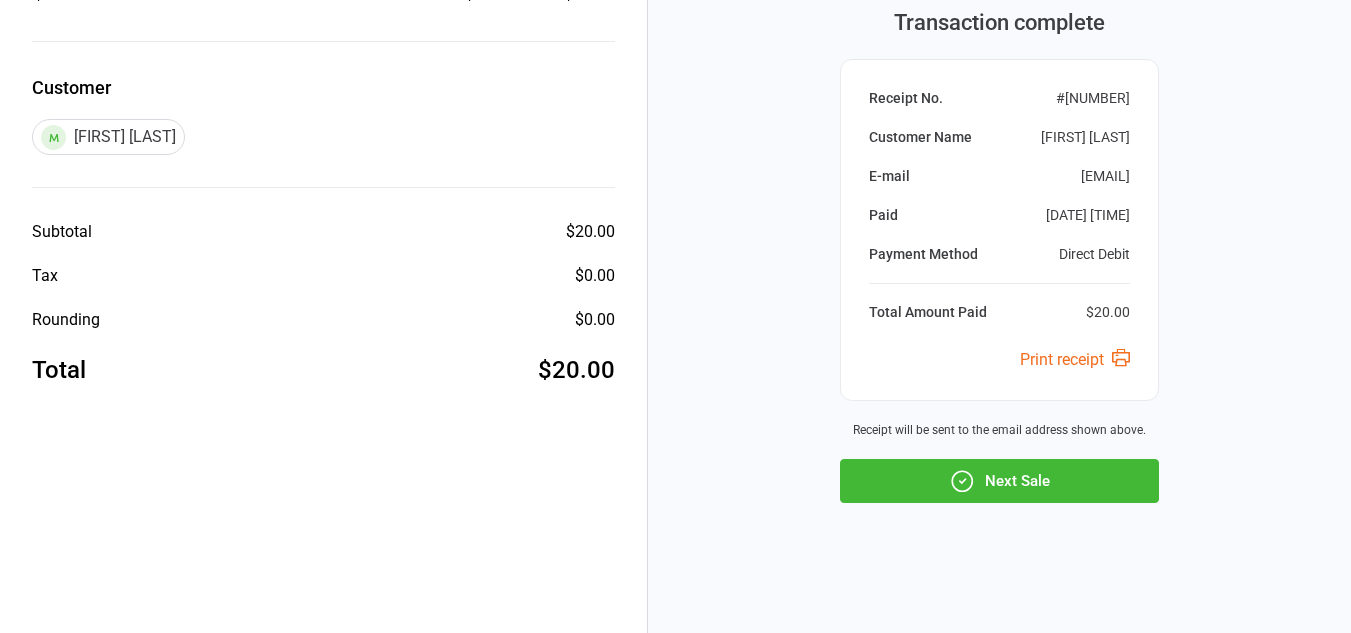 click 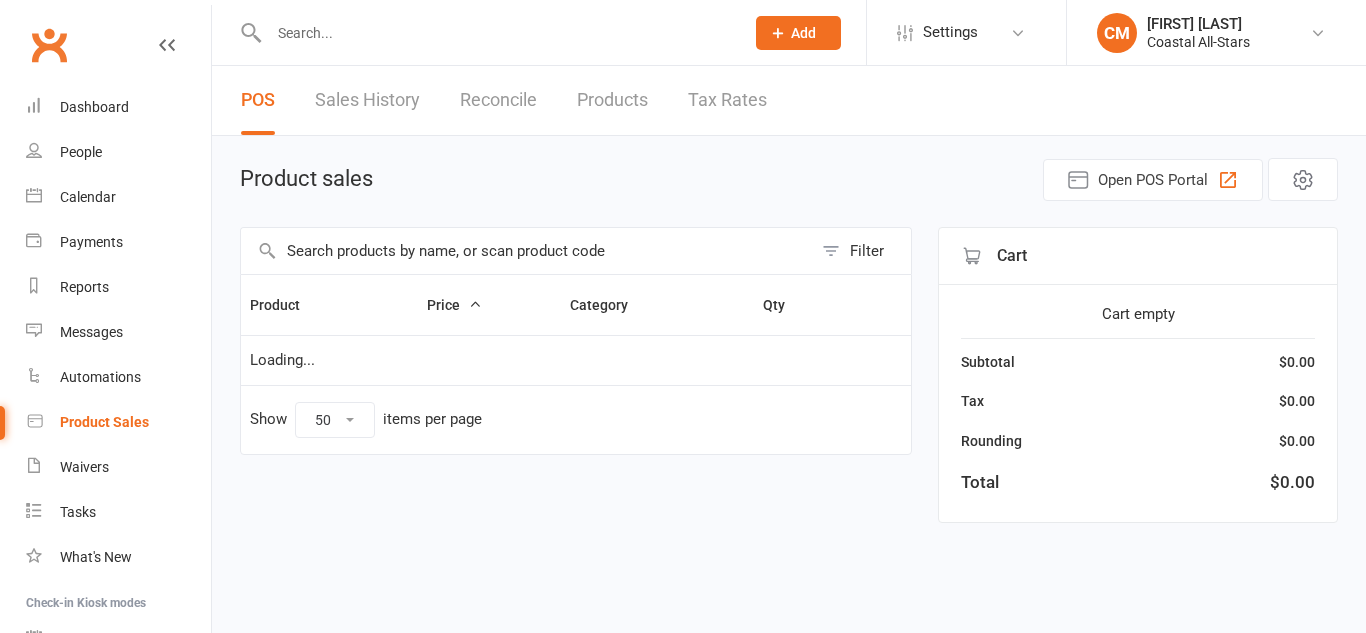 select on "50" 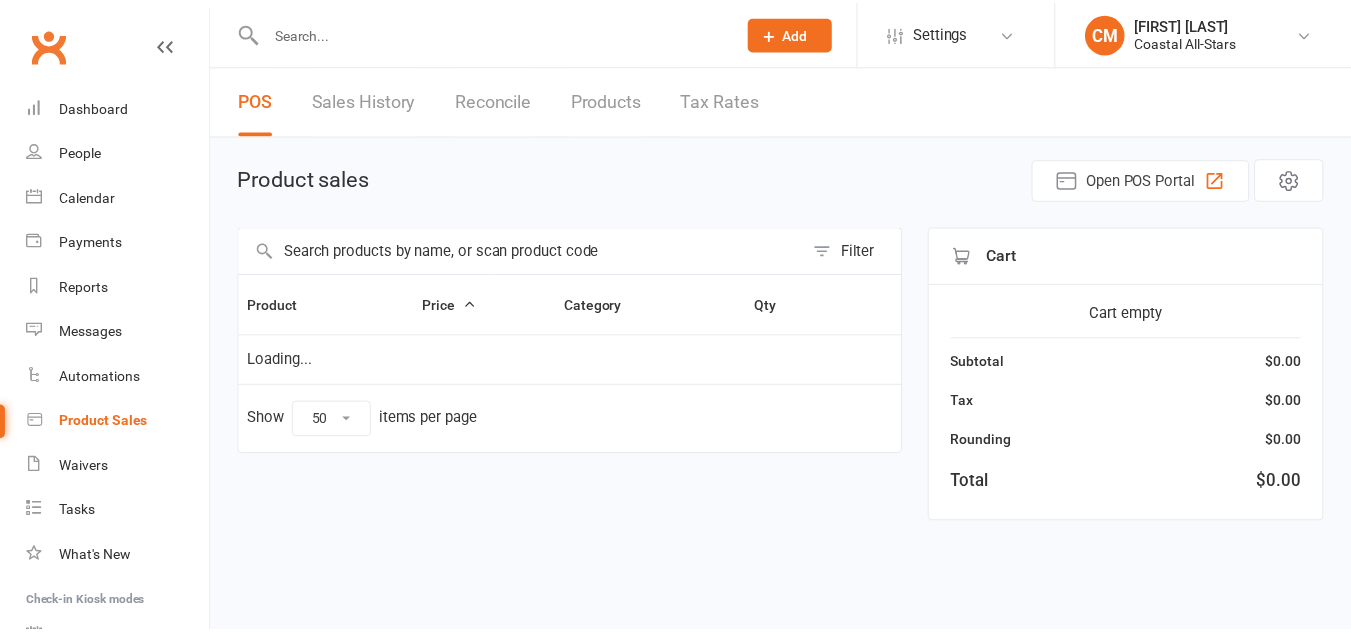 scroll, scrollTop: 0, scrollLeft: 0, axis: both 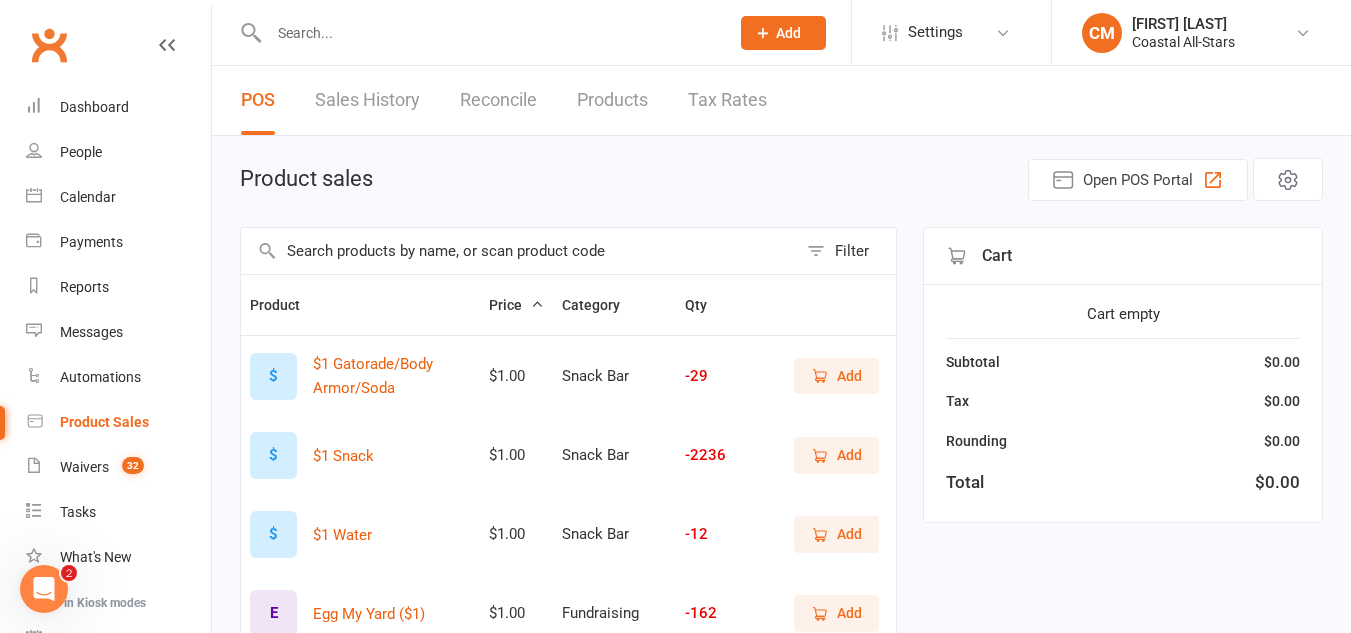 click at bounding box center (519, 251) 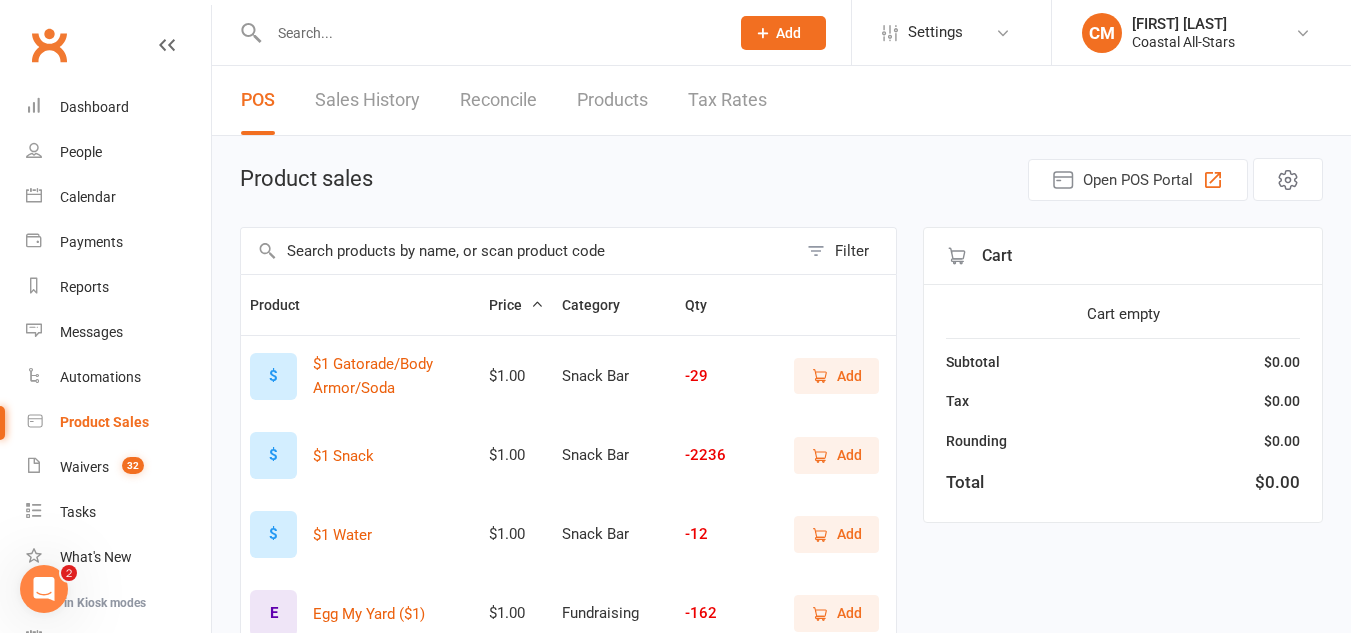 type on "t" 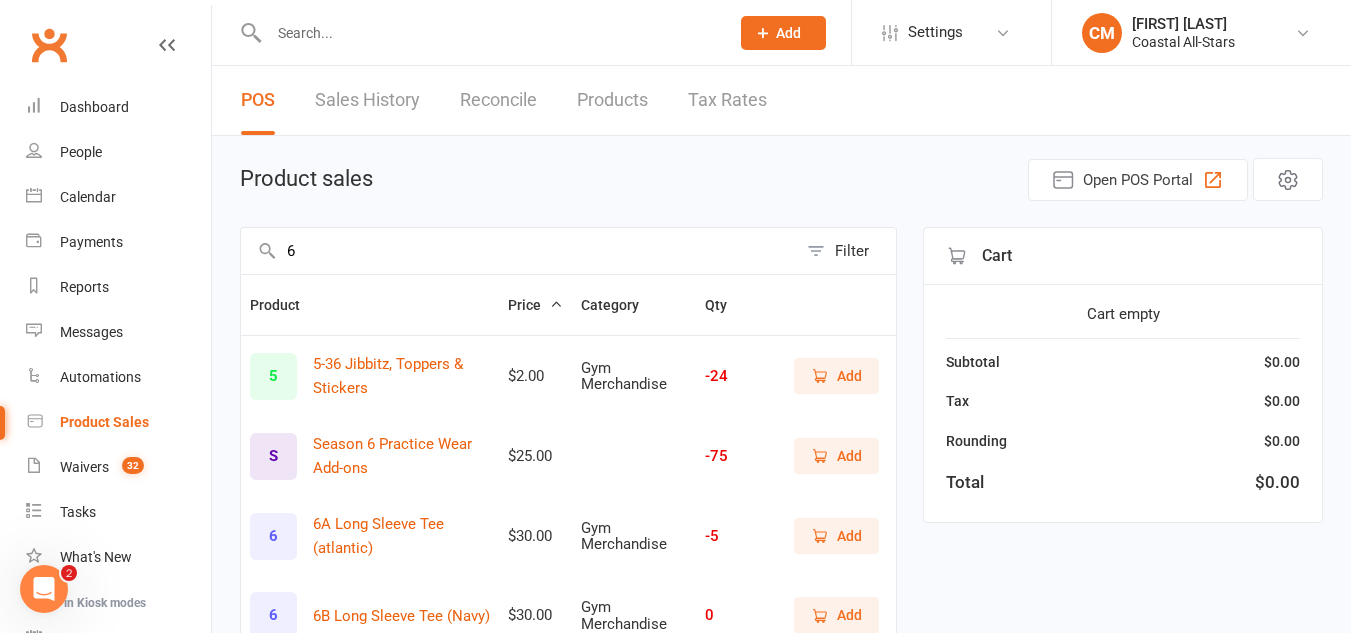 type on "6" 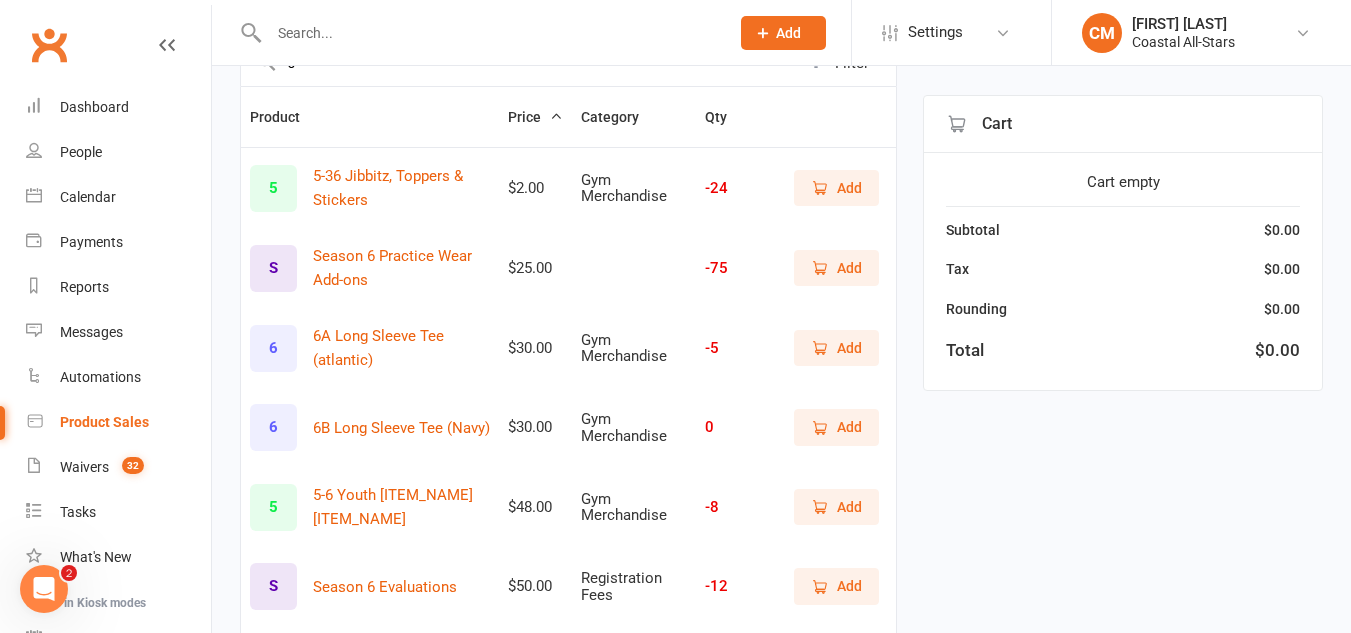 scroll, scrollTop: 189, scrollLeft: 0, axis: vertical 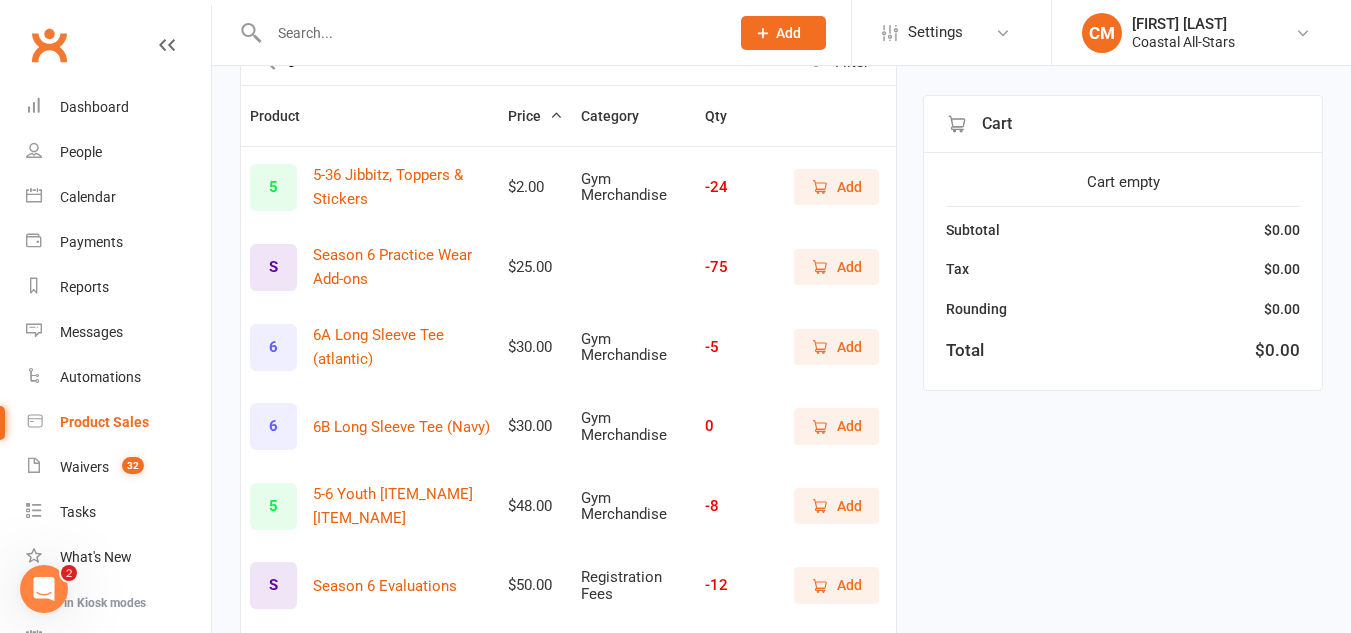 click on "Add" at bounding box center [849, 267] 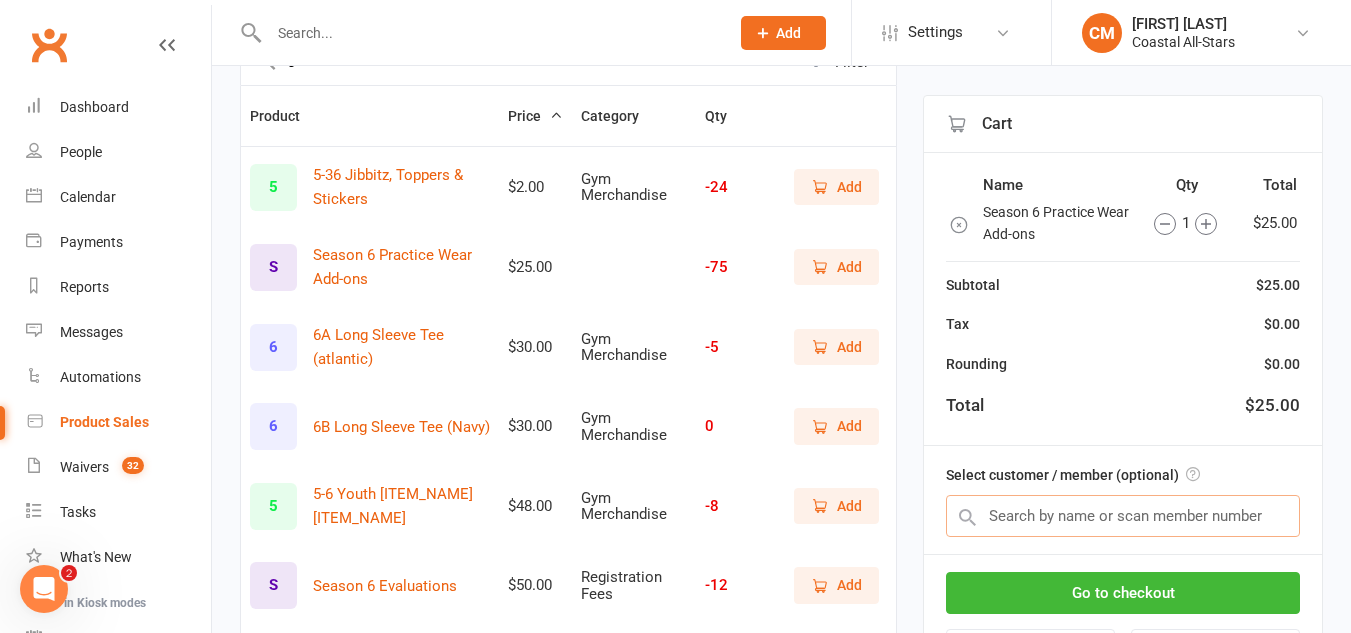 click at bounding box center [1123, 516] 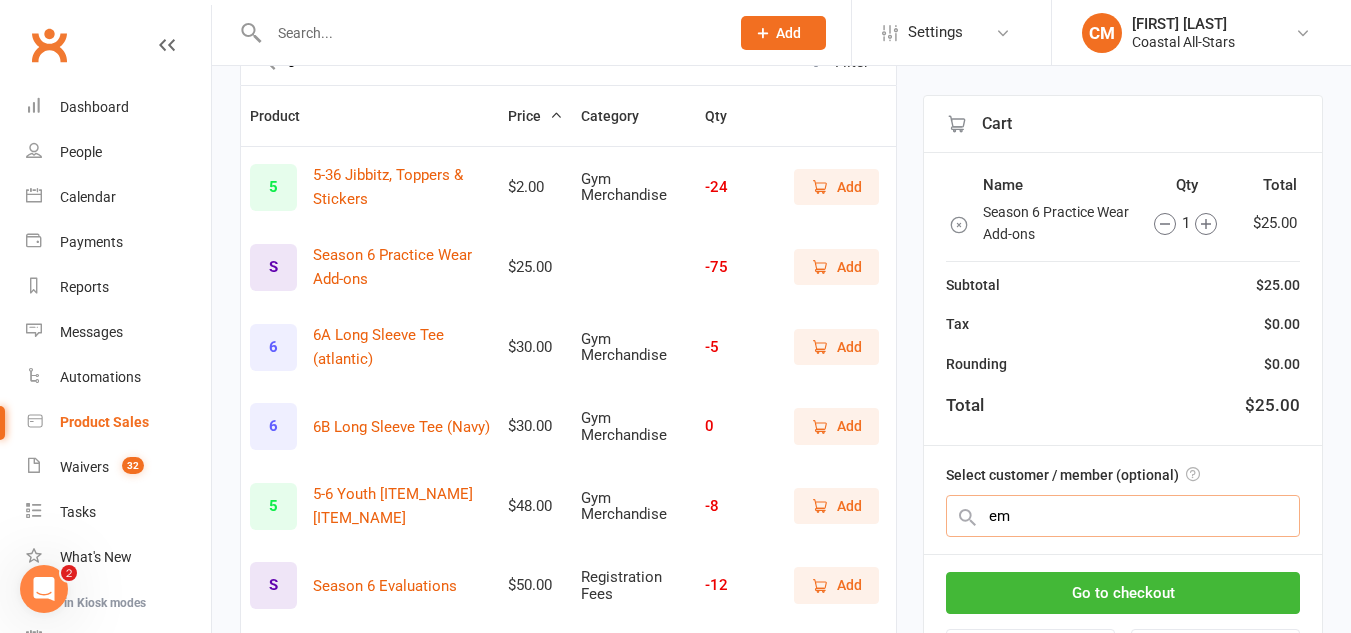type on "e" 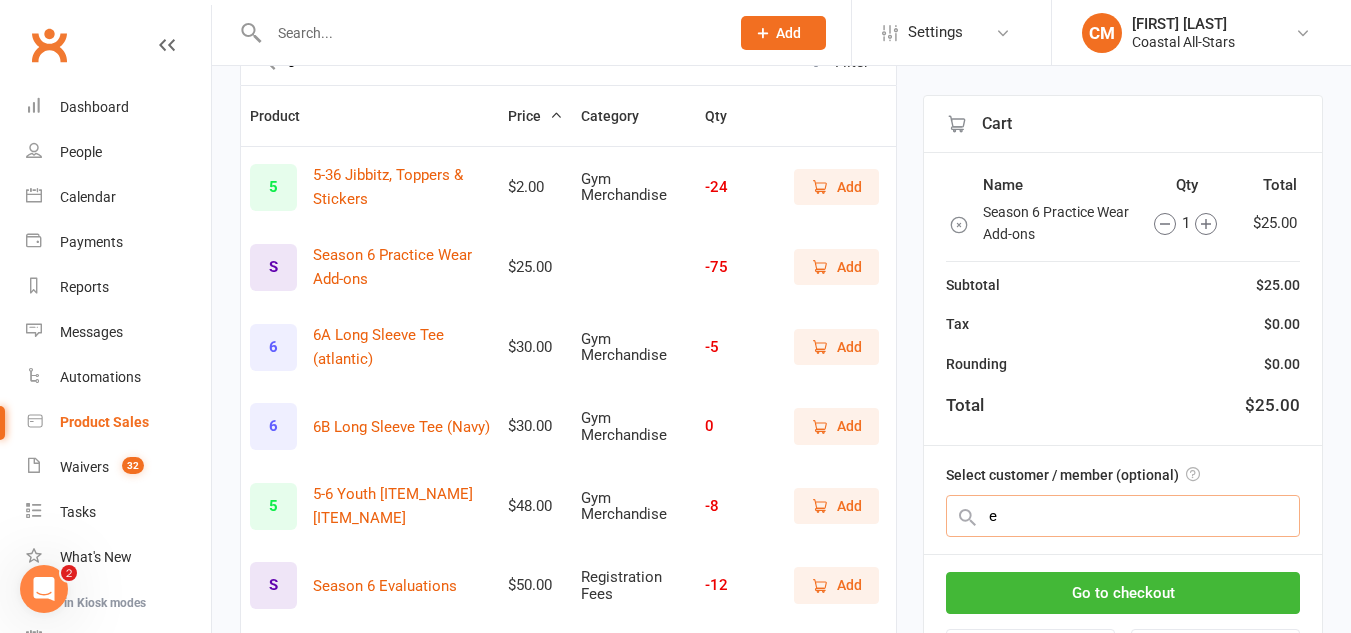 type 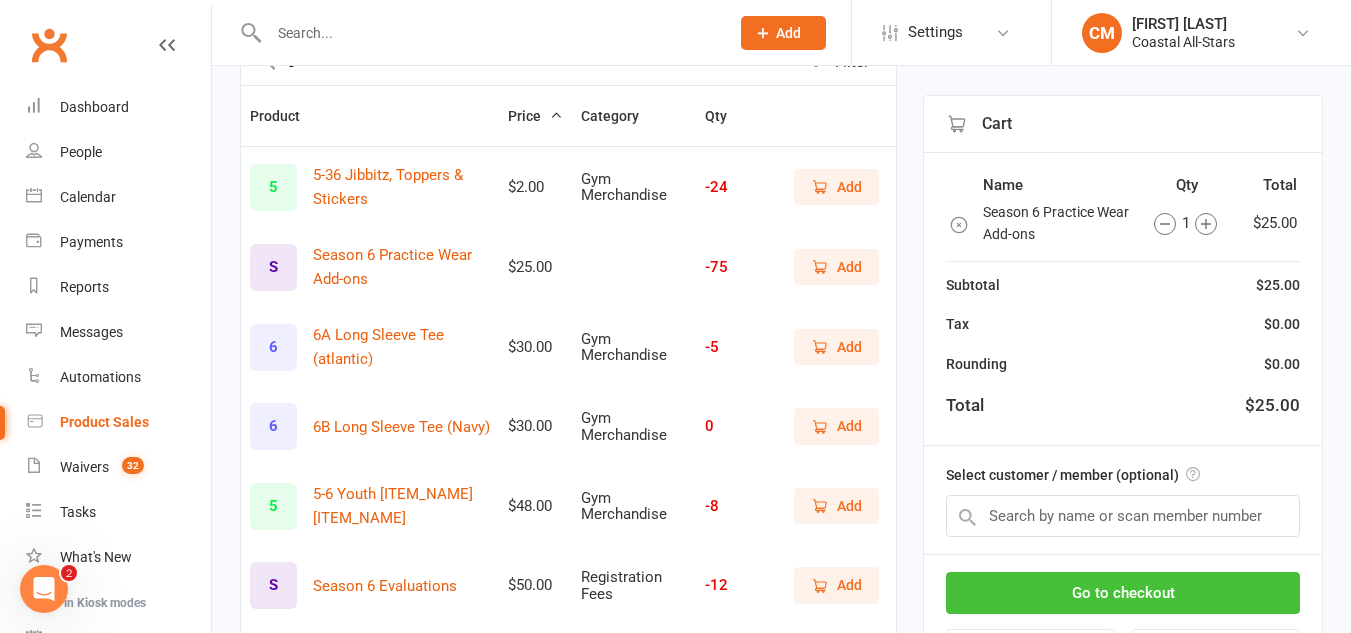 click on "Go to checkout" at bounding box center [1123, 593] 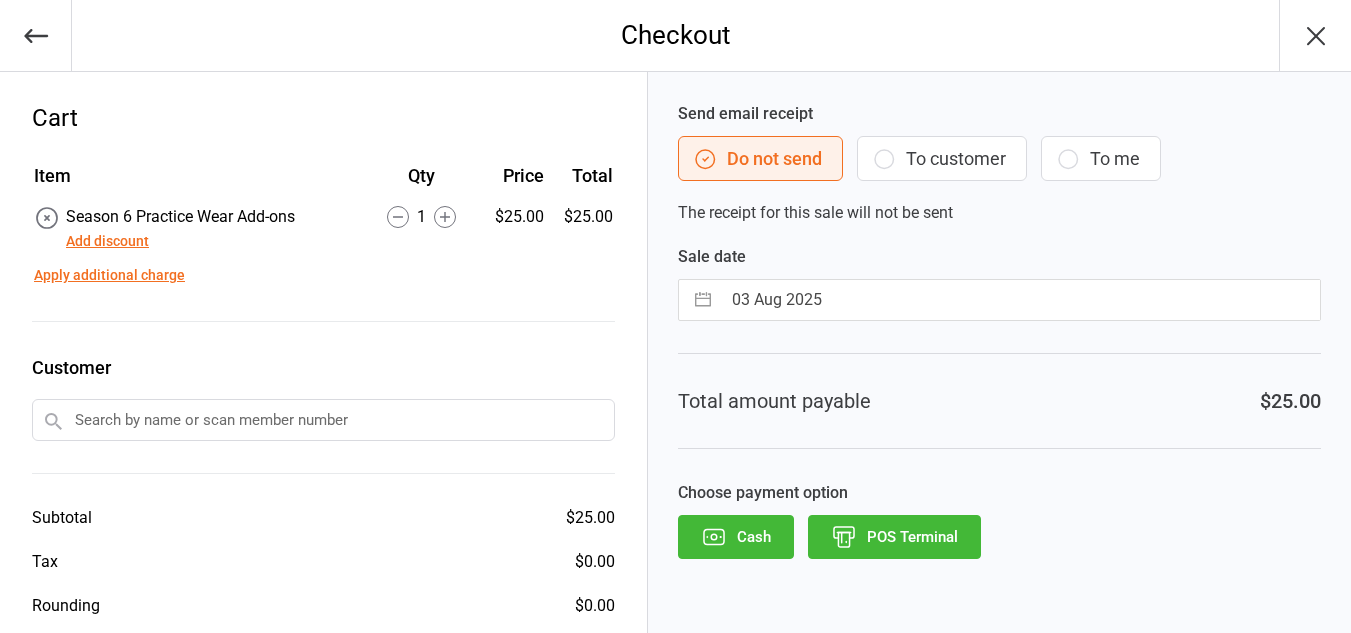 scroll, scrollTop: 0, scrollLeft: 0, axis: both 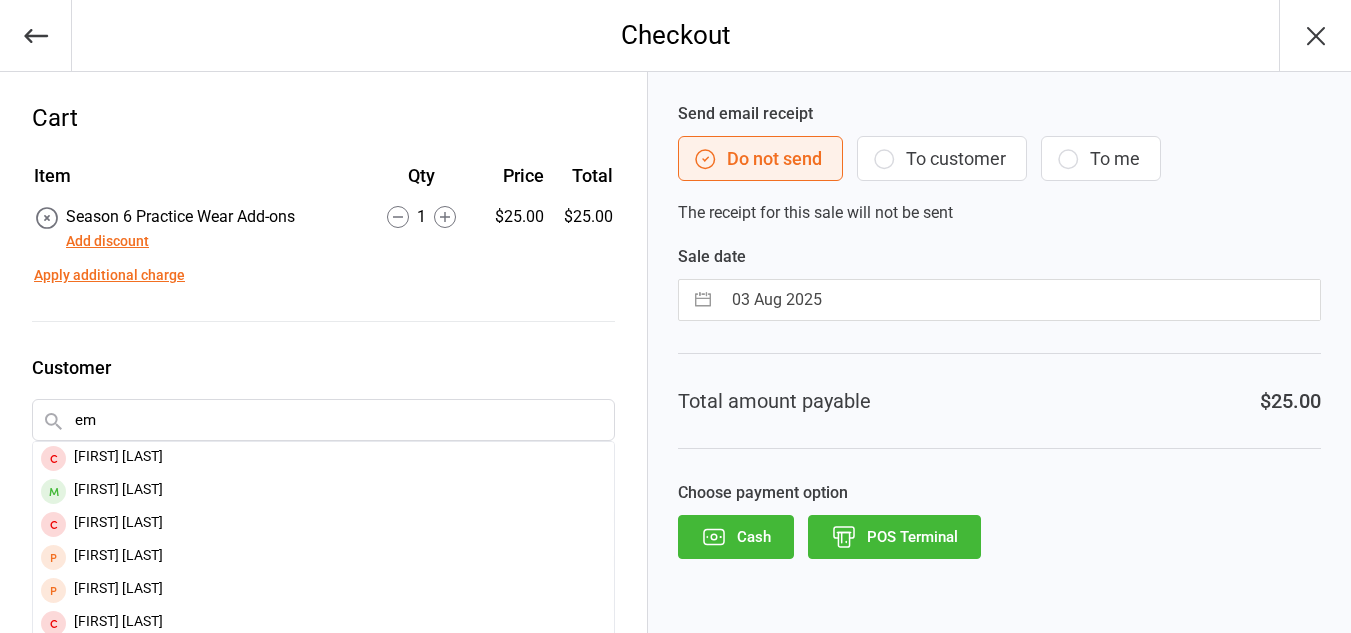 type on "e" 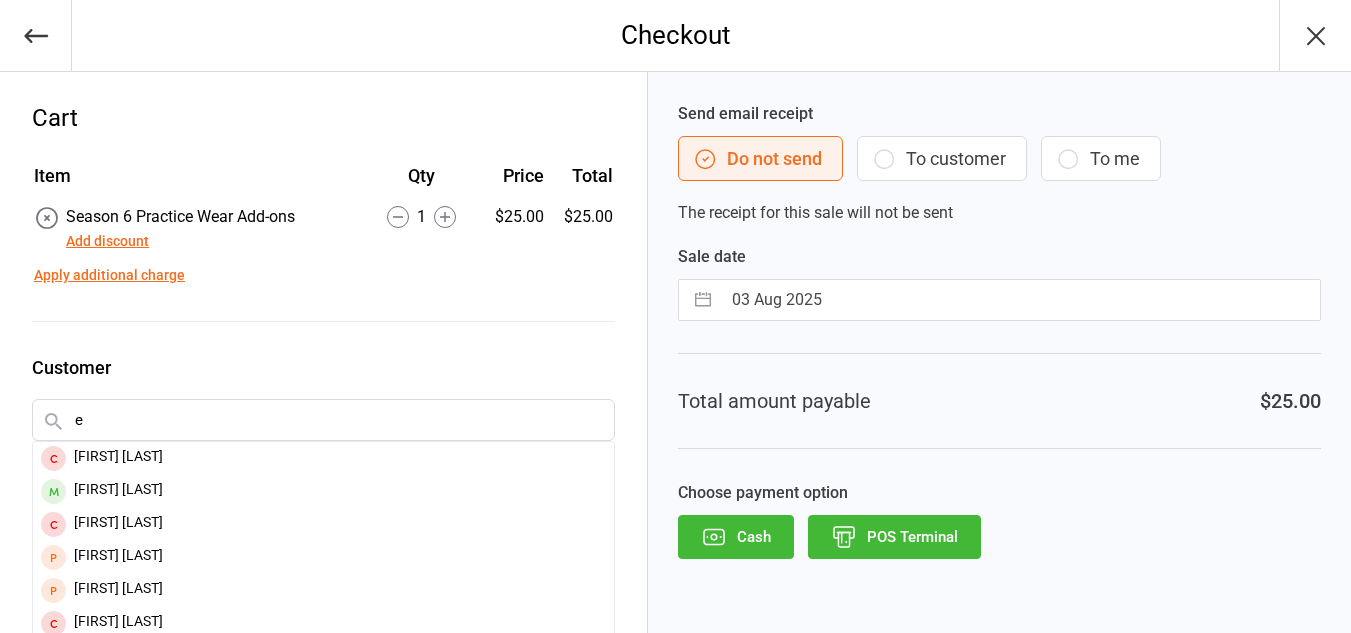 type 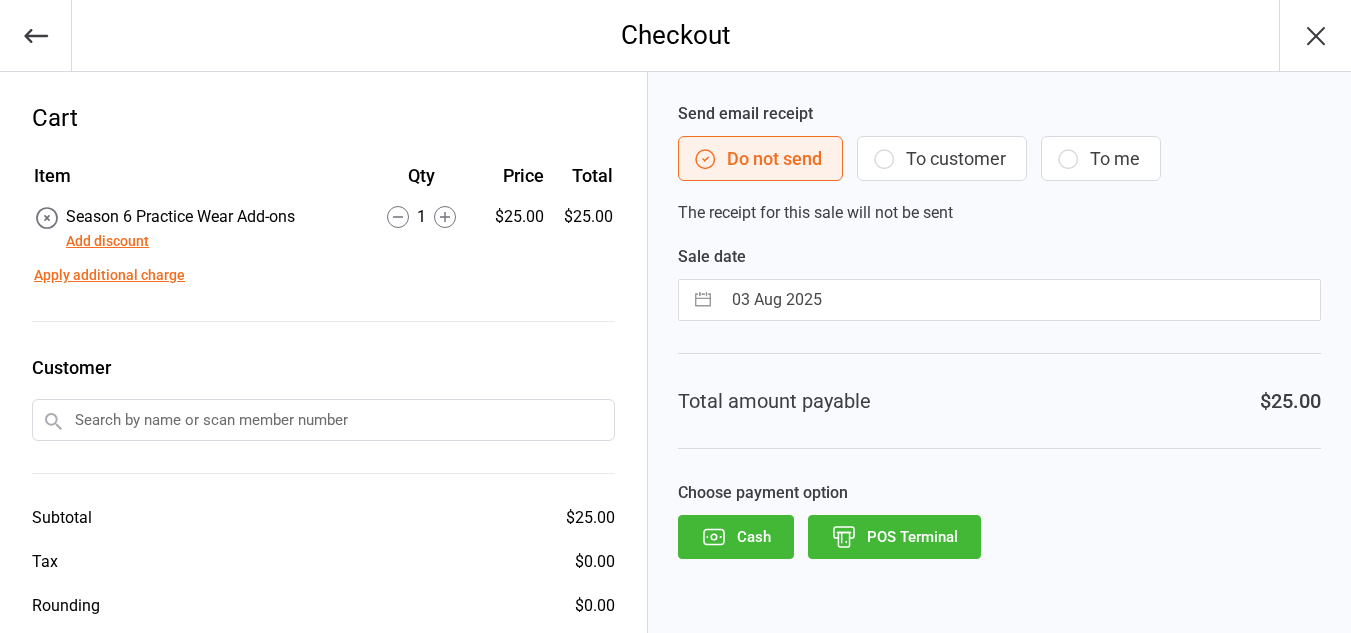 click on "Item Qty Price Total Season 6 Practice Wear Add-ons Add discount 1 $[PRICE] $[PRICE] Apply additional charge Customer Subtotal $[PRICE] Tax $0.00 Rounding $0.00 Total $[PRICE]" at bounding box center (323, 417) 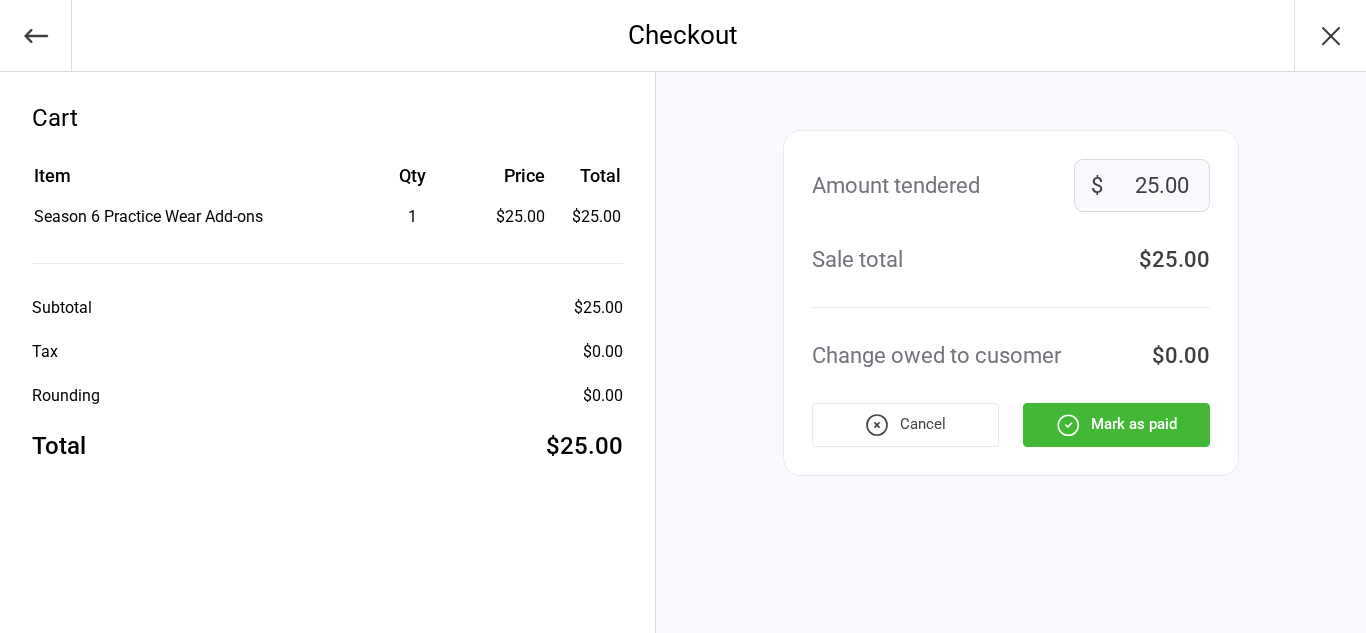 click on "Cancel" at bounding box center (905, 425) 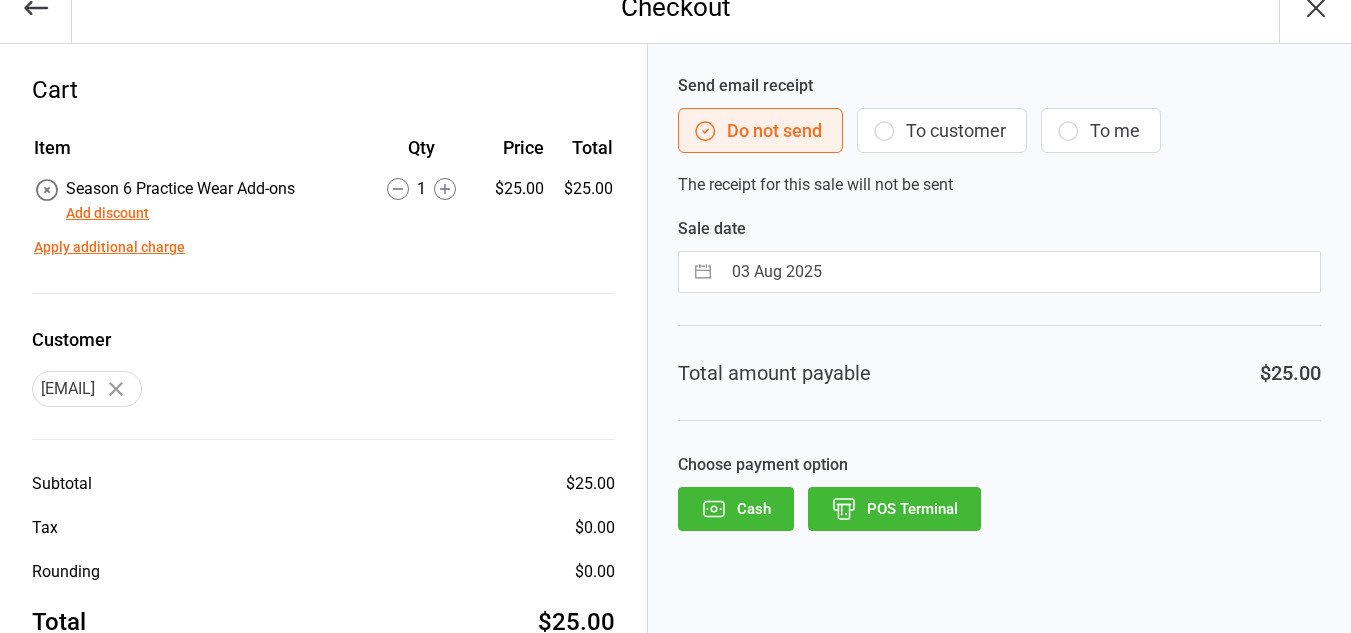 scroll, scrollTop: 27, scrollLeft: 0, axis: vertical 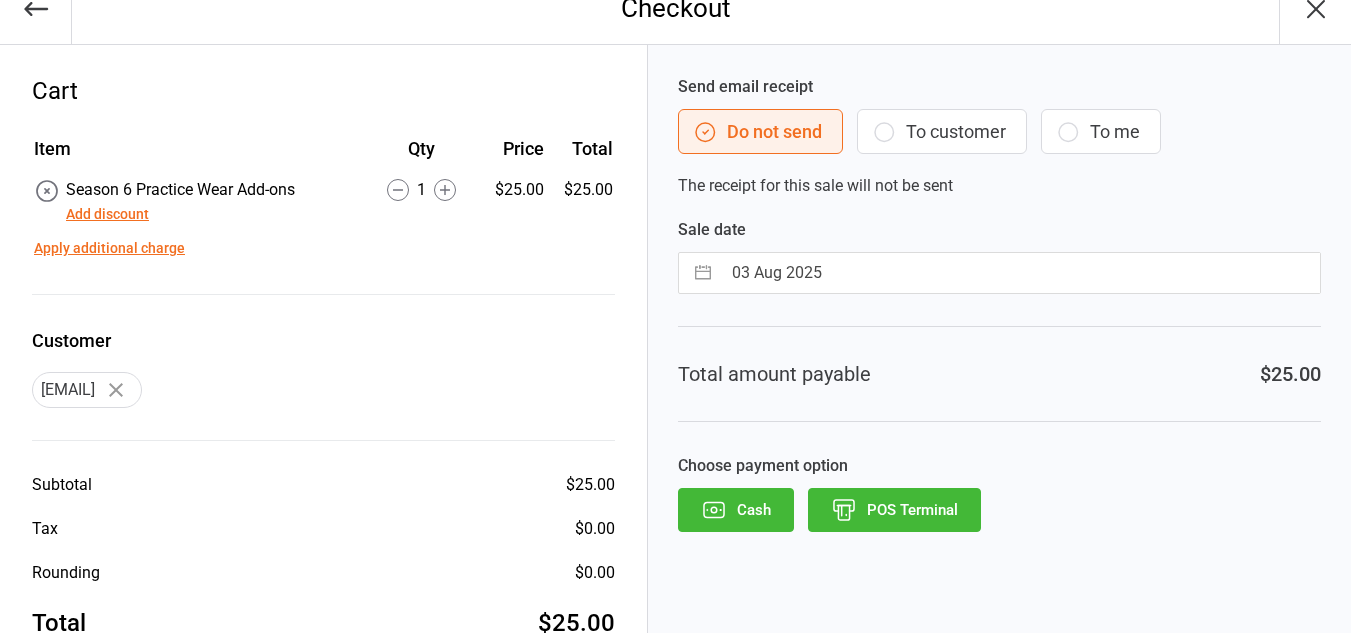 click 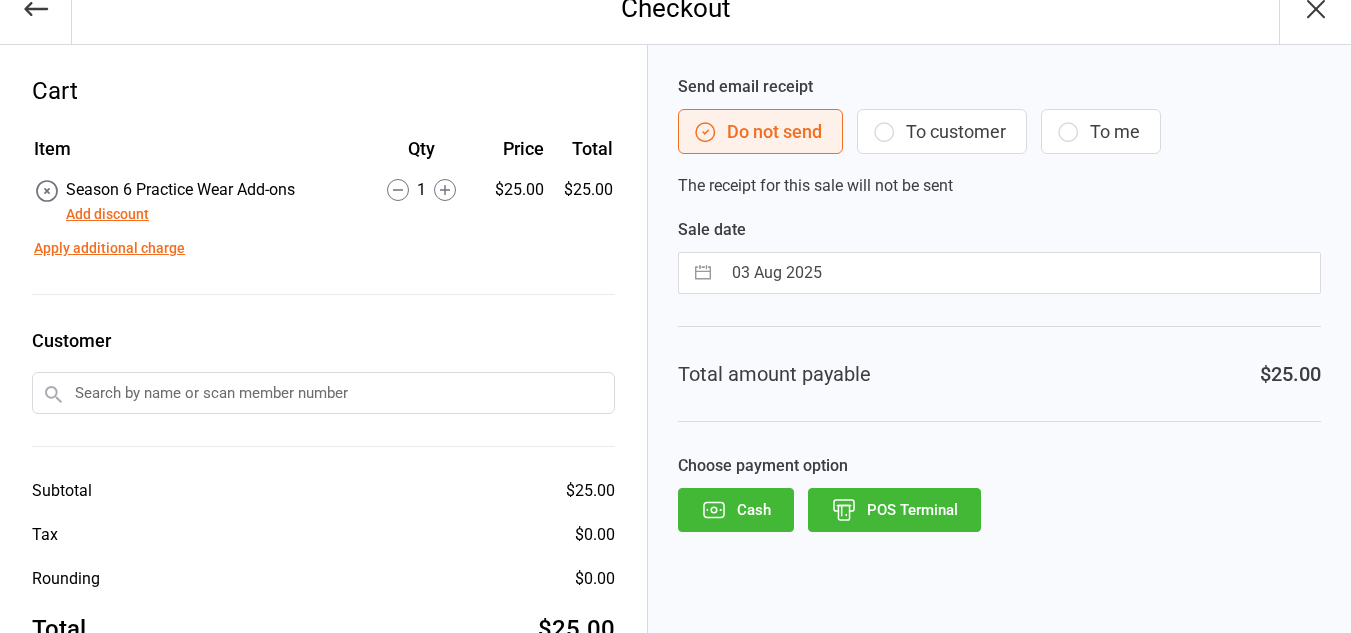 click at bounding box center (323, 393) 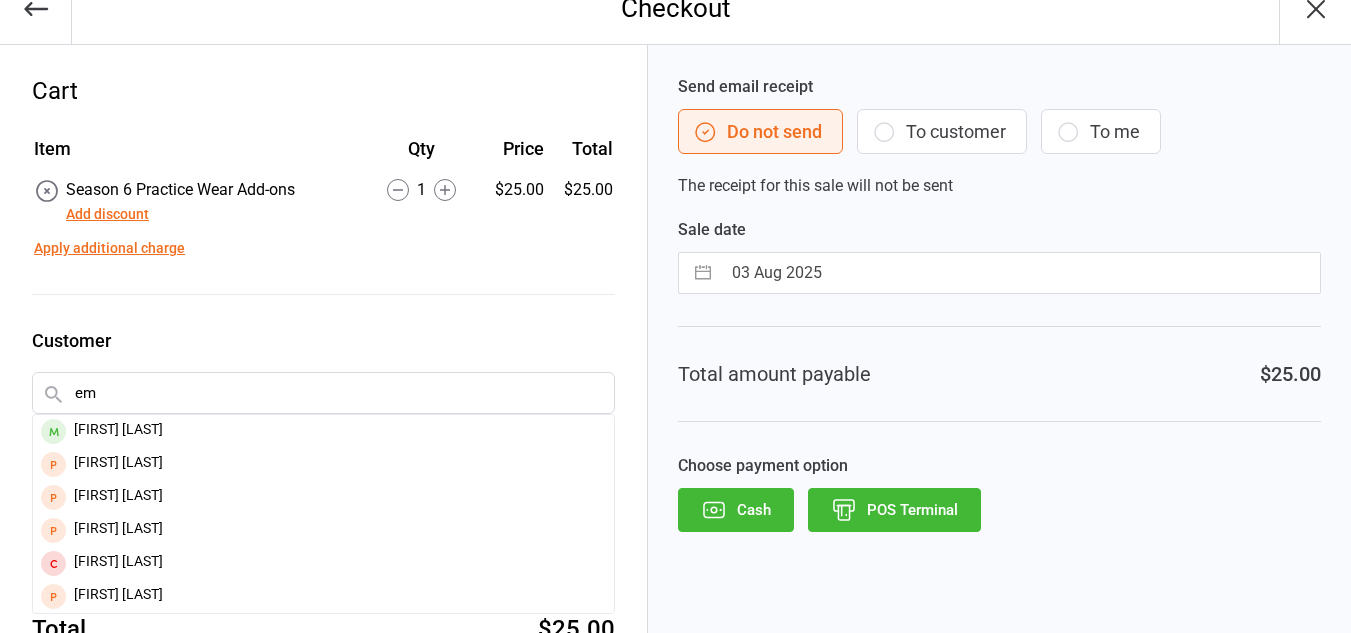 type on "e" 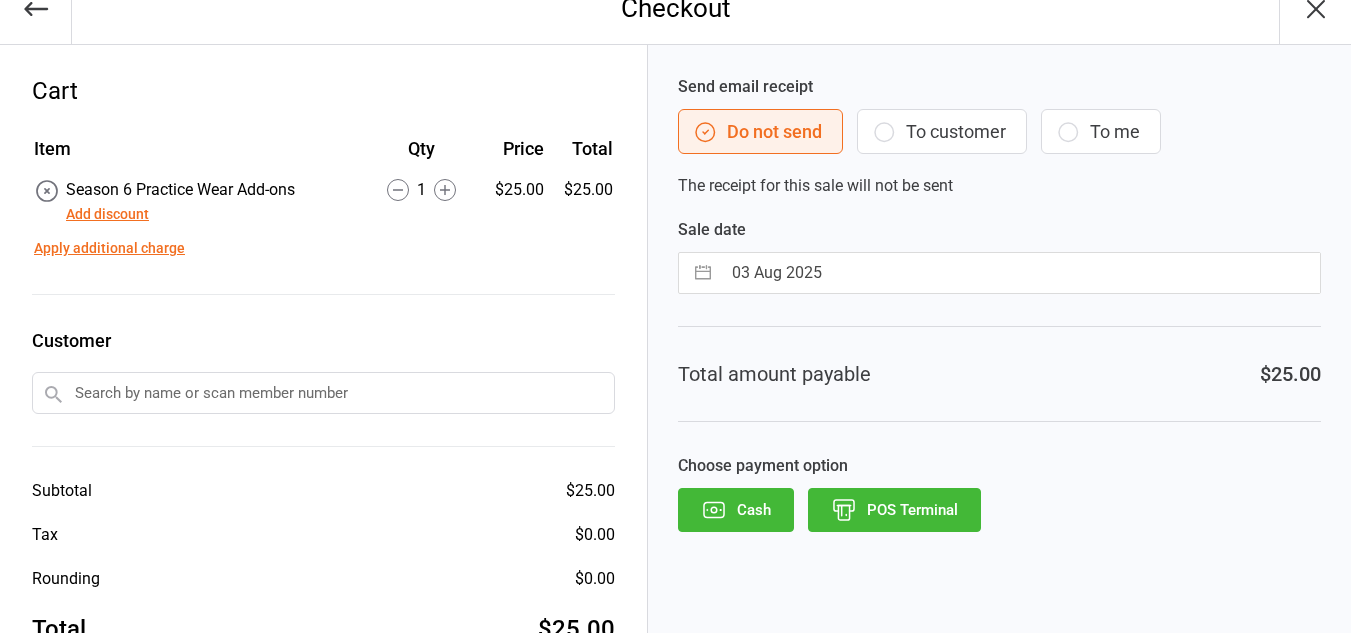type 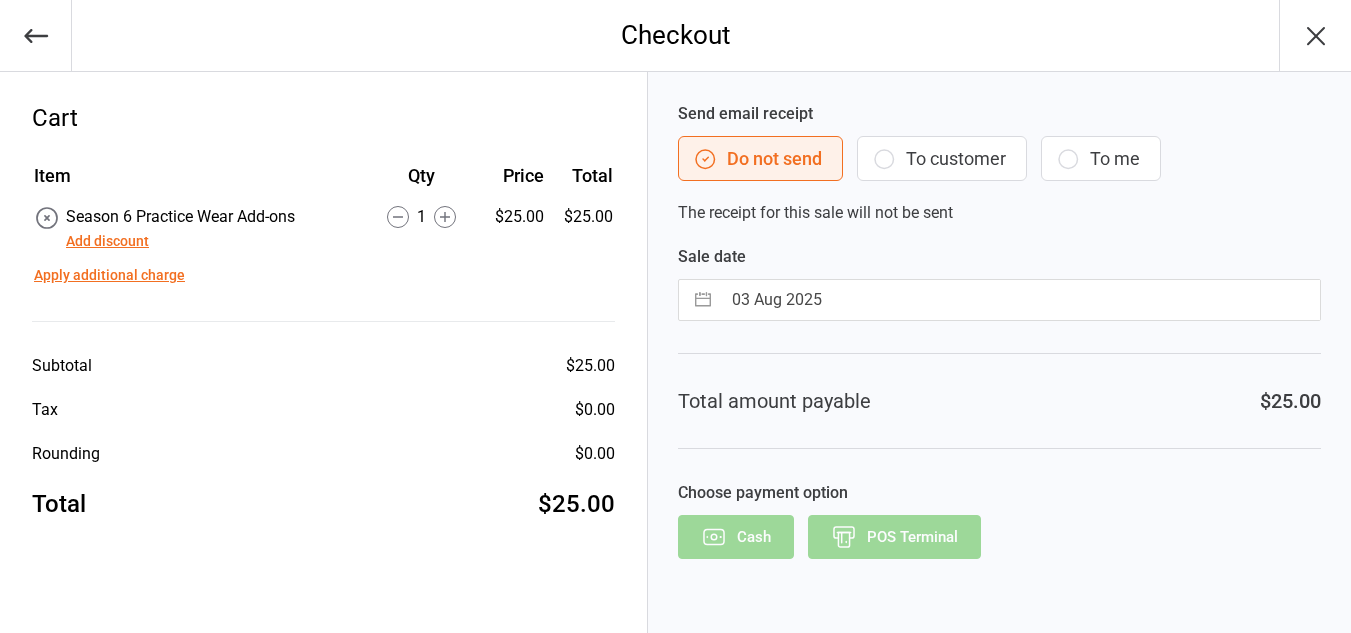scroll, scrollTop: 0, scrollLeft: 0, axis: both 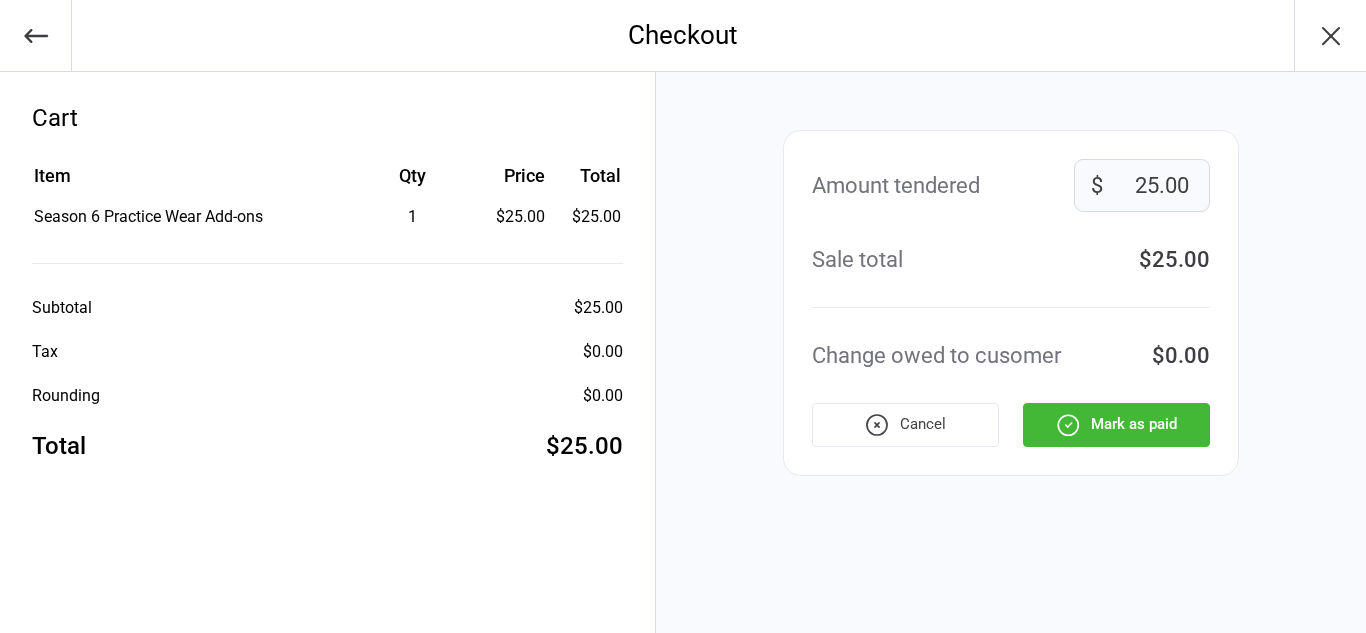 click on "Mark as paid" at bounding box center [1116, 425] 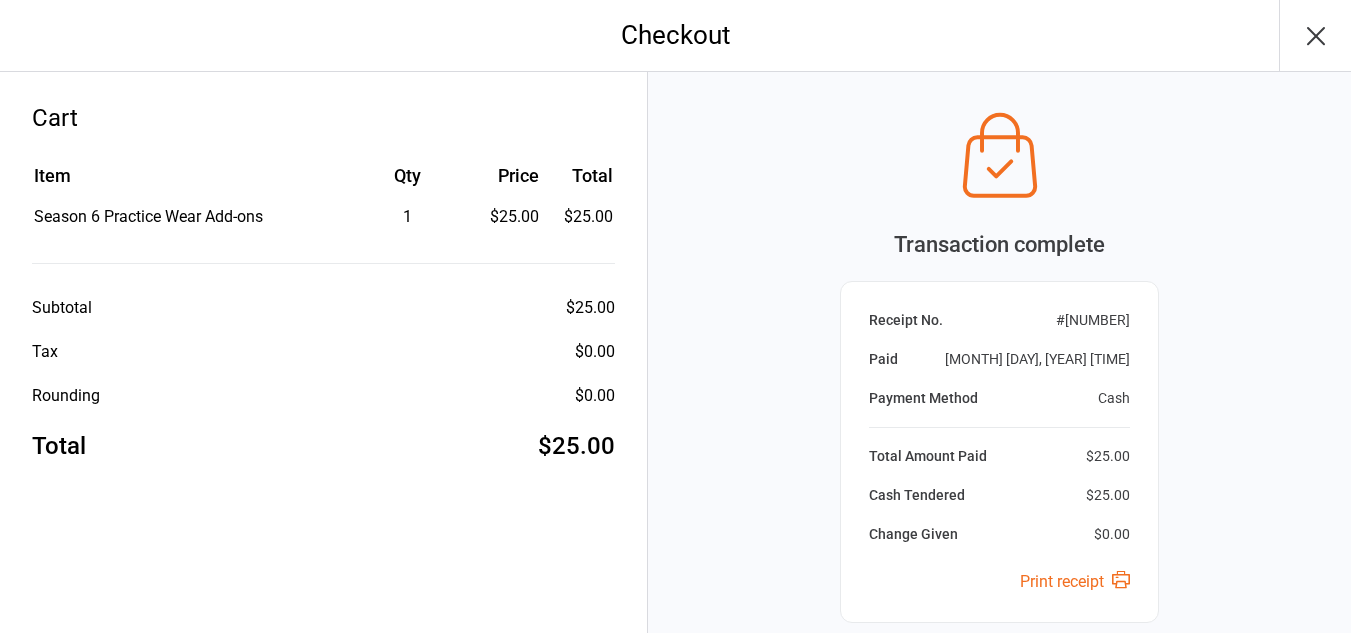 scroll, scrollTop: 184, scrollLeft: 0, axis: vertical 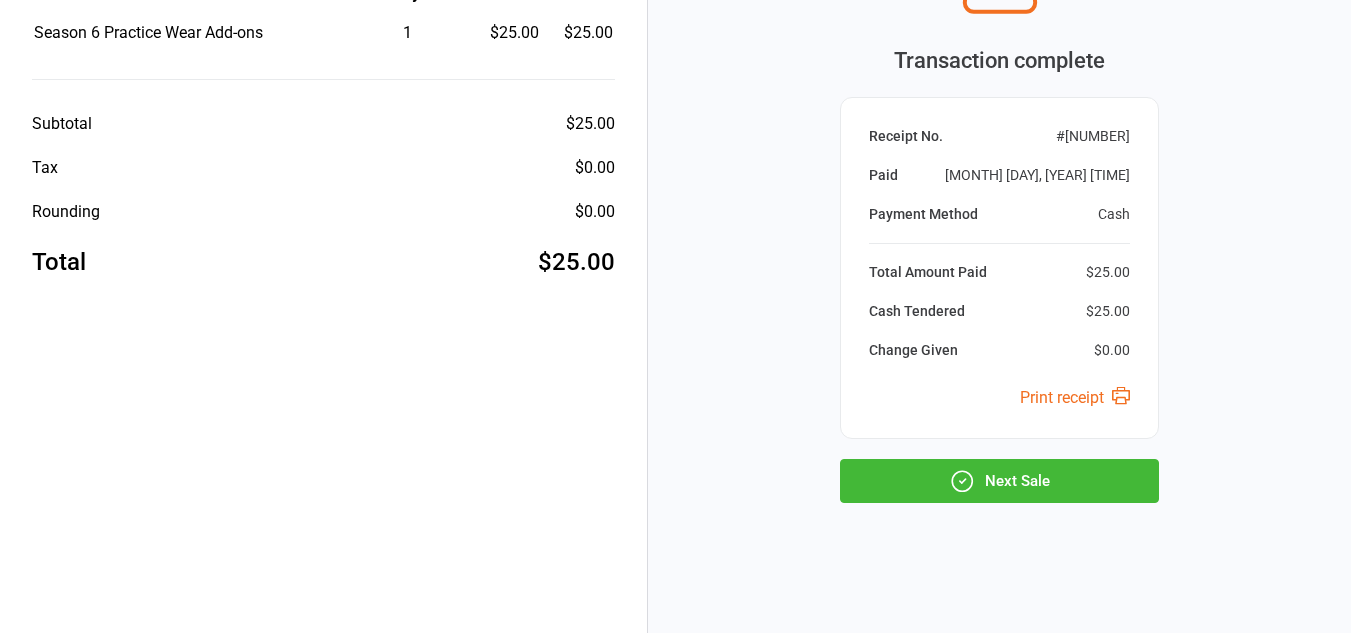 click on "Next Sale" at bounding box center [999, 481] 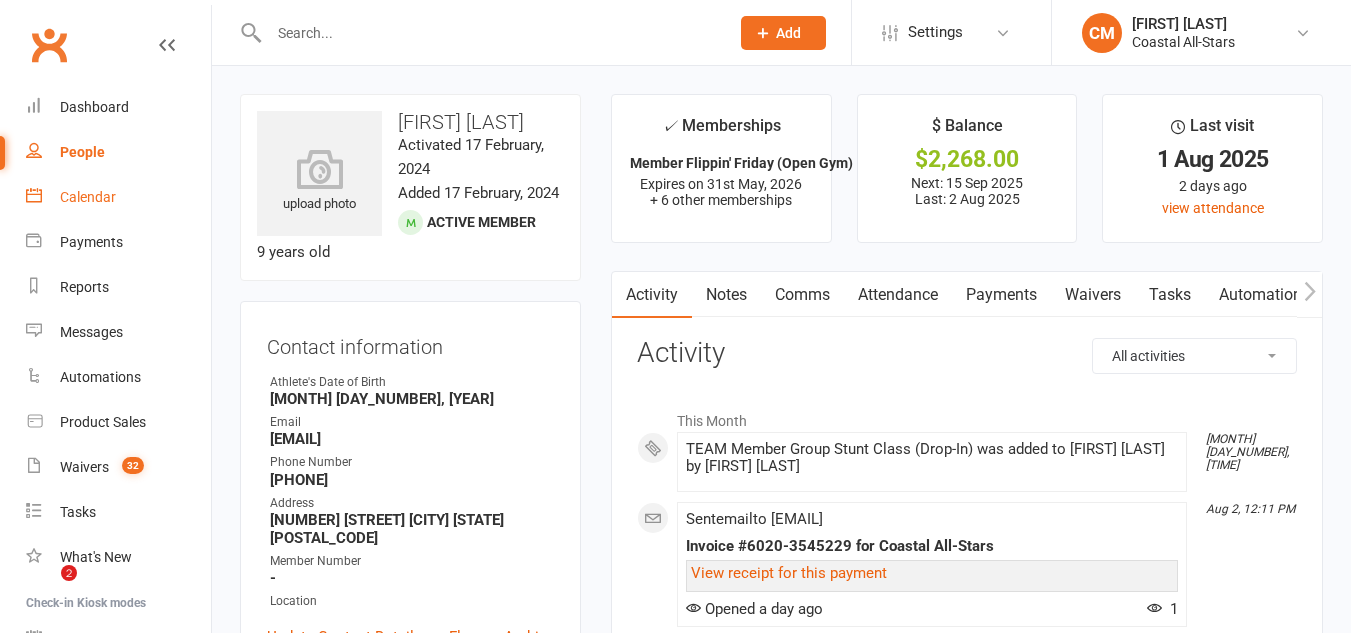 scroll, scrollTop: 0, scrollLeft: 0, axis: both 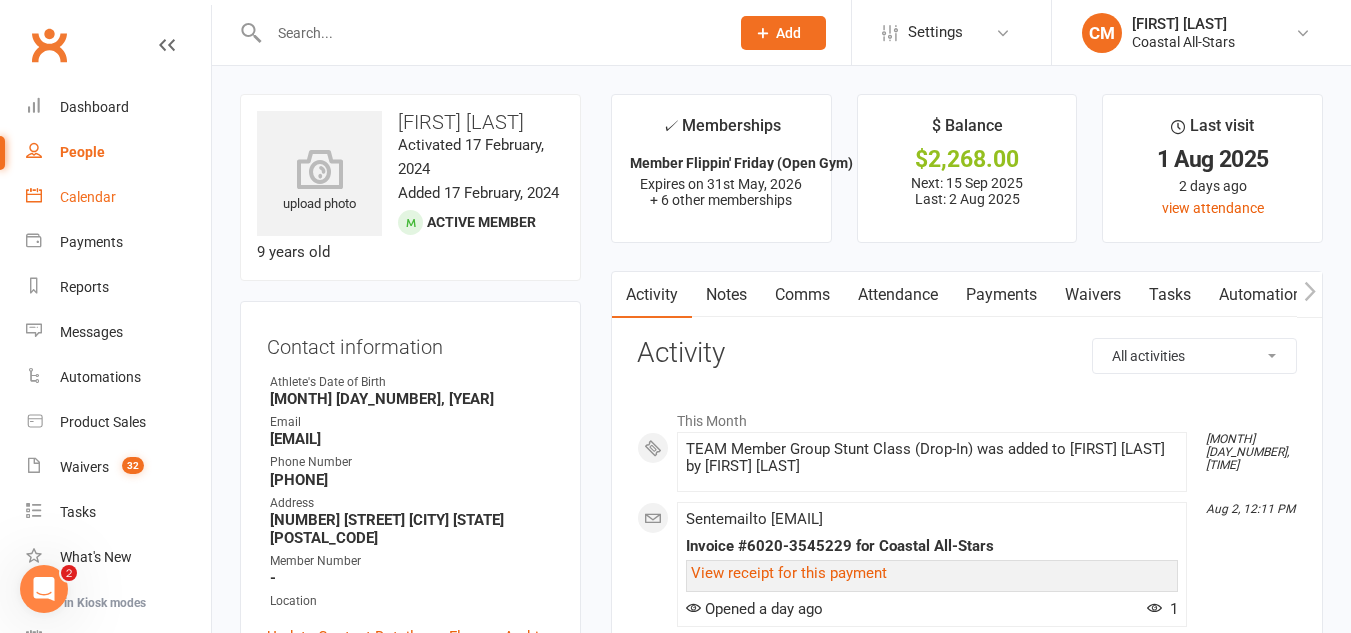 click on "Calendar" at bounding box center (118, 197) 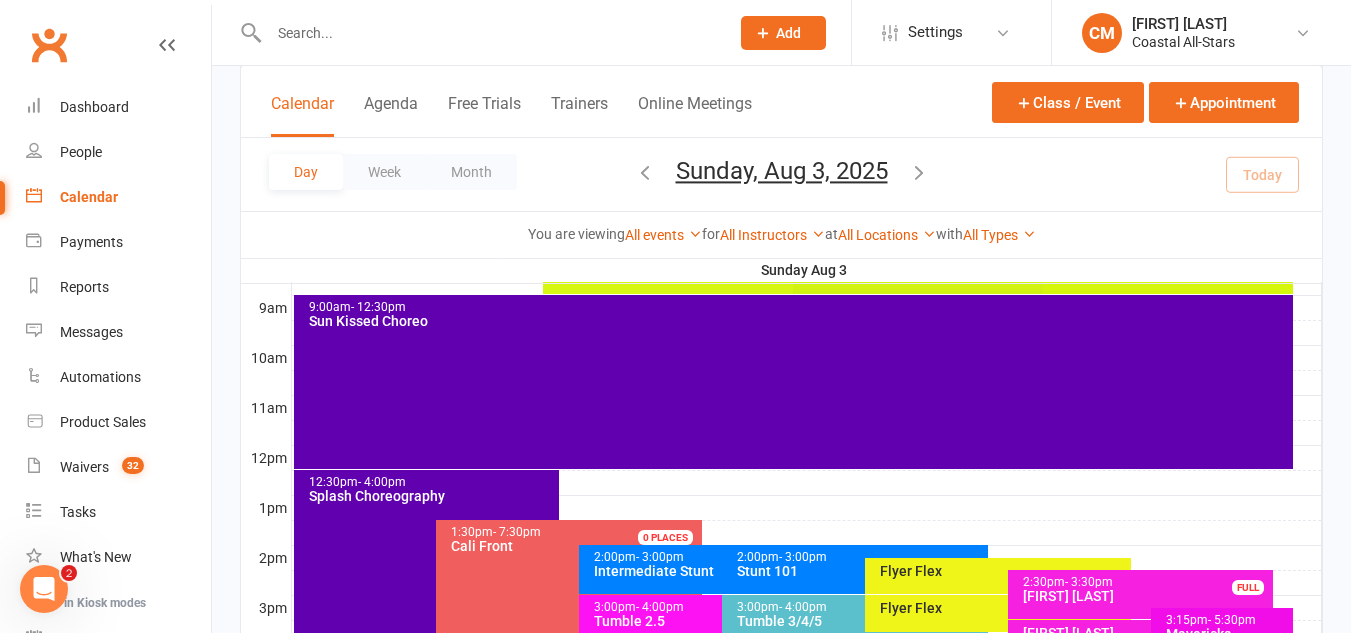 scroll, scrollTop: 562, scrollLeft: 0, axis: vertical 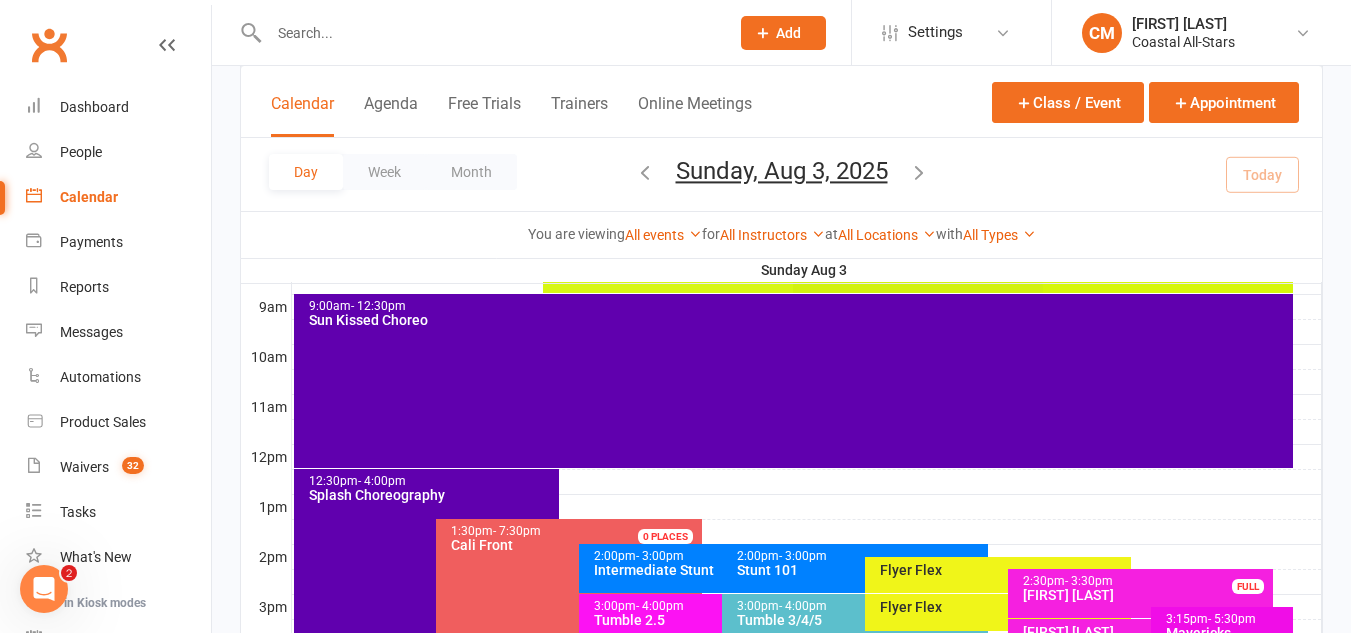 click on "[TIME]" at bounding box center [432, 481] 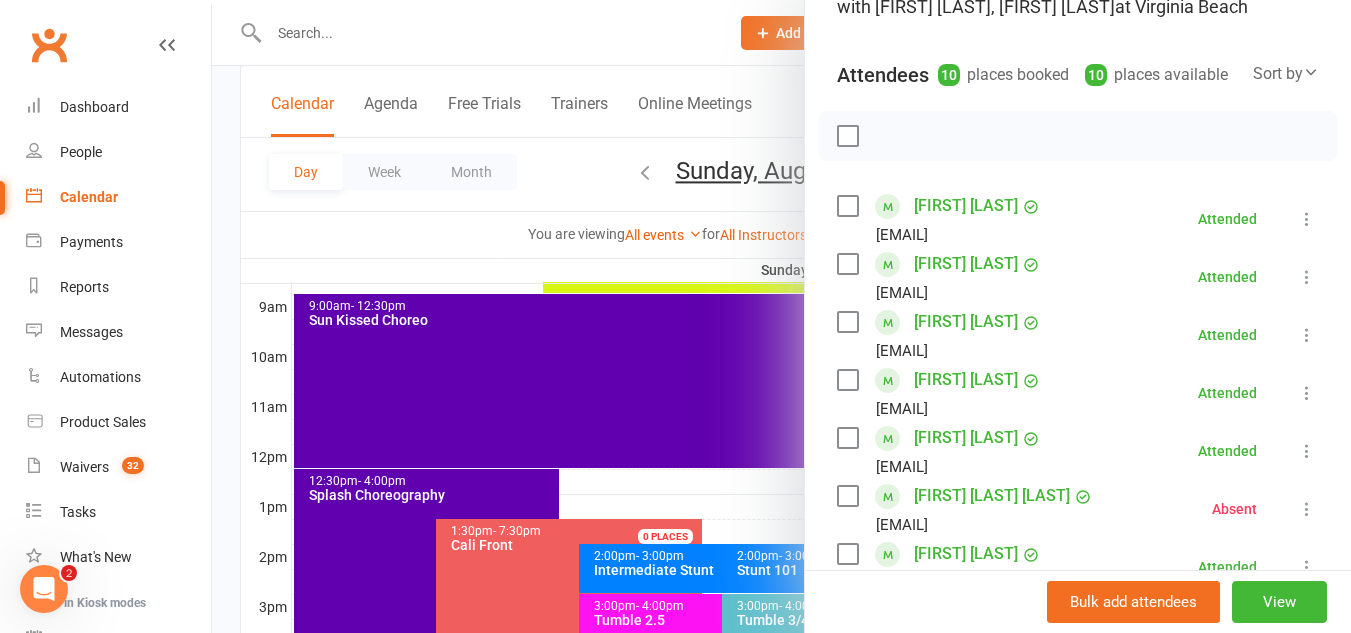 scroll, scrollTop: 0, scrollLeft: 0, axis: both 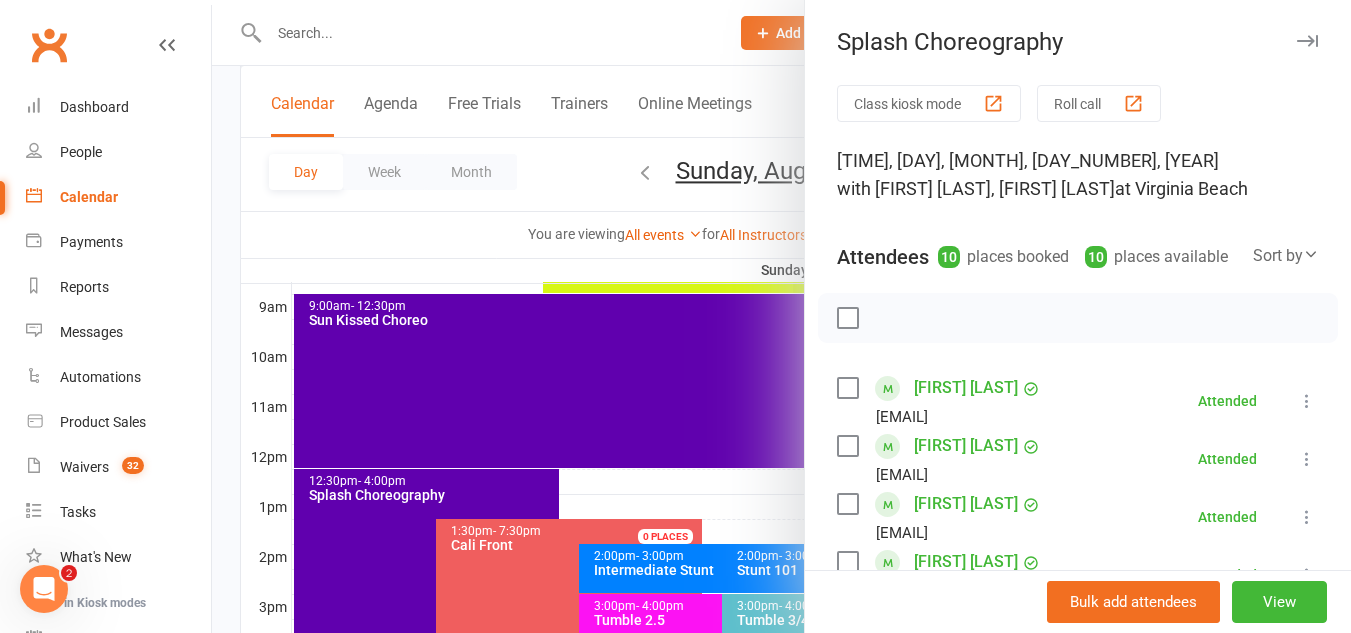 click at bounding box center [781, 316] 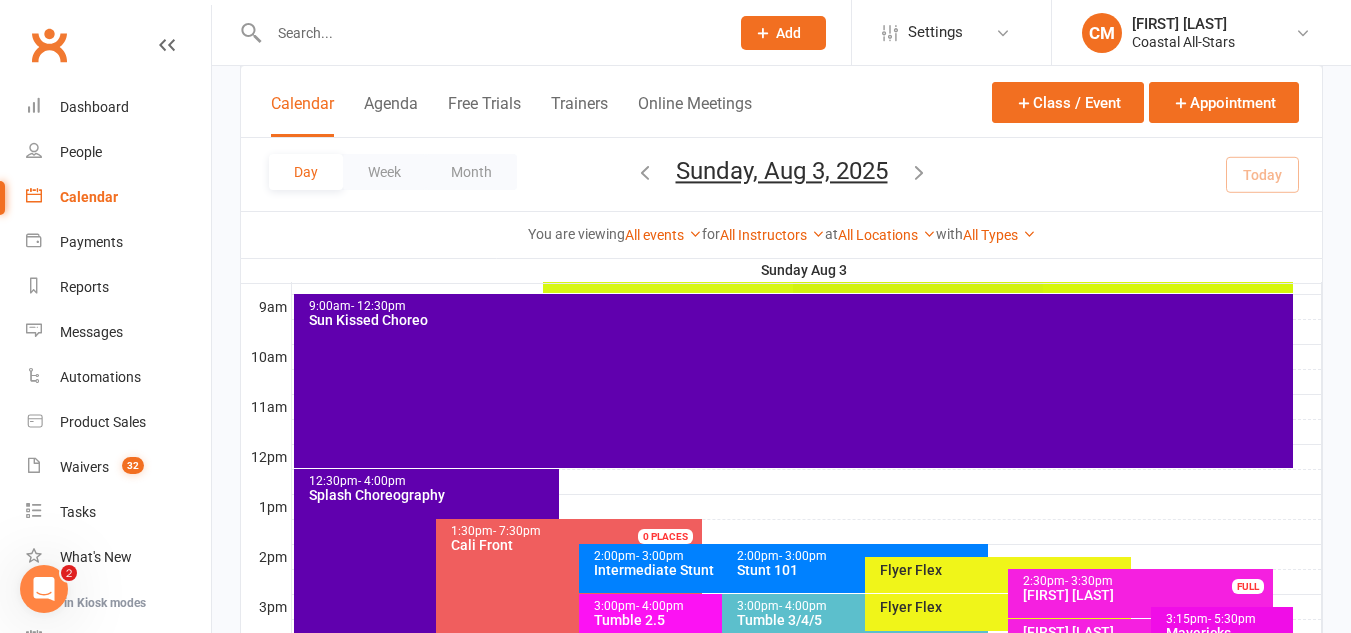 click on "9:00am  - 12:30pm Sun Kissed Choreo" at bounding box center [794, 381] 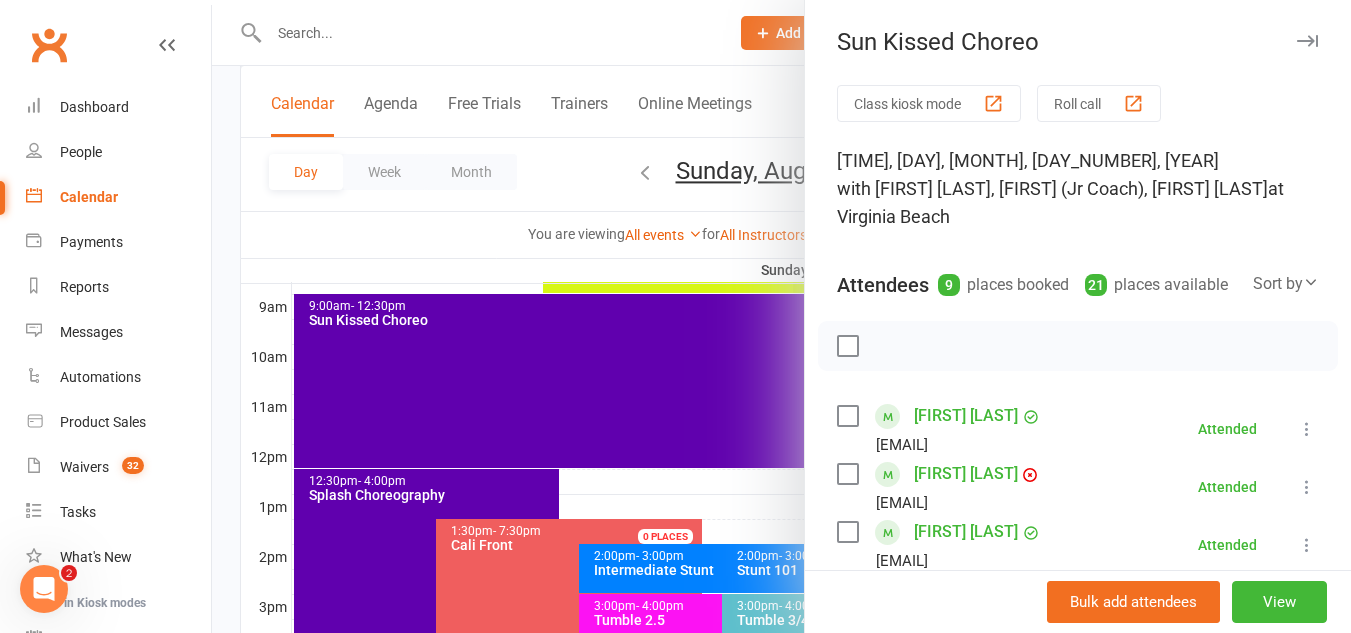 click at bounding box center (781, 316) 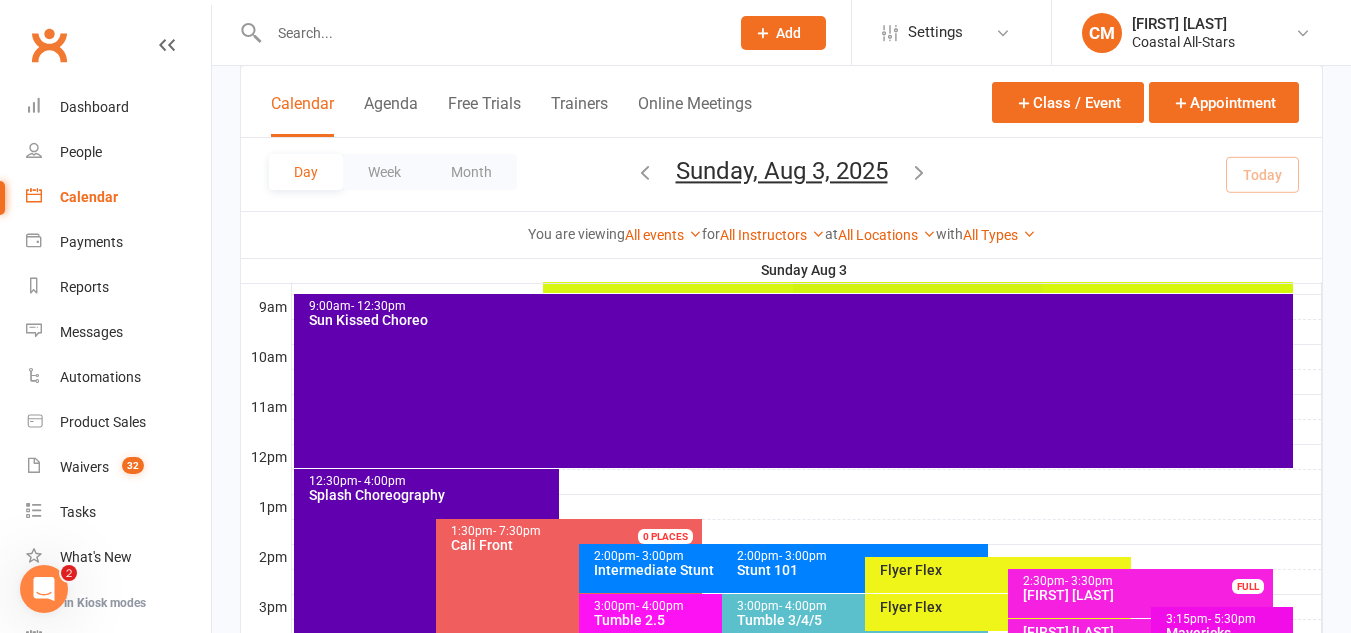 click at bounding box center (645, 172) 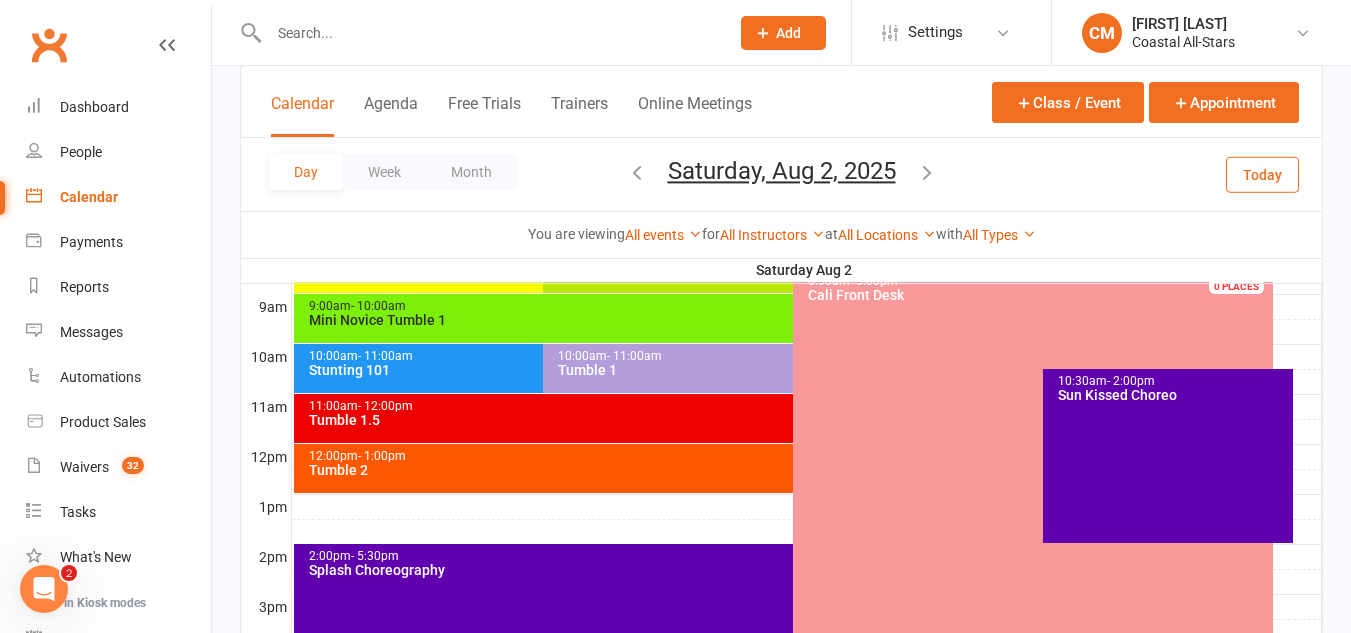 click on "2:00pm  - 5:30pm Splash Choreography" at bounding box center [784, 631] 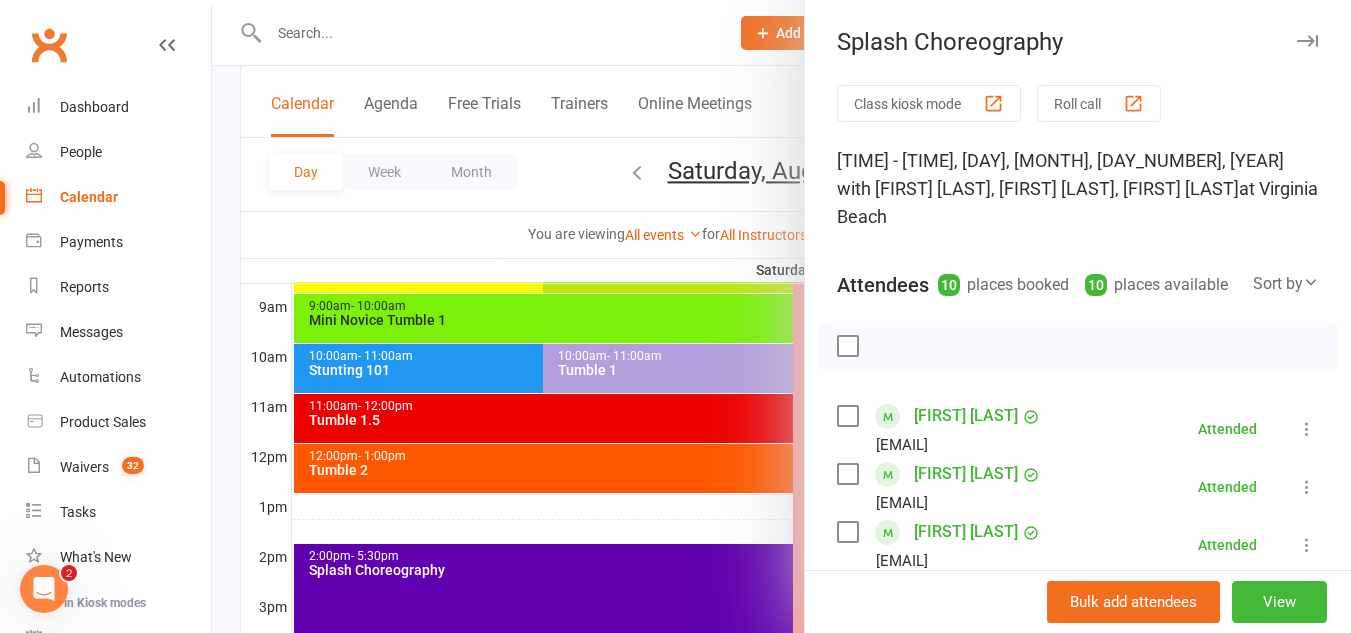 click at bounding box center [781, 316] 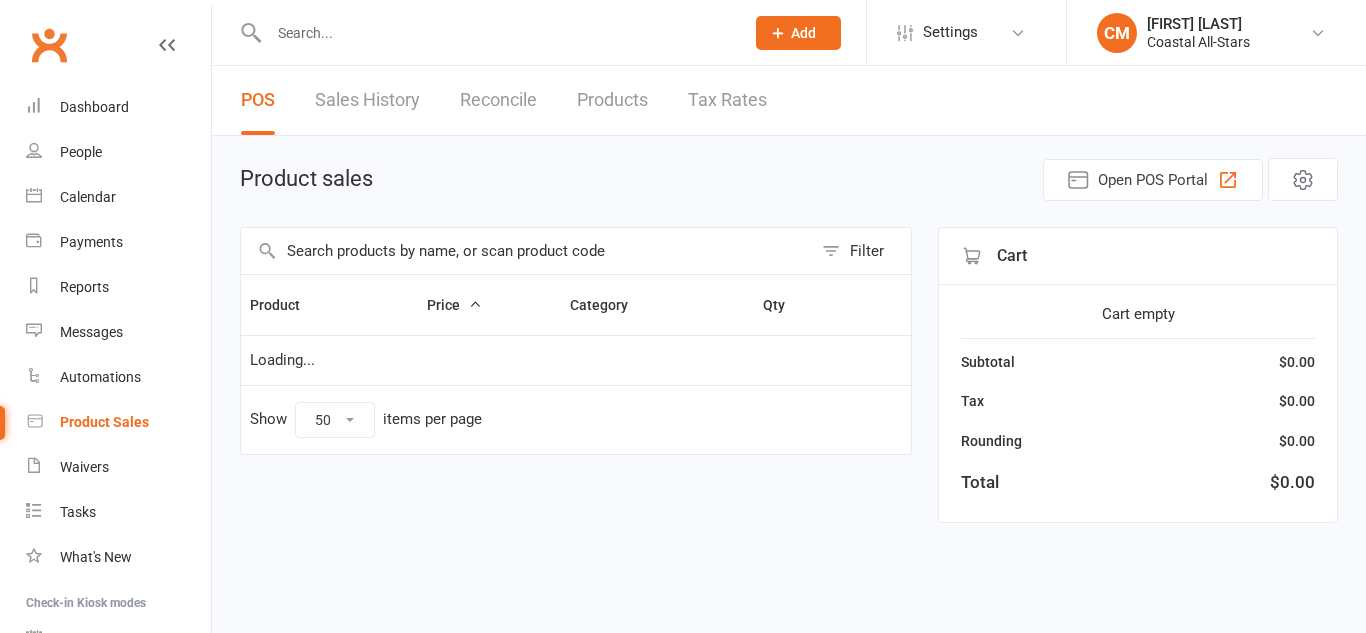 select on "50" 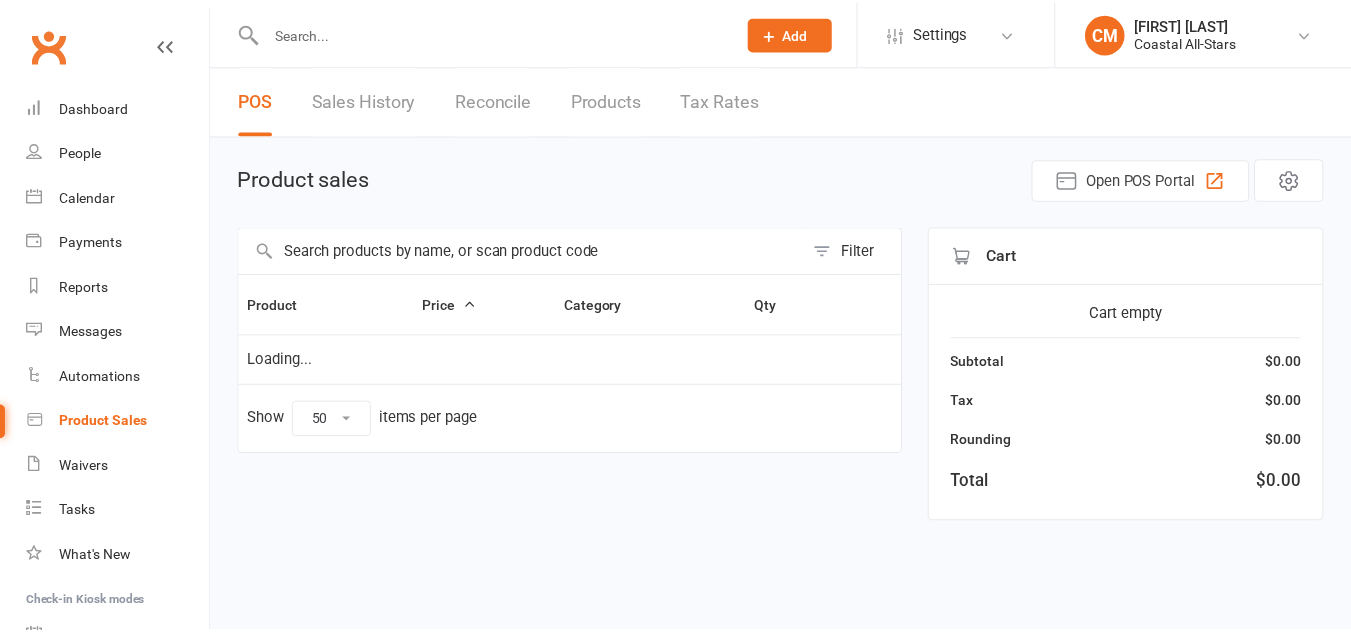 scroll, scrollTop: 0, scrollLeft: 0, axis: both 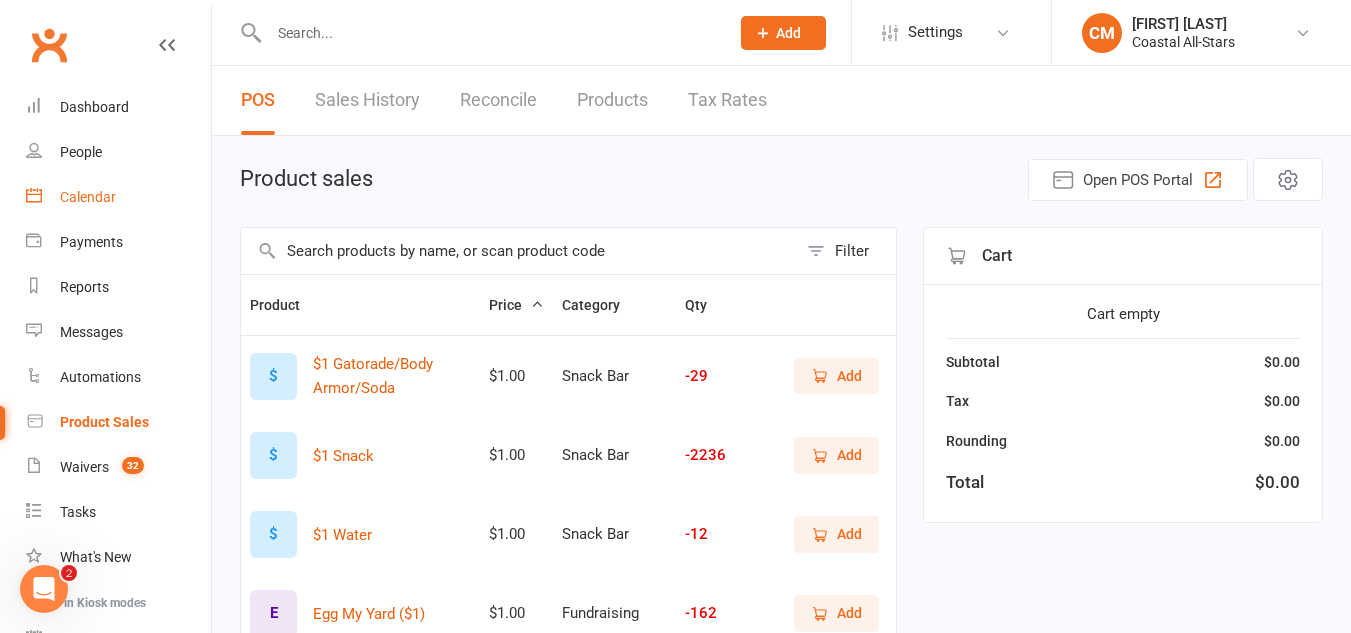 click on "Calendar" at bounding box center [88, 197] 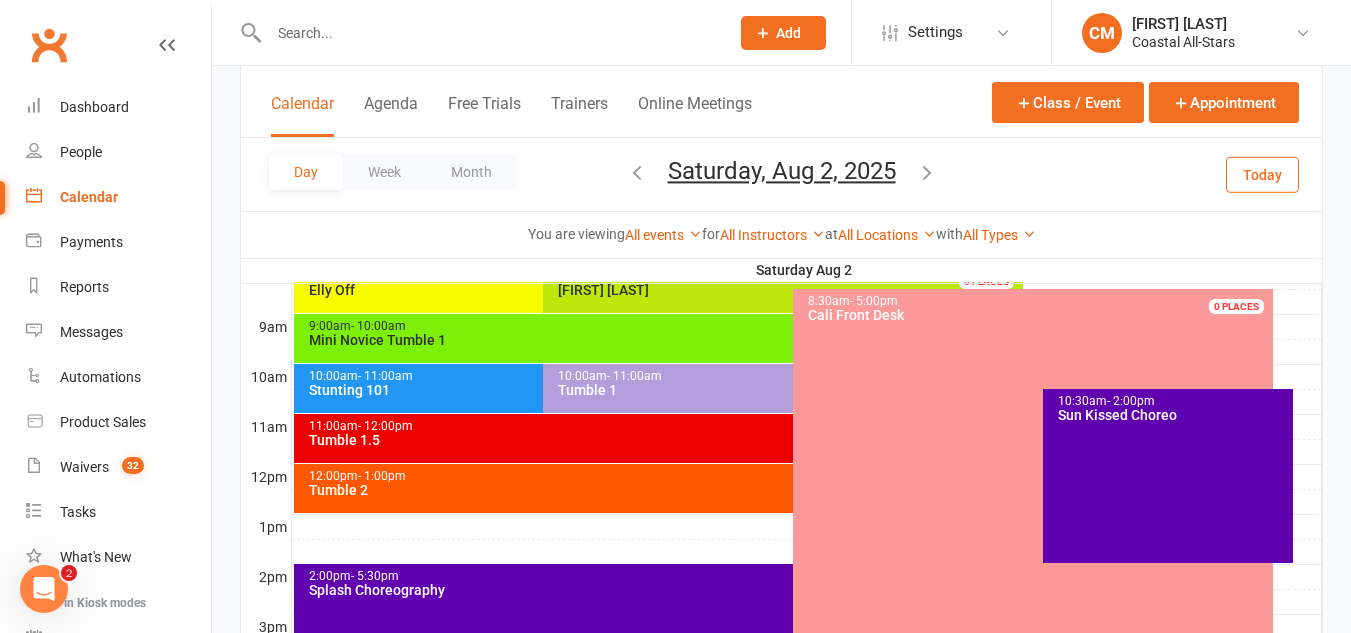 scroll, scrollTop: 592, scrollLeft: 0, axis: vertical 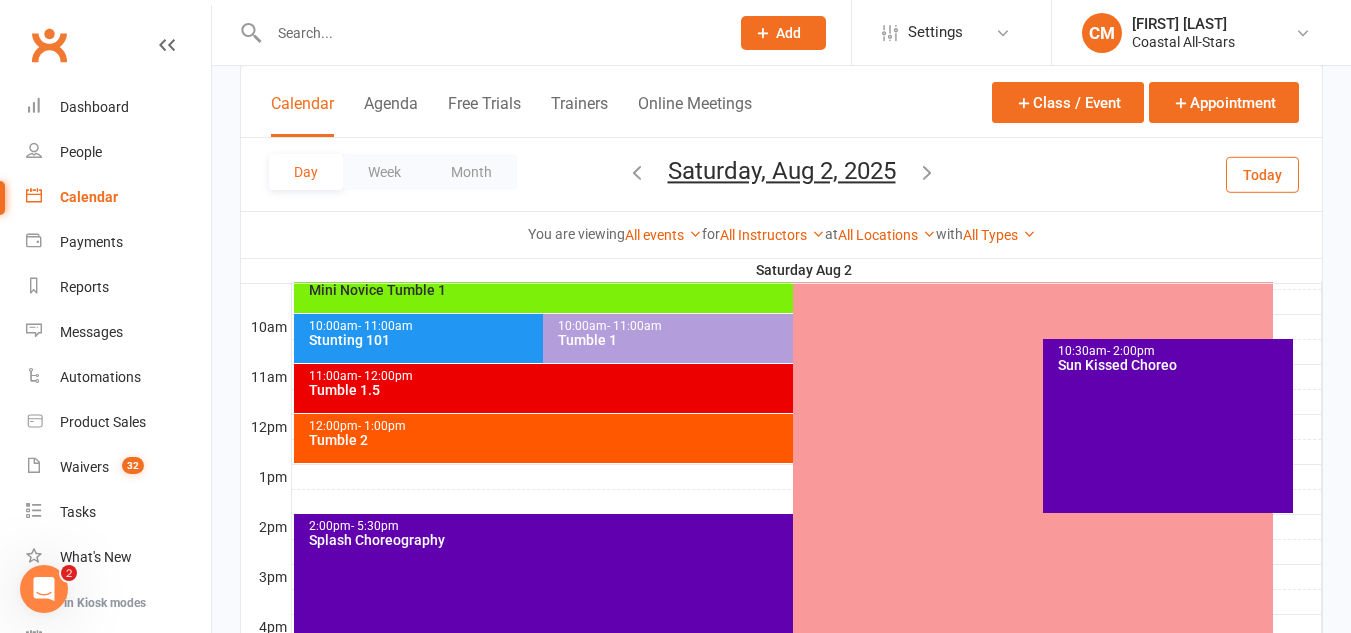 click at bounding box center [927, 172] 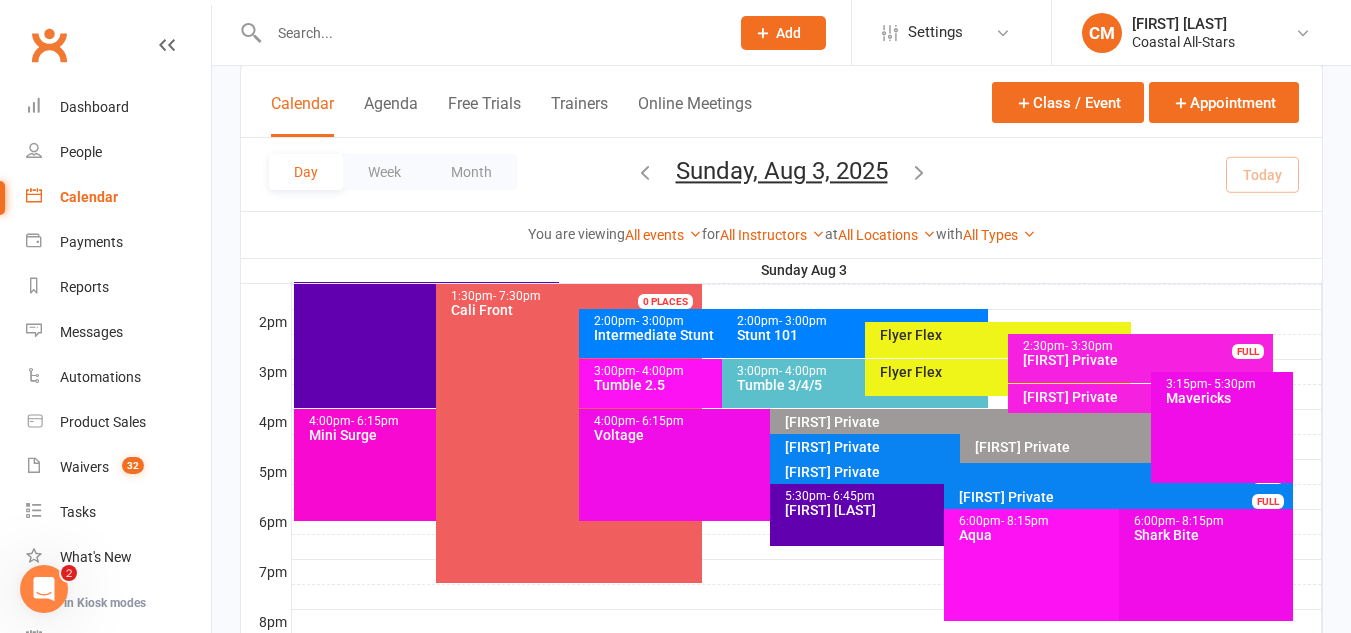 scroll, scrollTop: 796, scrollLeft: 0, axis: vertical 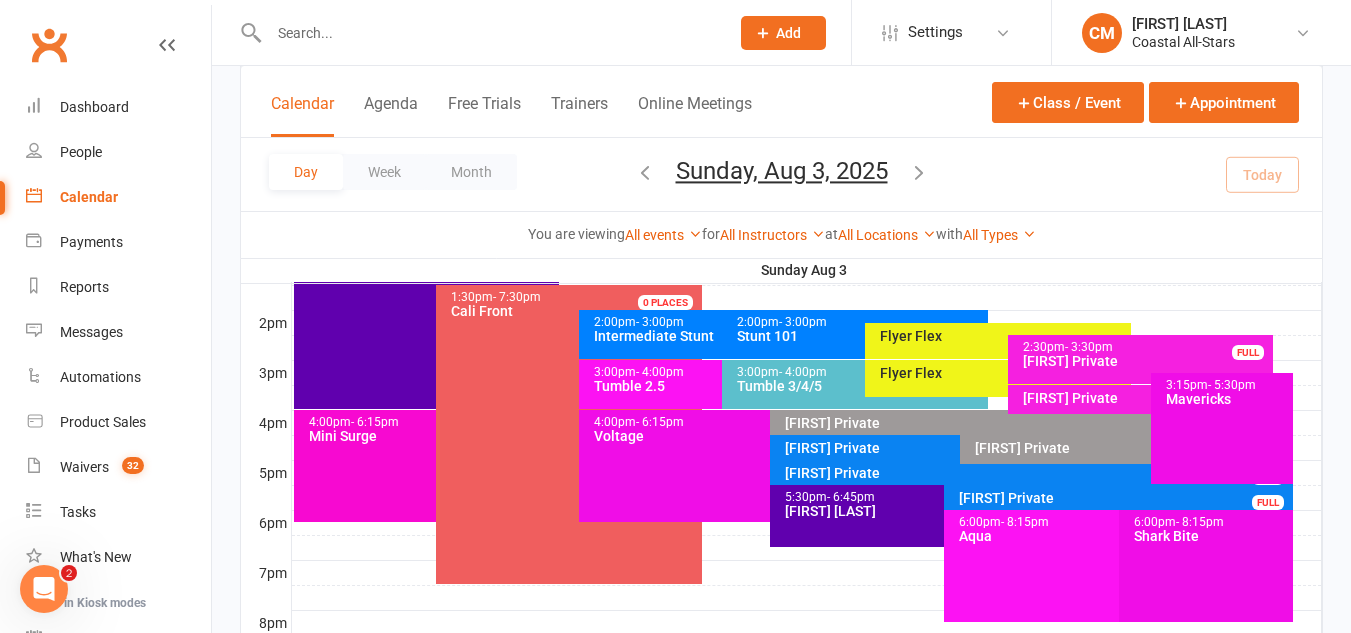 click on "- 8:15pm" at bounding box center (1025, 522) 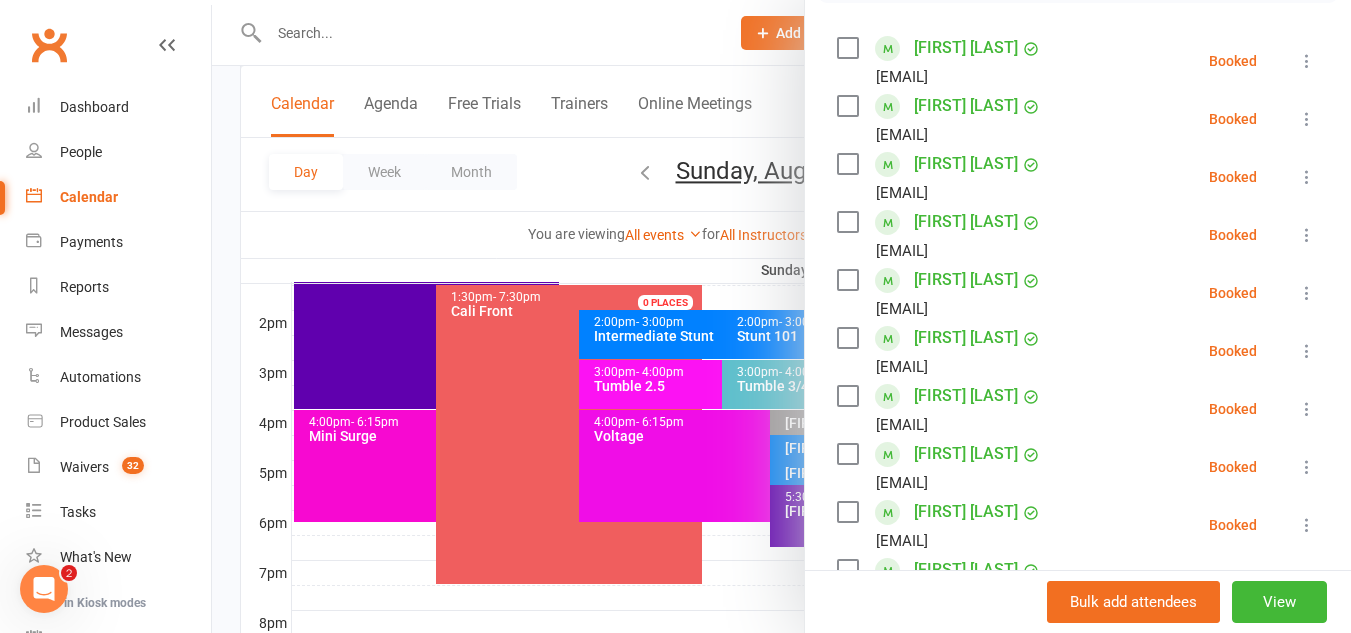 scroll, scrollTop: 348, scrollLeft: 0, axis: vertical 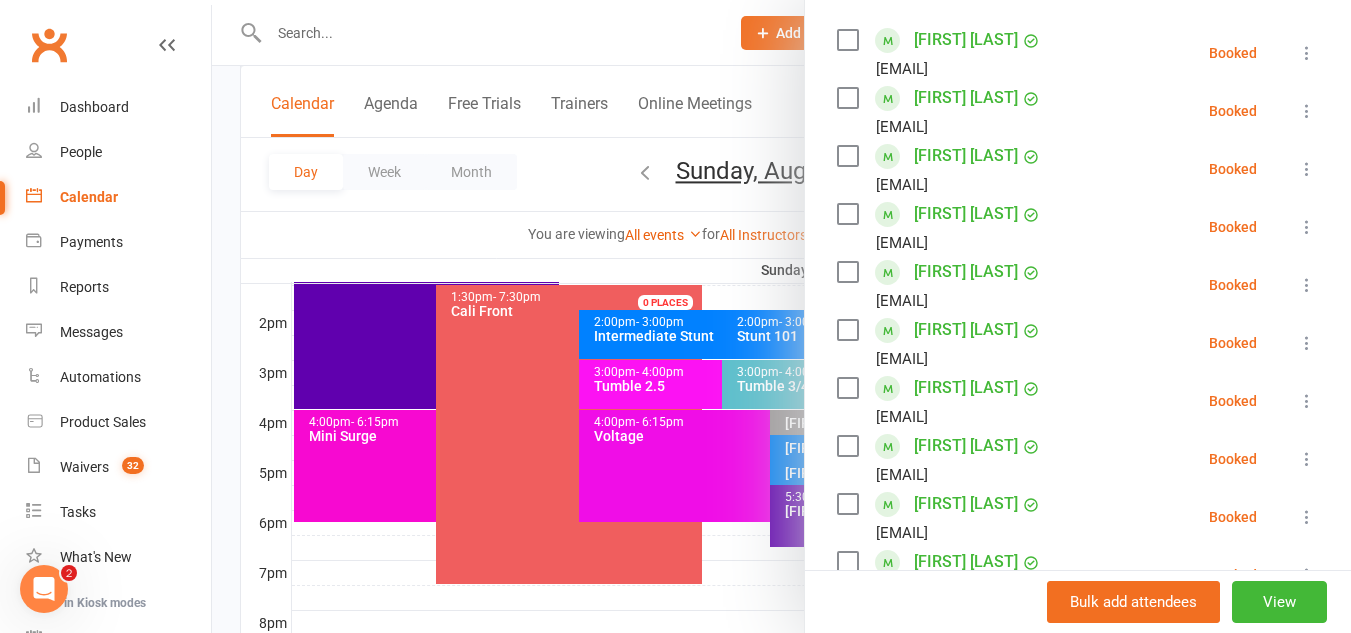 click at bounding box center [781, 316] 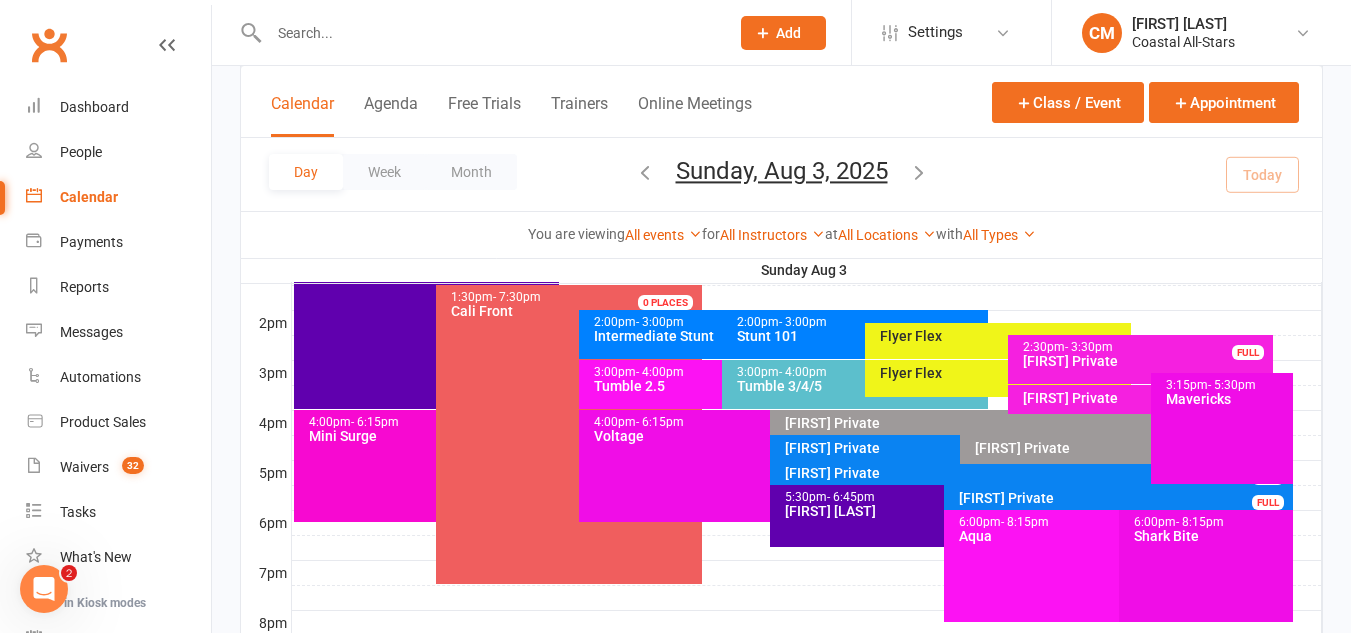 click on "Shark Bite" at bounding box center (1211, 536) 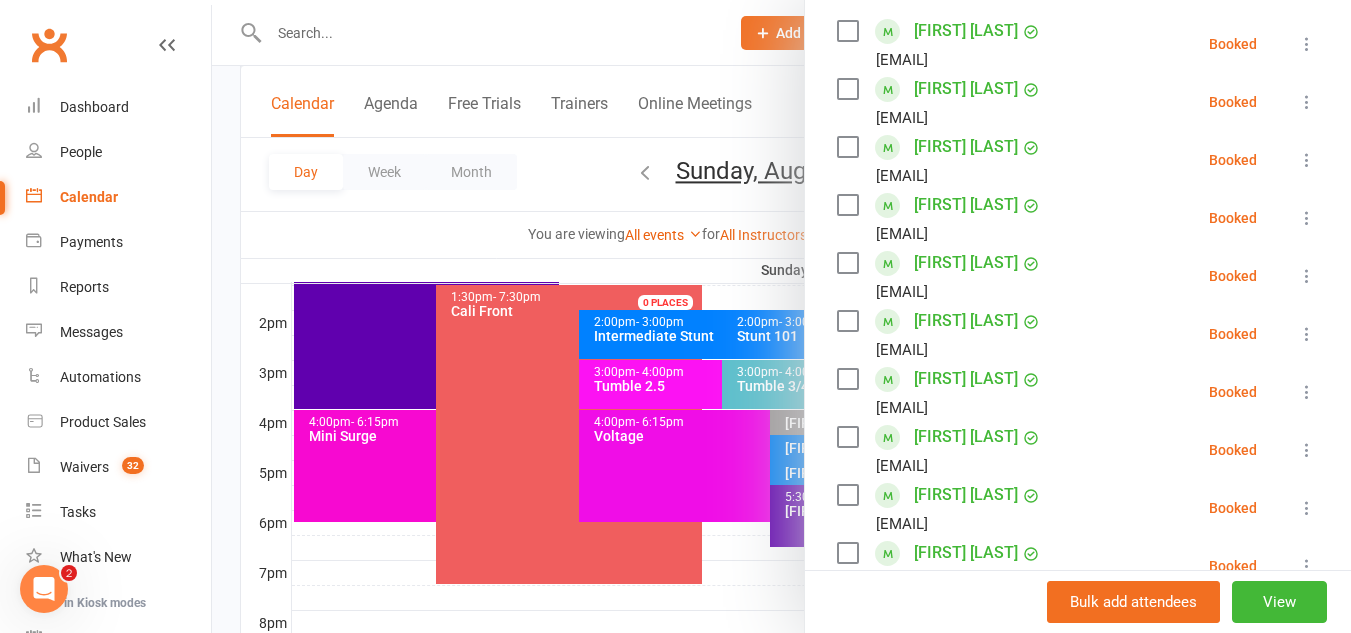 scroll, scrollTop: 358, scrollLeft: 0, axis: vertical 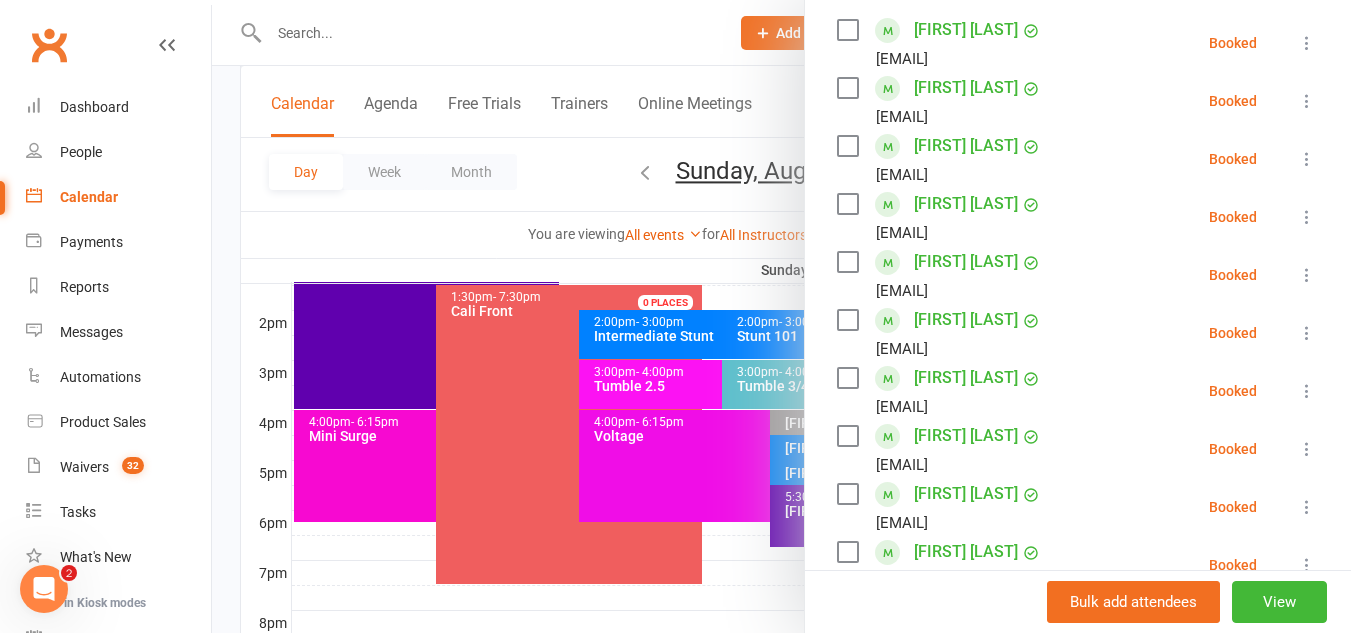 click at bounding box center (781, 316) 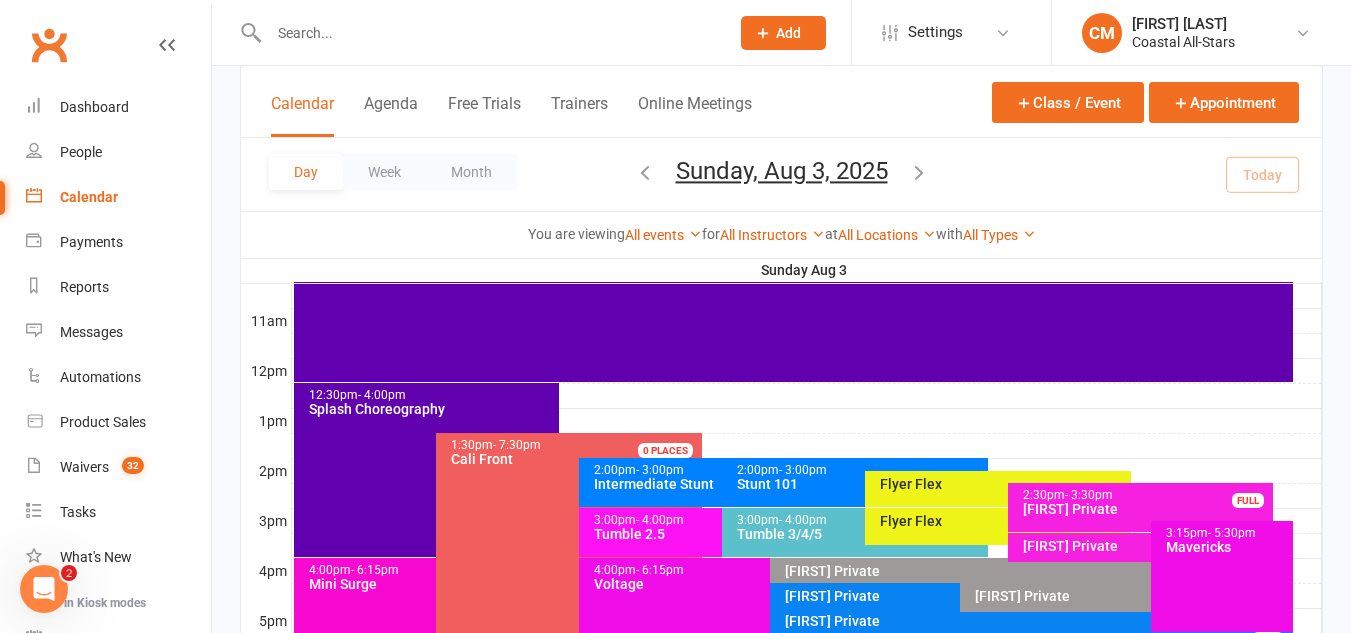 scroll, scrollTop: 647, scrollLeft: 0, axis: vertical 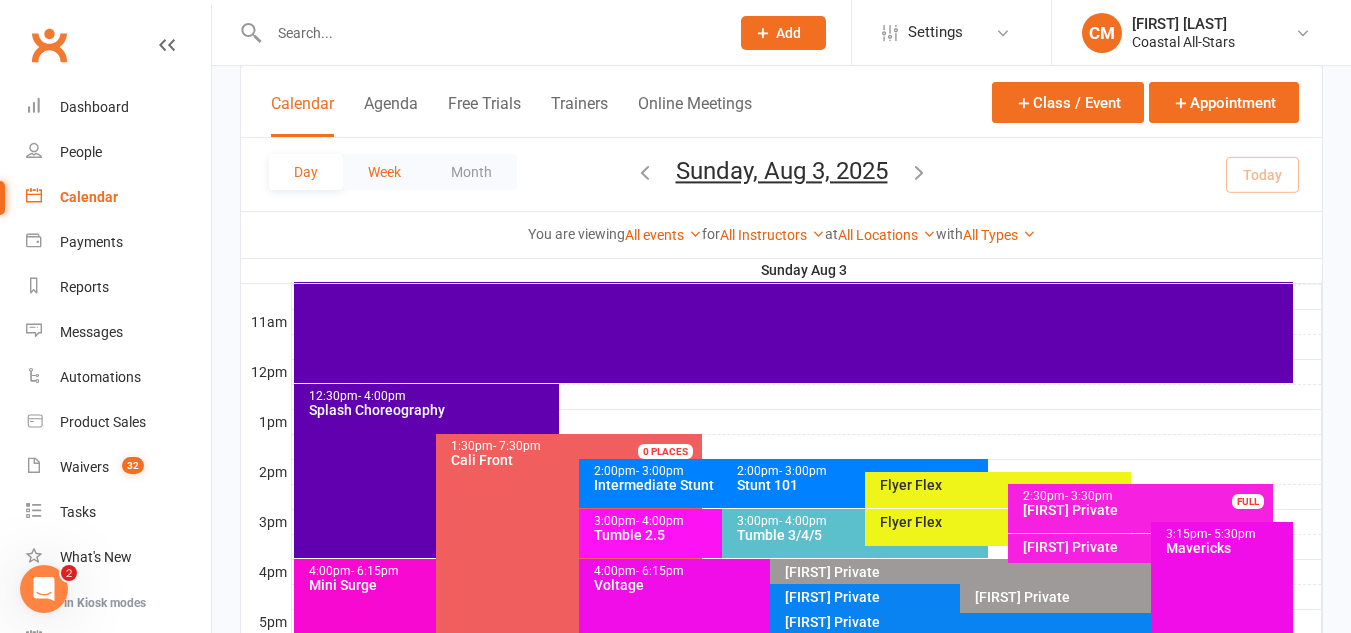 drag, startPoint x: 633, startPoint y: 451, endPoint x: 362, endPoint y: 181, distance: 382.5454 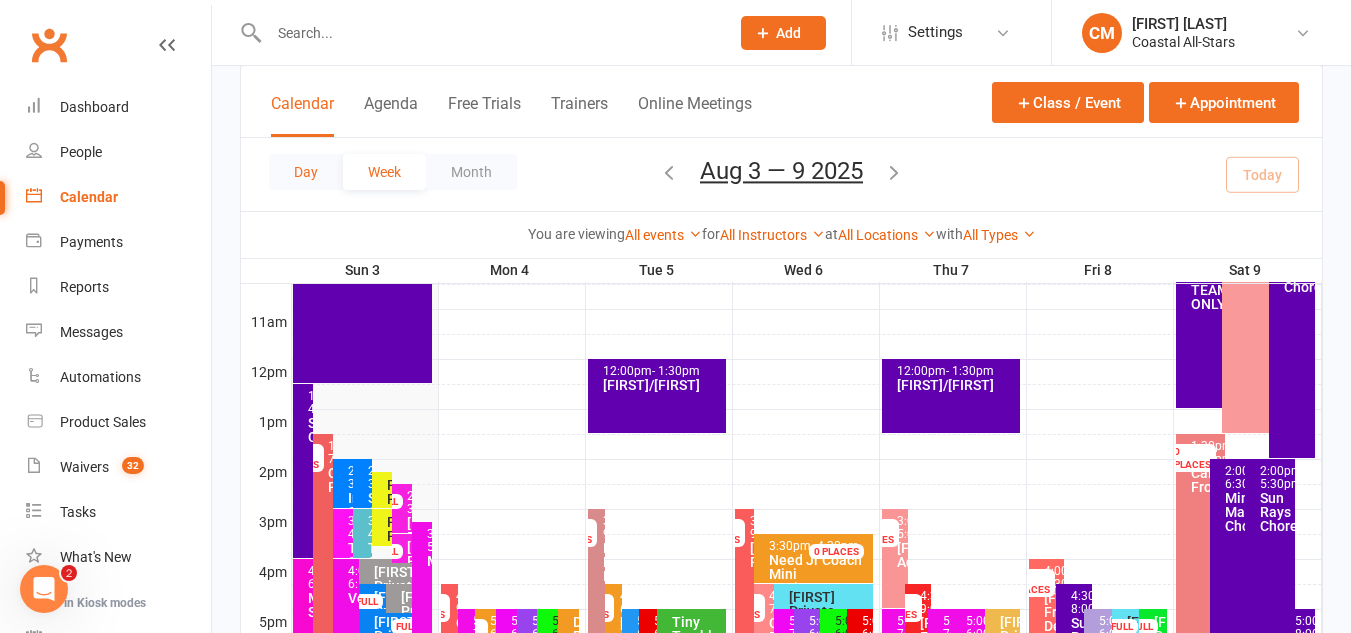 click on "Day" at bounding box center [306, 172] 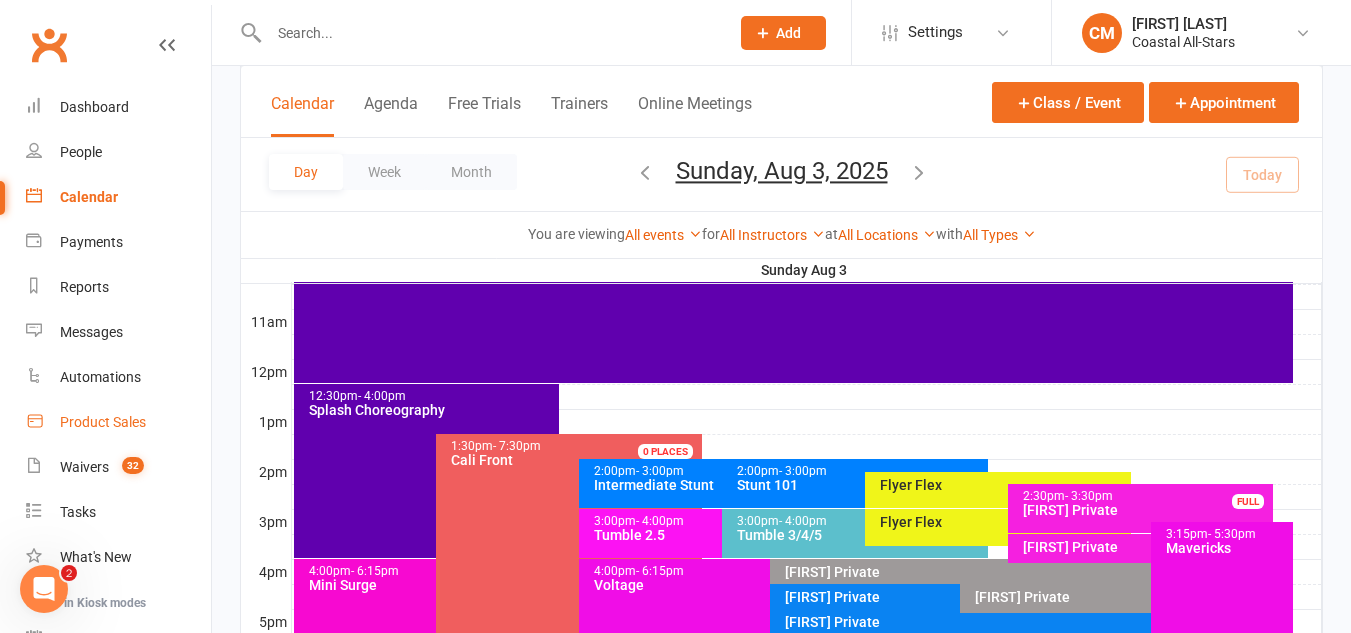 click on "Product Sales" at bounding box center (103, 422) 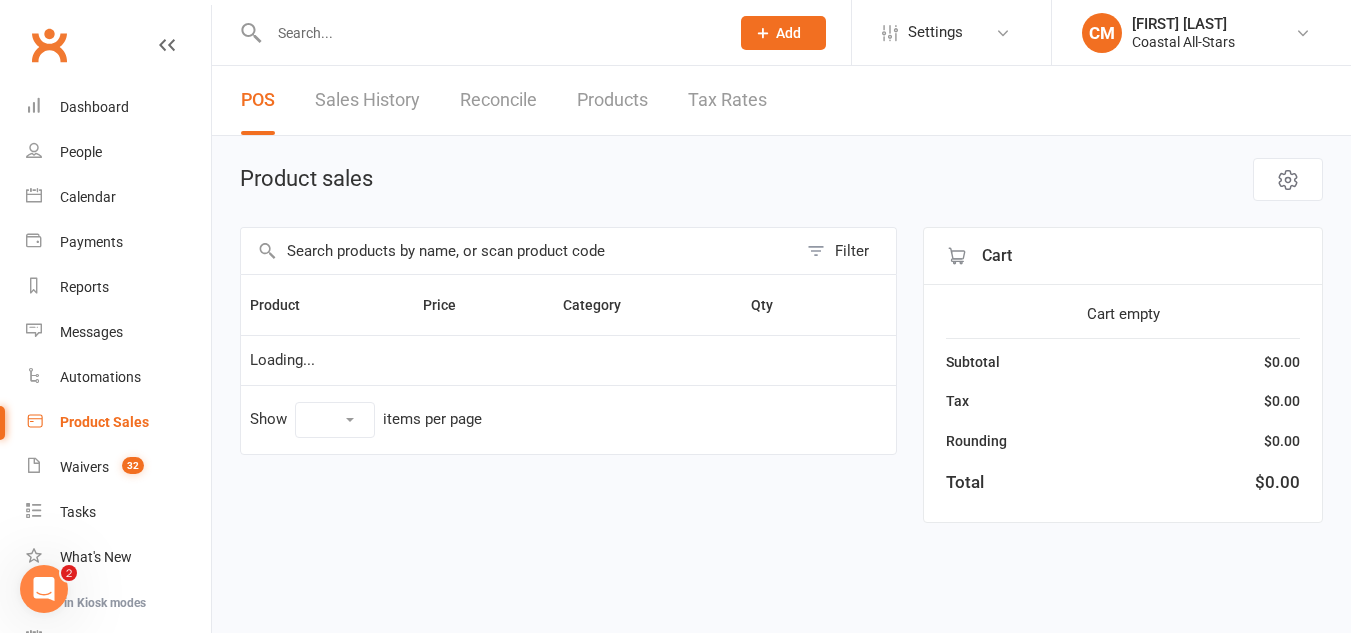 scroll, scrollTop: 0, scrollLeft: 0, axis: both 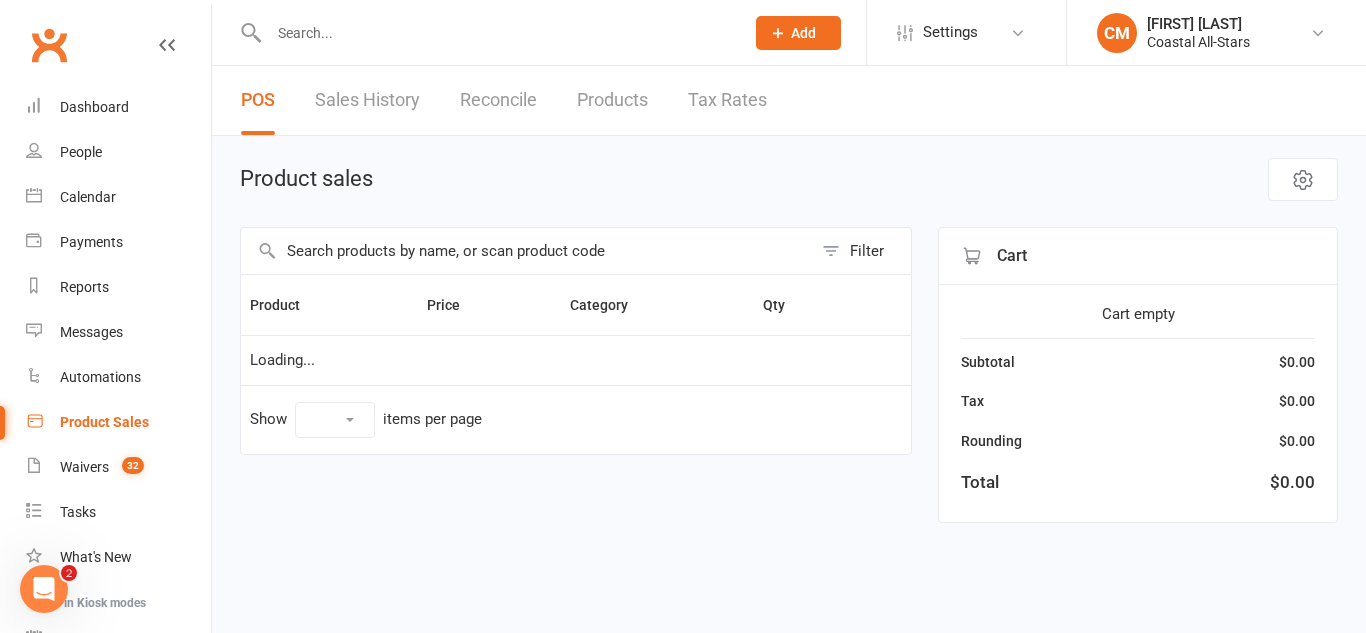 select on "50" 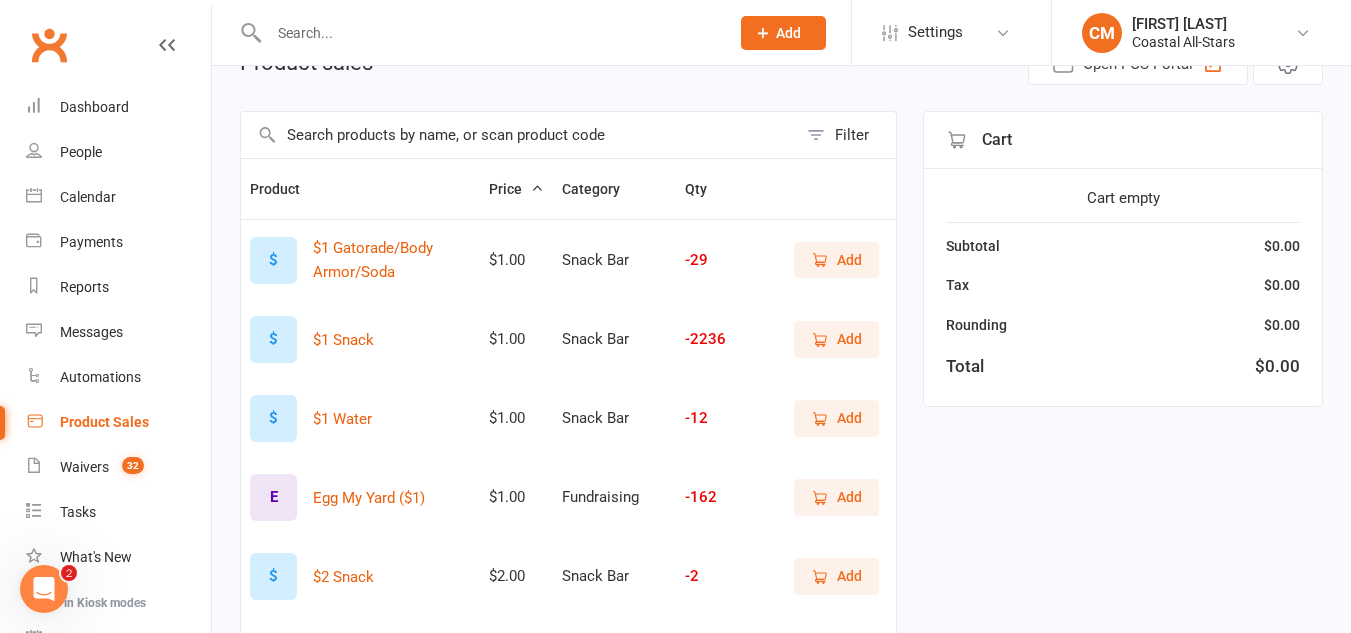 scroll, scrollTop: 120, scrollLeft: 0, axis: vertical 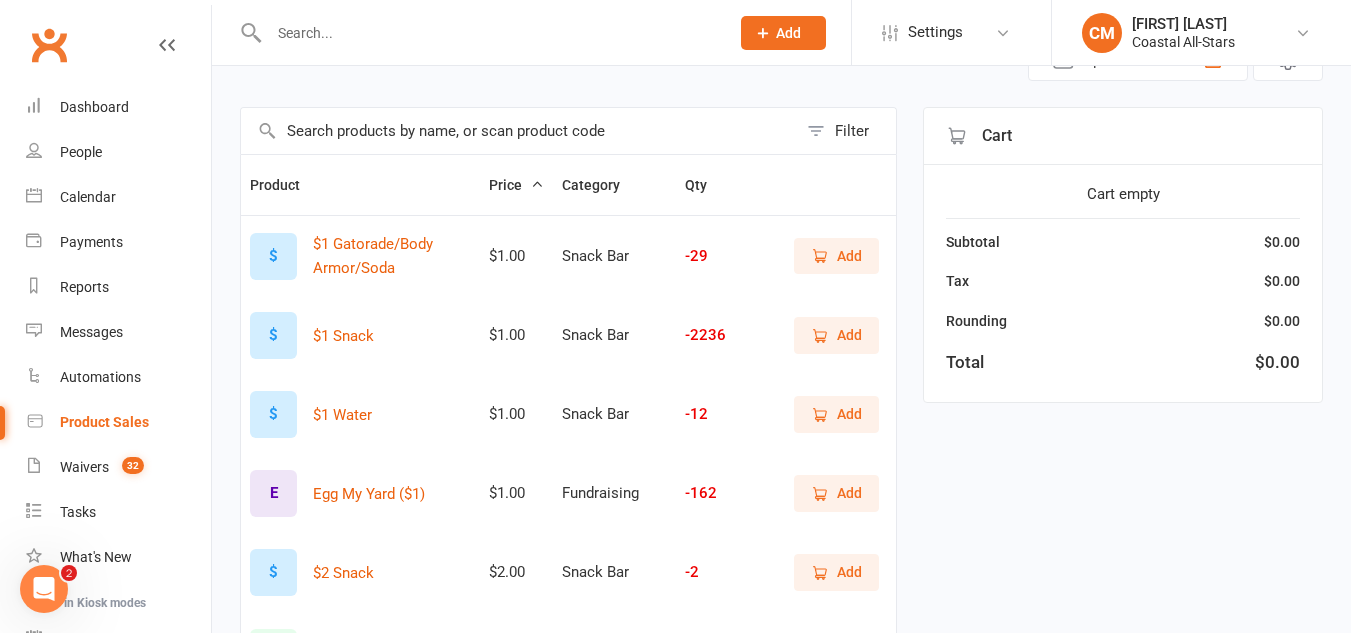click on "Add" at bounding box center (849, 414) 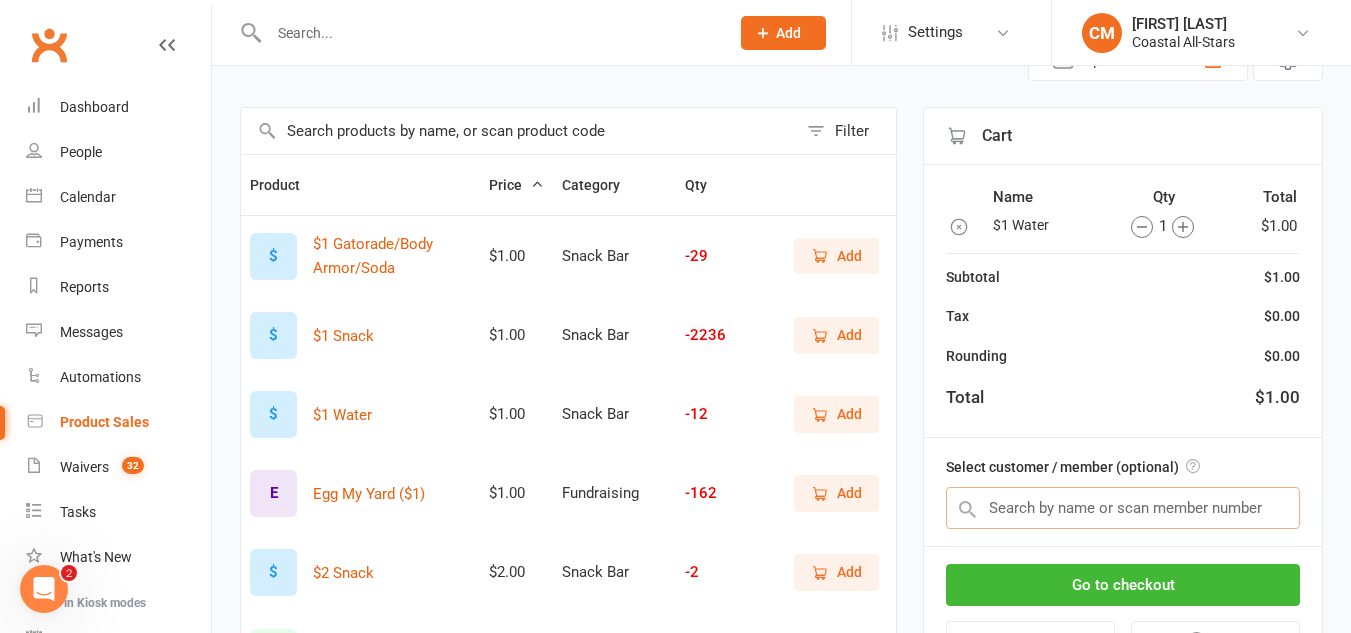 click at bounding box center (1123, 508) 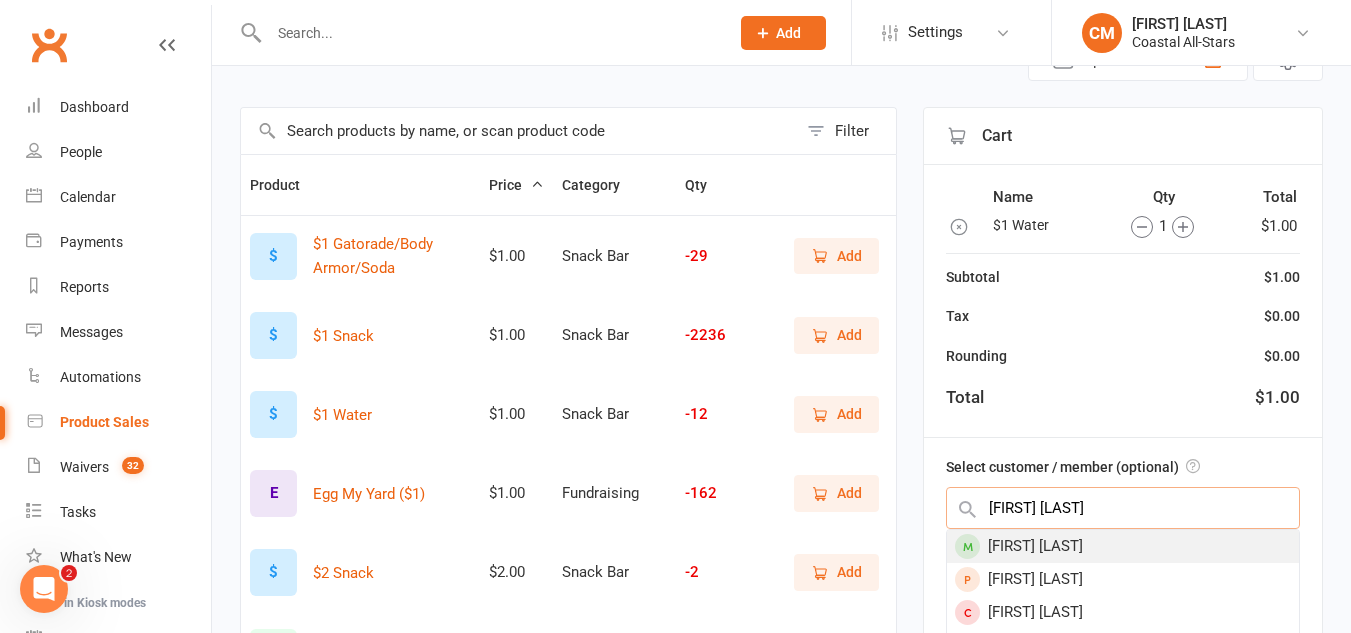 type on "isabella roberts" 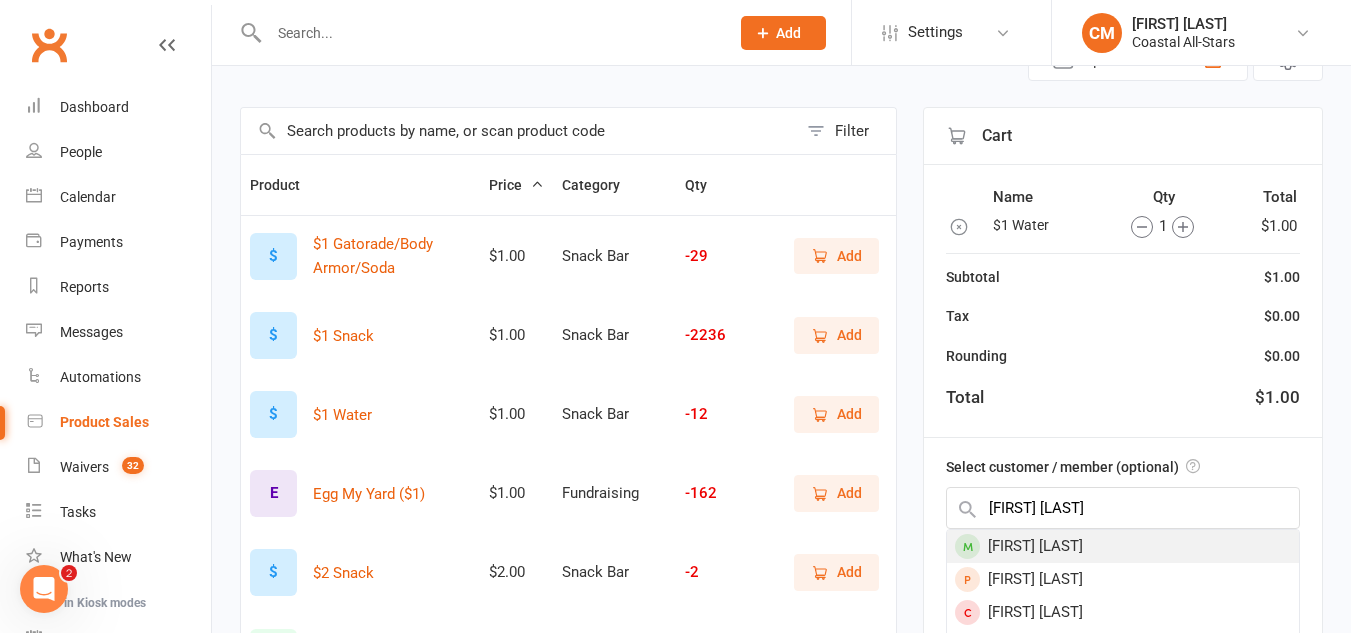 click on "Isabella Roberts" at bounding box center (1123, 546) 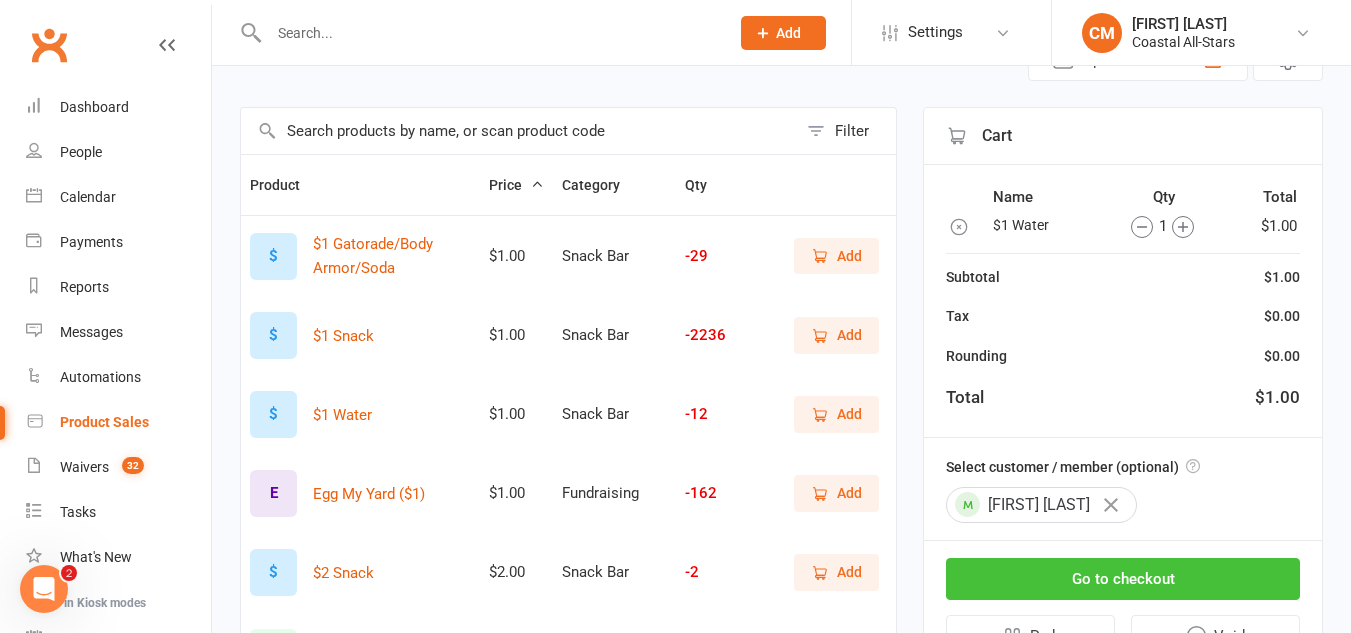 click on "Go to checkout" at bounding box center [1123, 579] 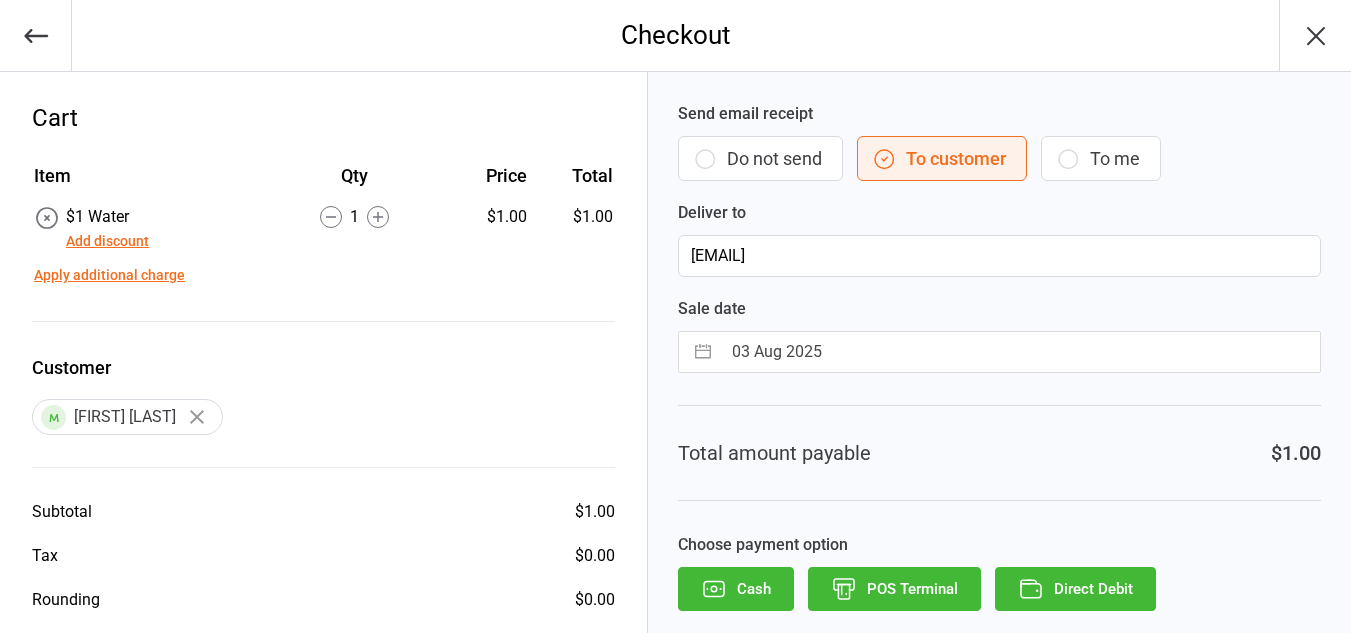 scroll, scrollTop: 0, scrollLeft: 0, axis: both 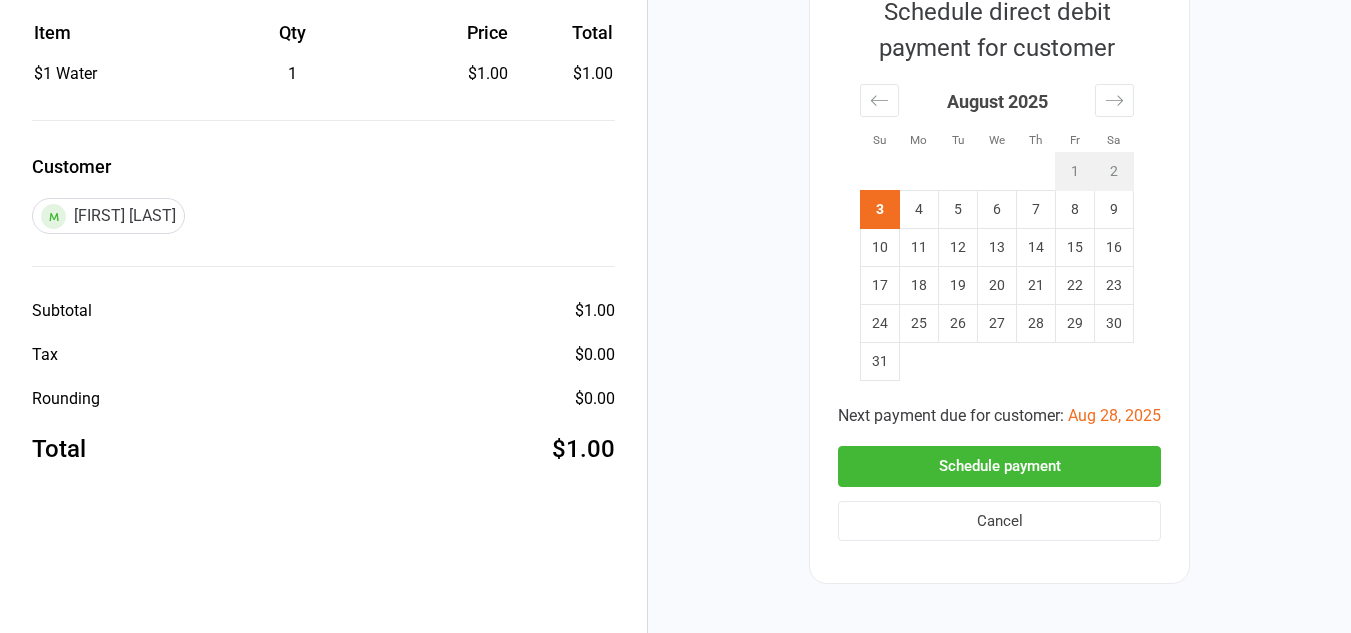 click on "Schedule payment" at bounding box center [999, 466] 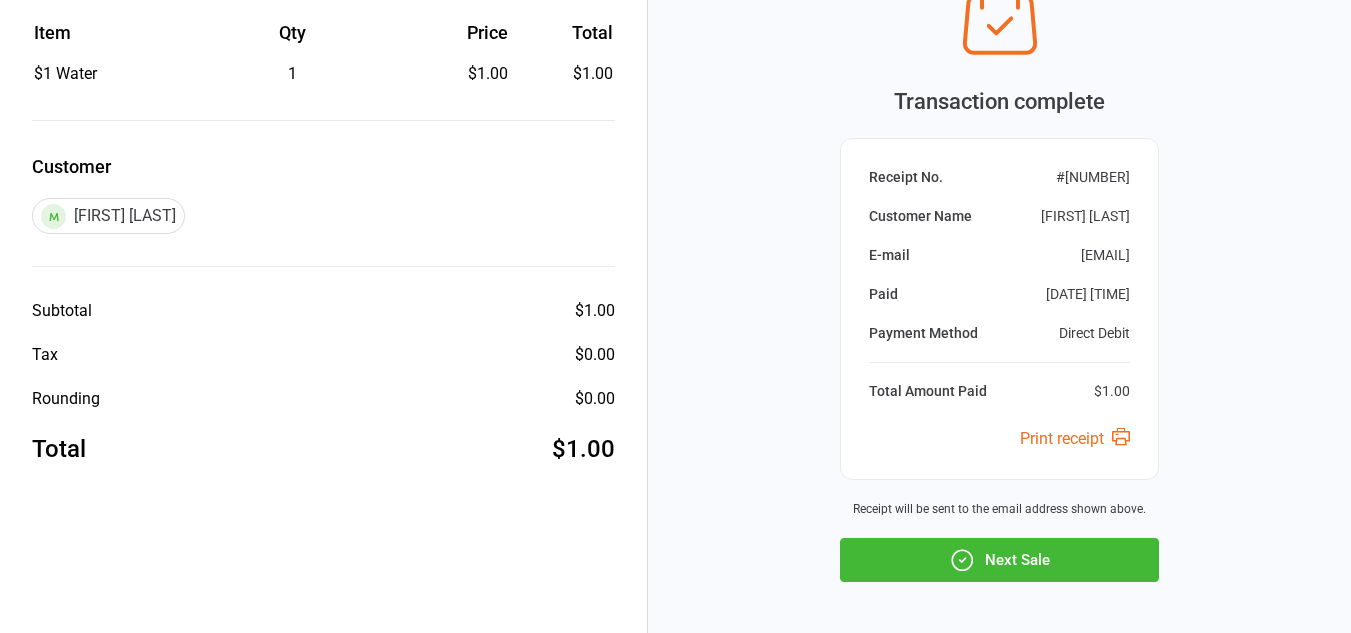 scroll, scrollTop: 243, scrollLeft: 0, axis: vertical 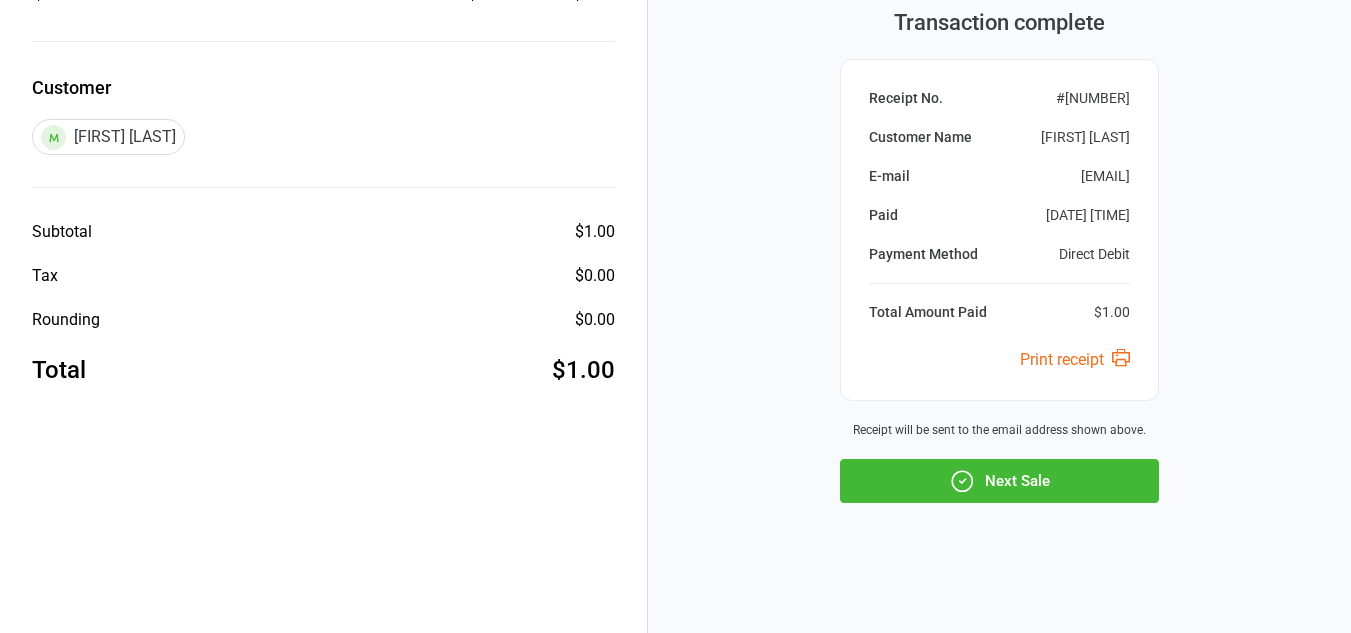 click 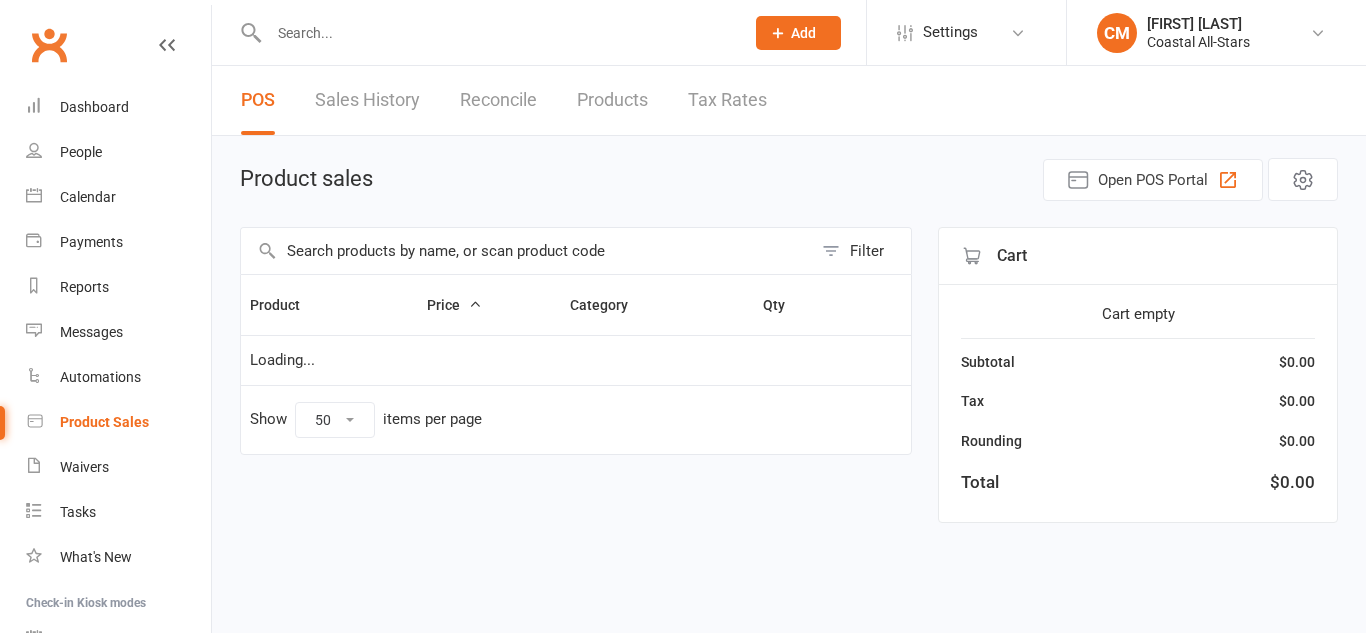 select on "50" 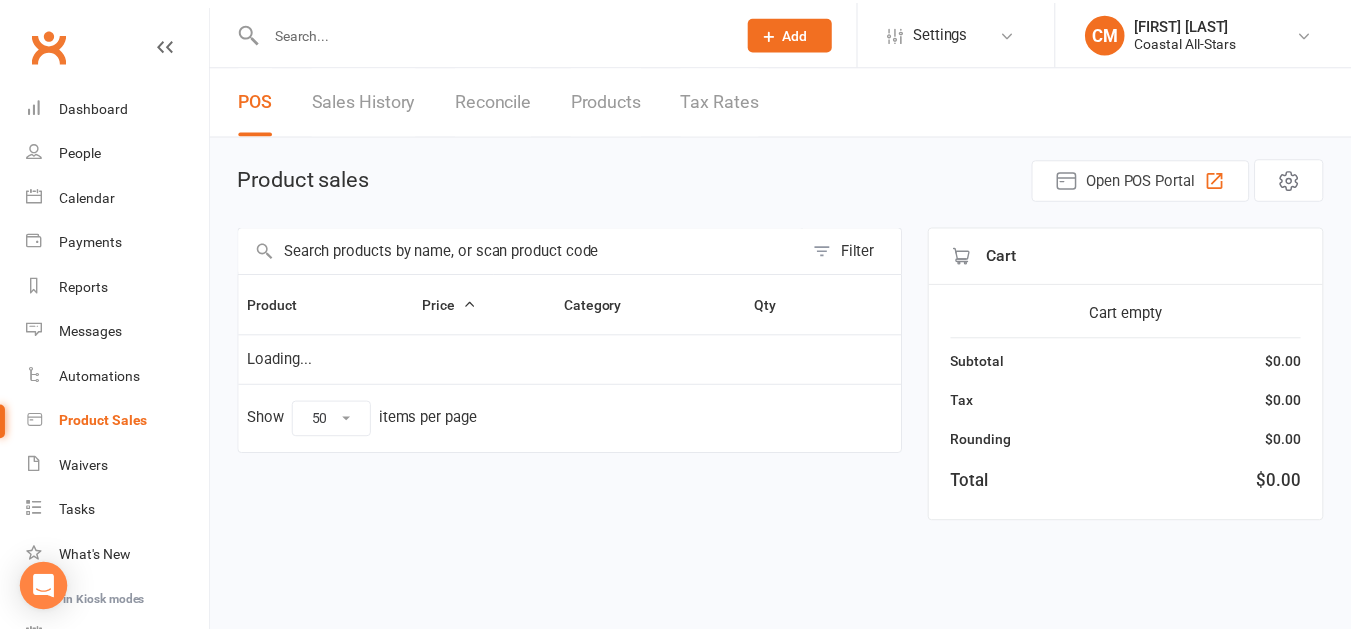 scroll, scrollTop: 0, scrollLeft: 0, axis: both 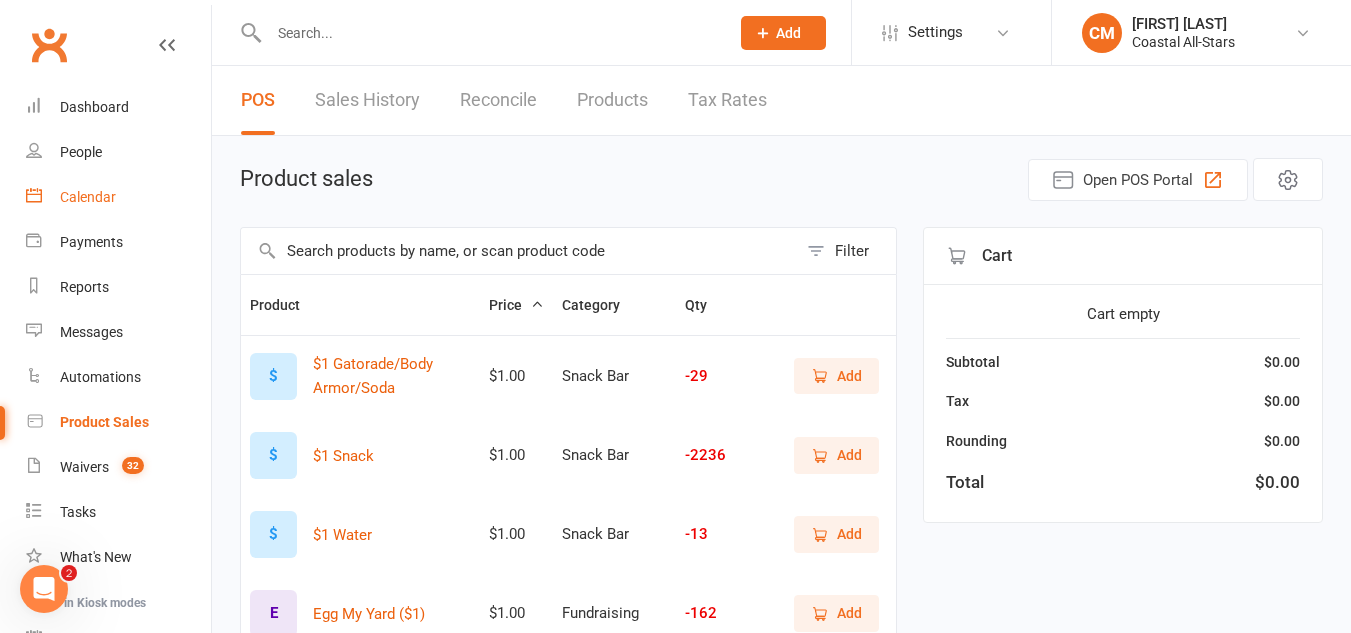 click on "Calendar" at bounding box center [118, 197] 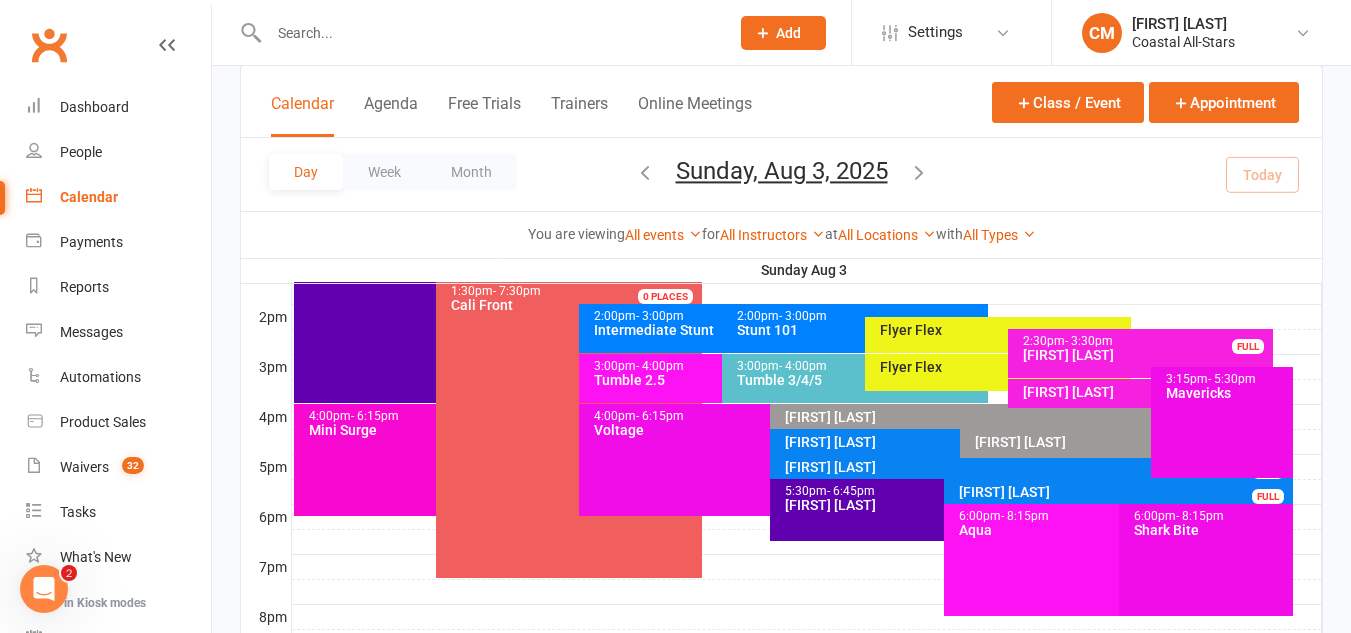 scroll, scrollTop: 803, scrollLeft: 0, axis: vertical 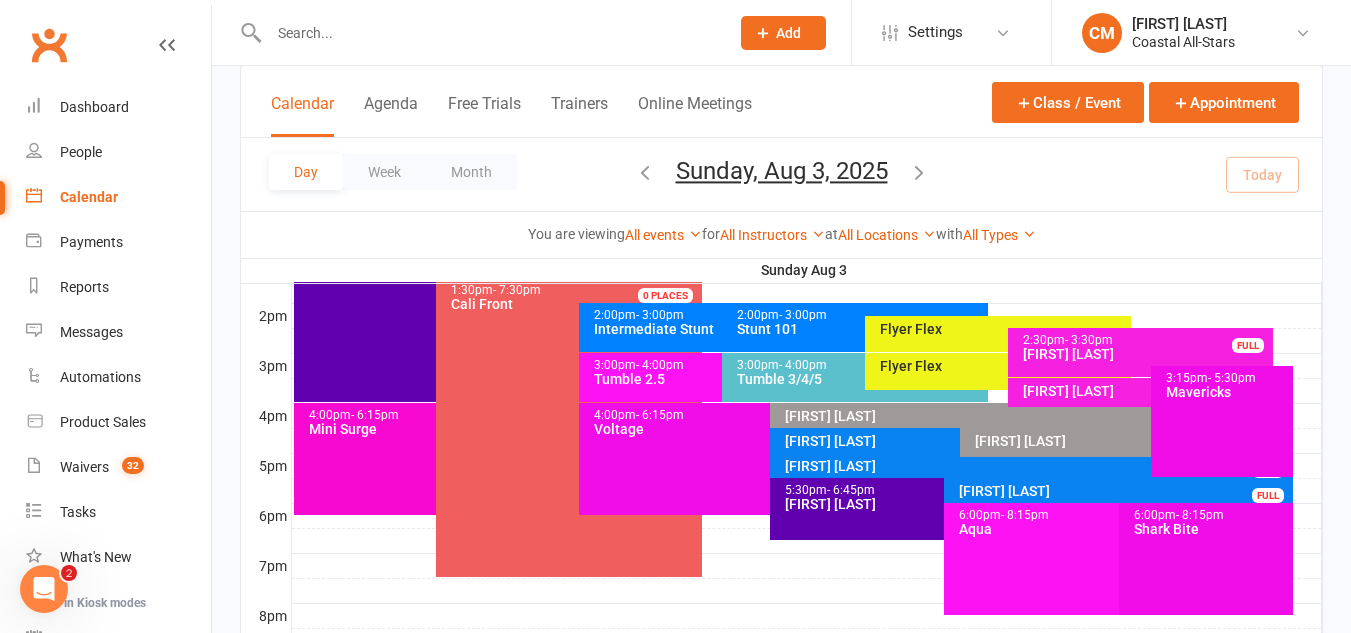 click on "[FIRST] [LAST]" at bounding box center [1037, 416] 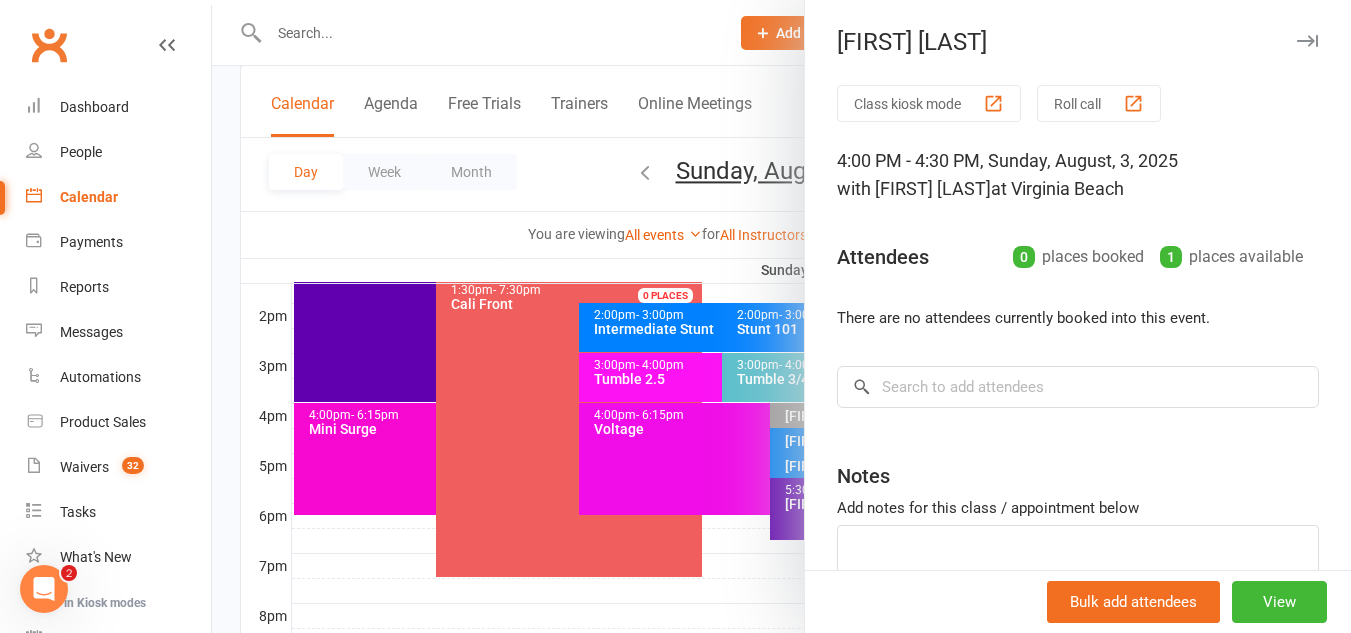 click at bounding box center [781, 316] 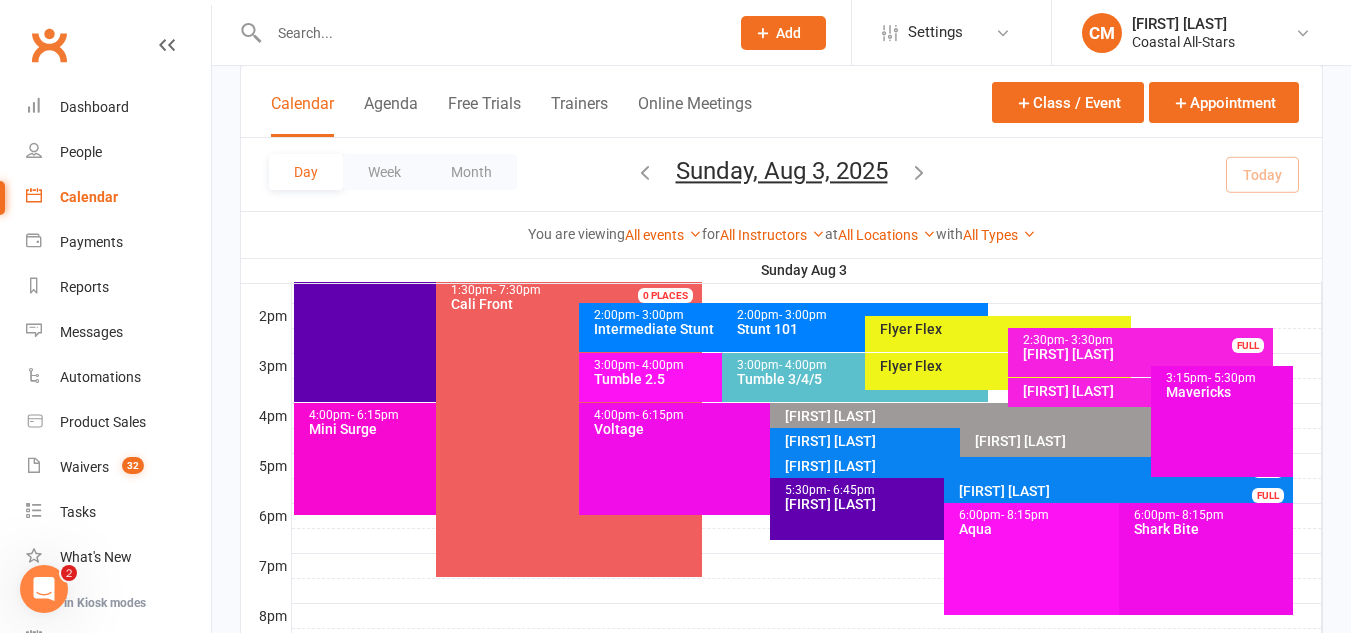 click on "[FIRST] [LAST]" at bounding box center [1131, 441] 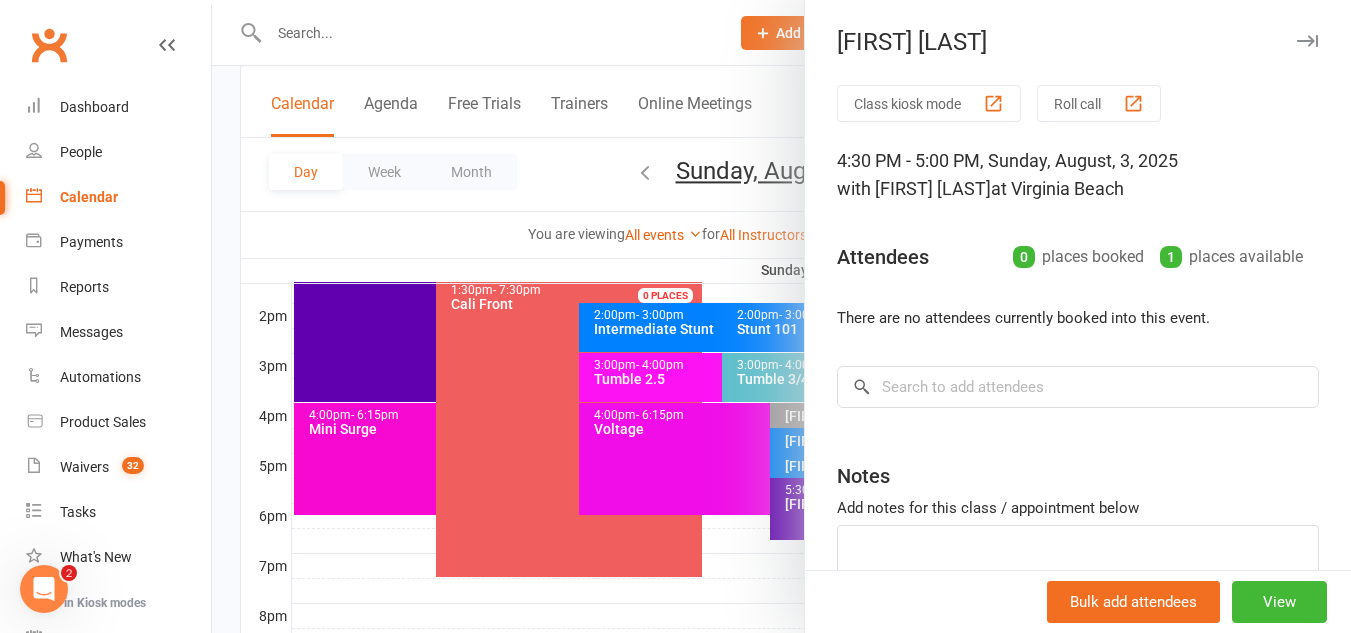 click at bounding box center (781, 316) 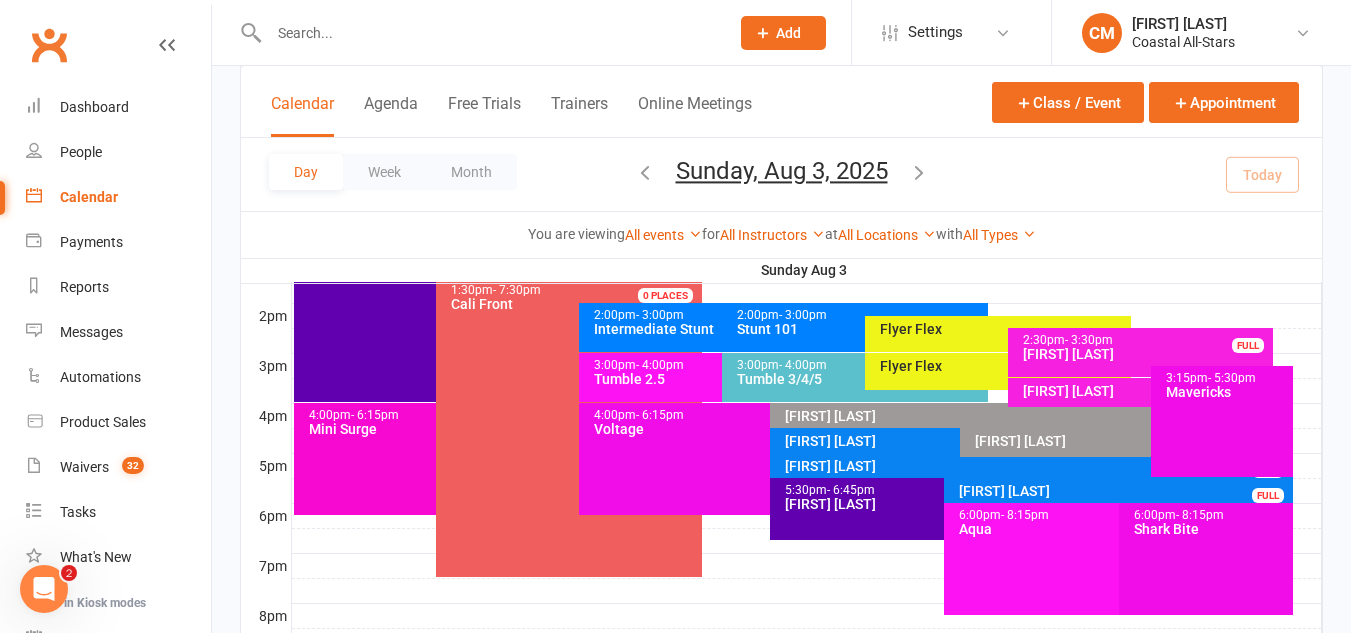 click on "[FIRST] [LAST]" at bounding box center (1146, 391) 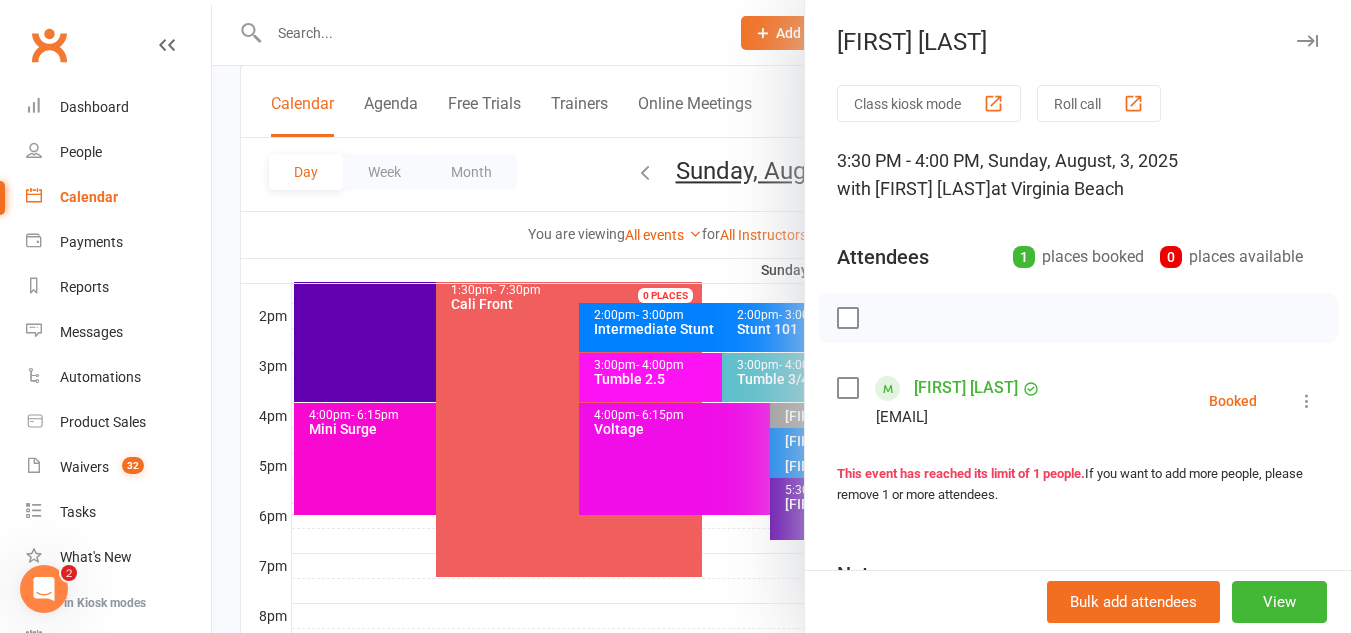click at bounding box center (781, 316) 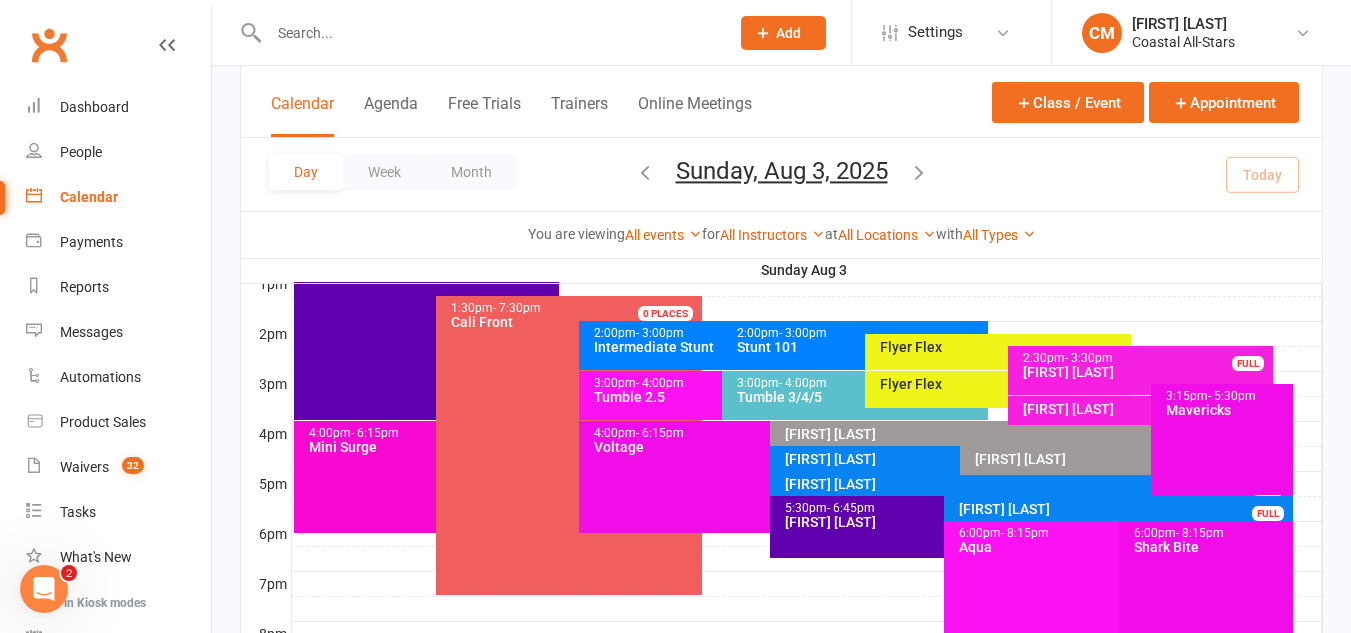 scroll, scrollTop: 781, scrollLeft: 0, axis: vertical 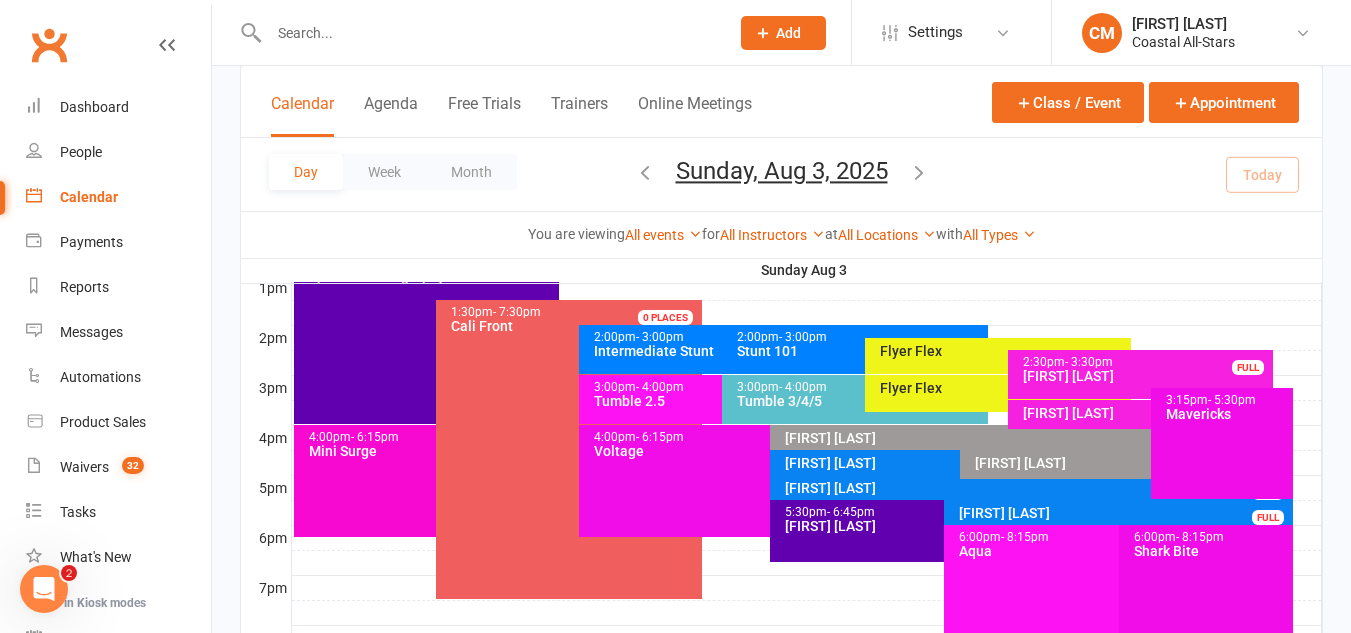 click on "[FIRST] [LAST]" at bounding box center (1146, 413) 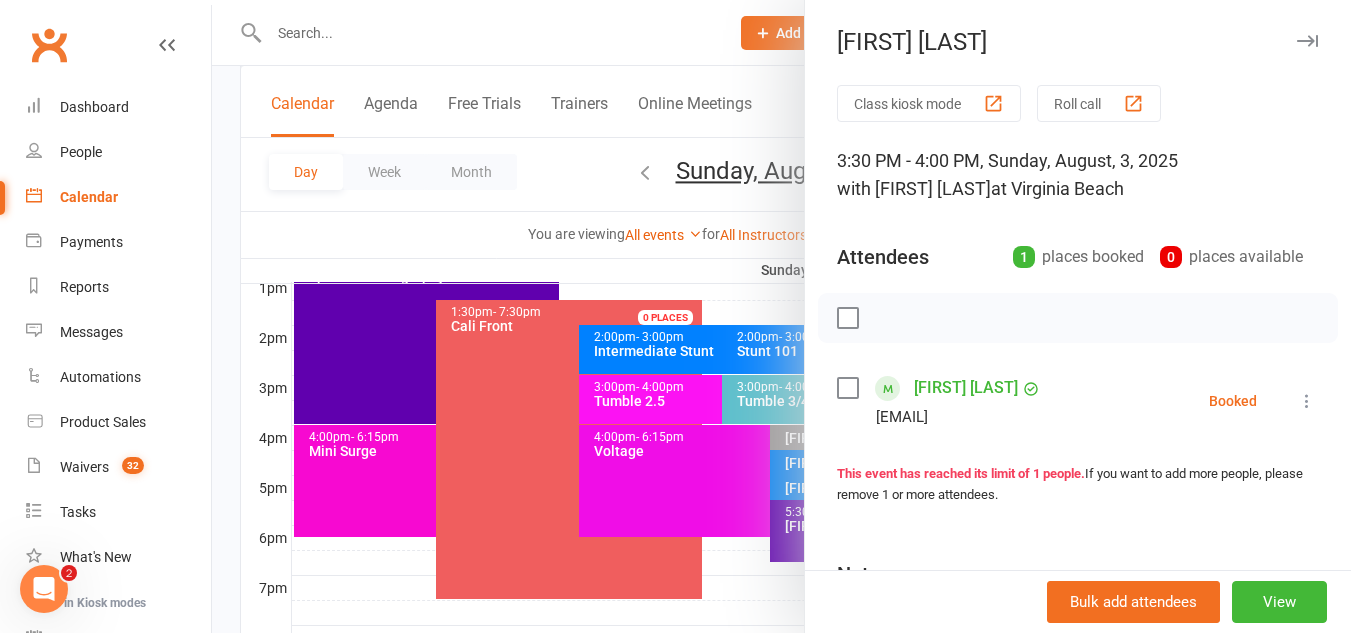 click at bounding box center [1307, 401] 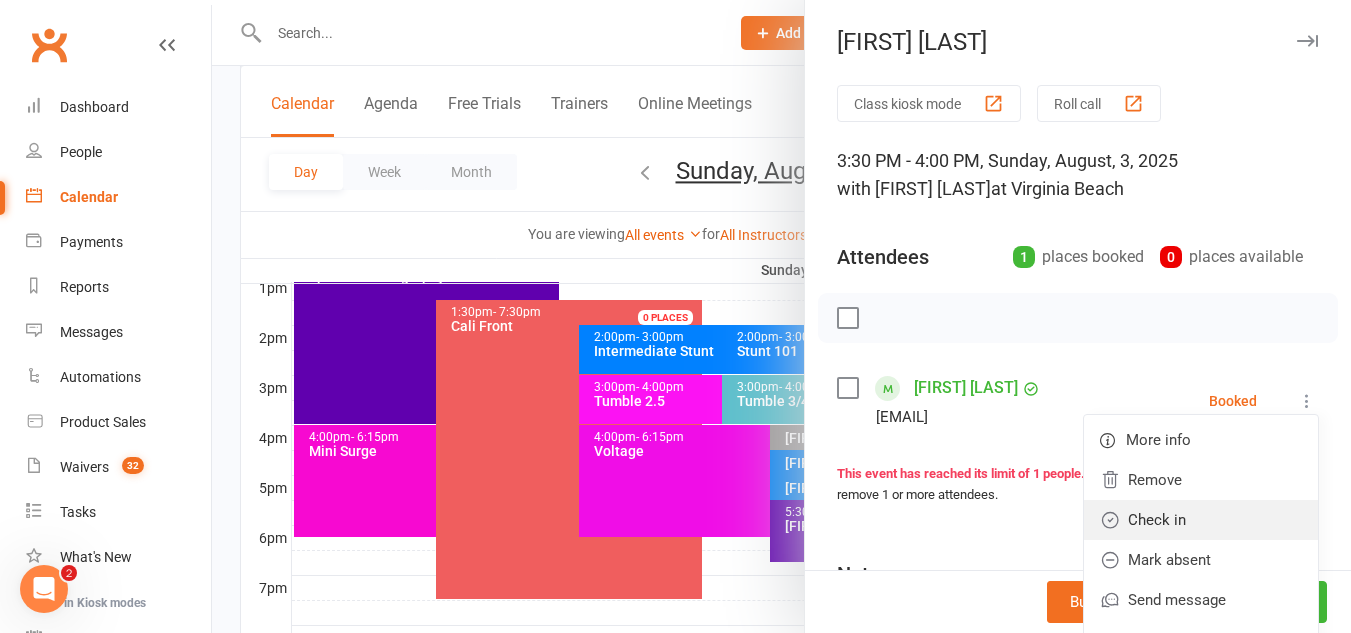 click on "Check in" at bounding box center [1201, 520] 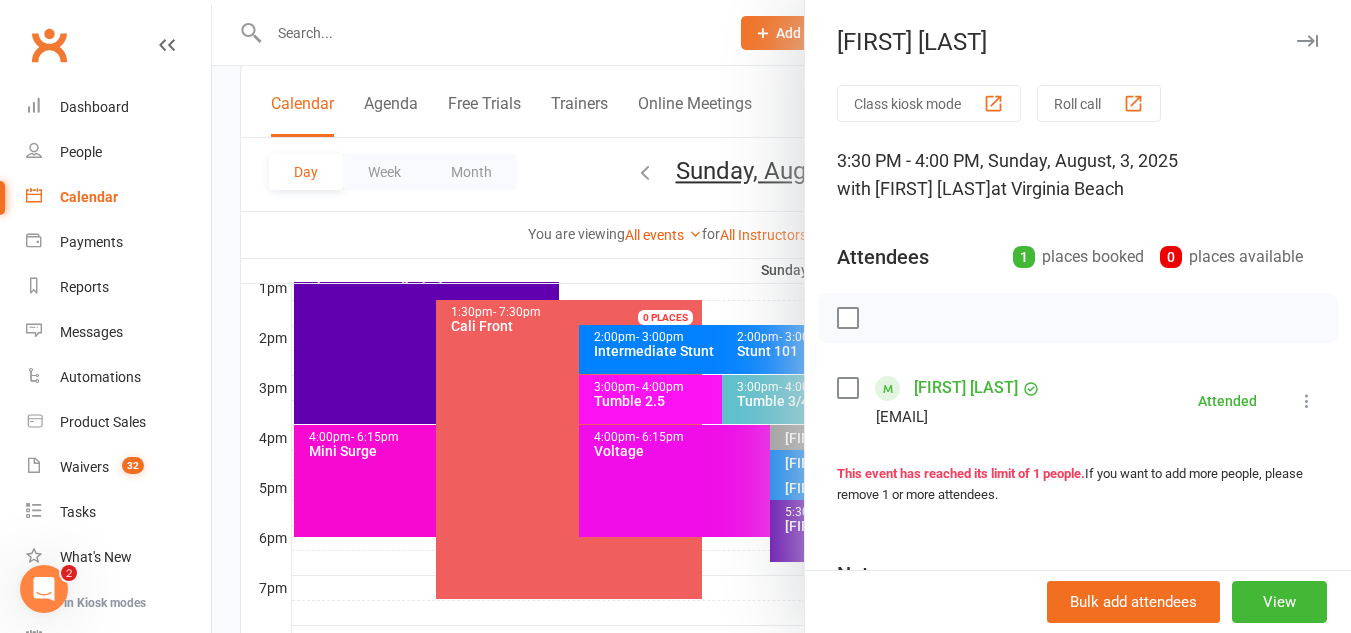 click at bounding box center (781, 316) 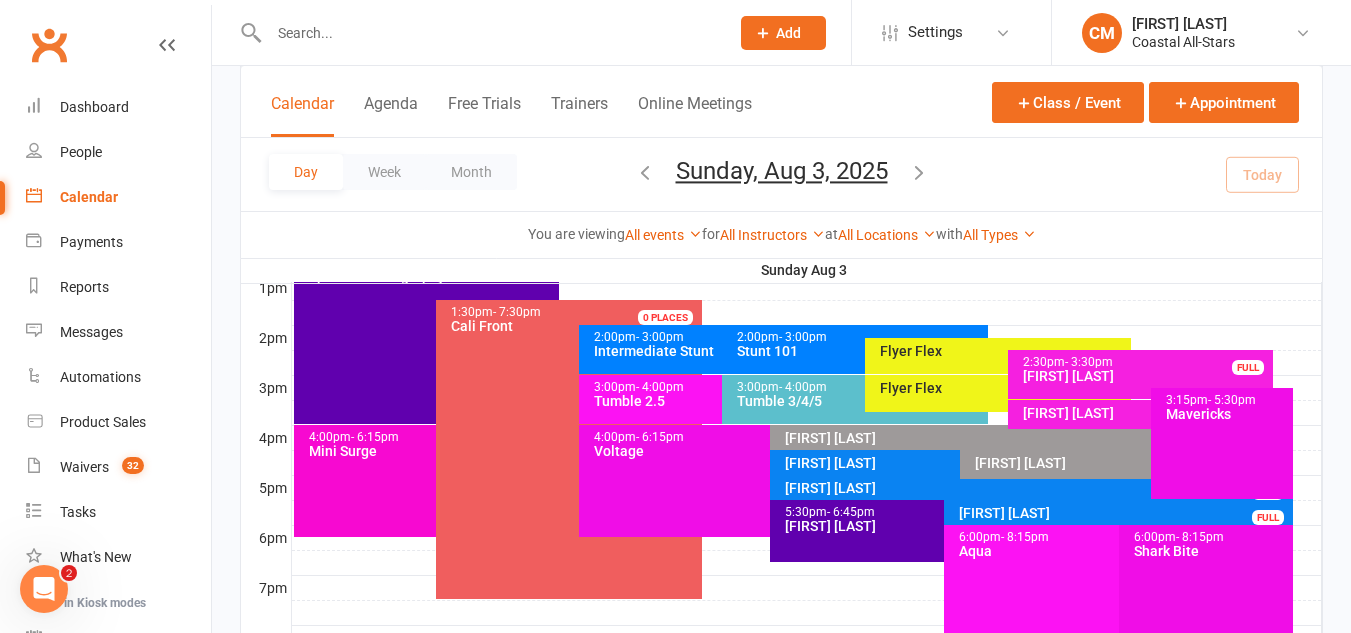 click on "[FIRST] [LAST] FULL" at bounding box center (950, 464) 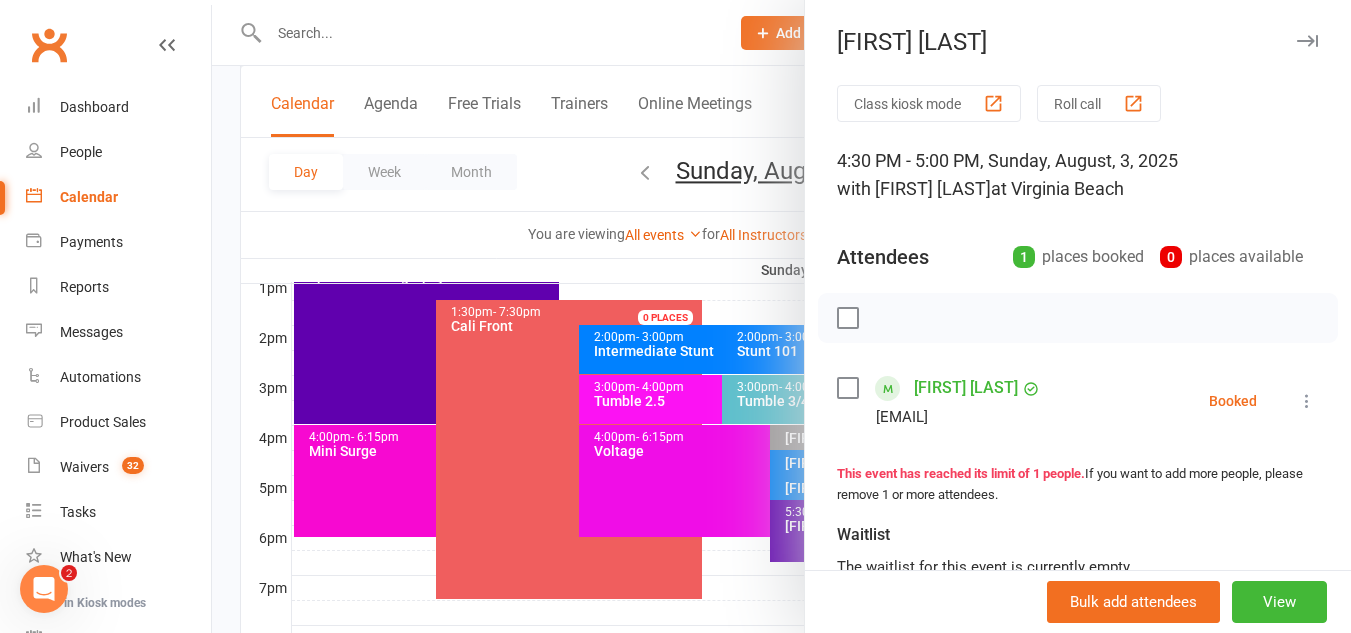 click at bounding box center (781, 316) 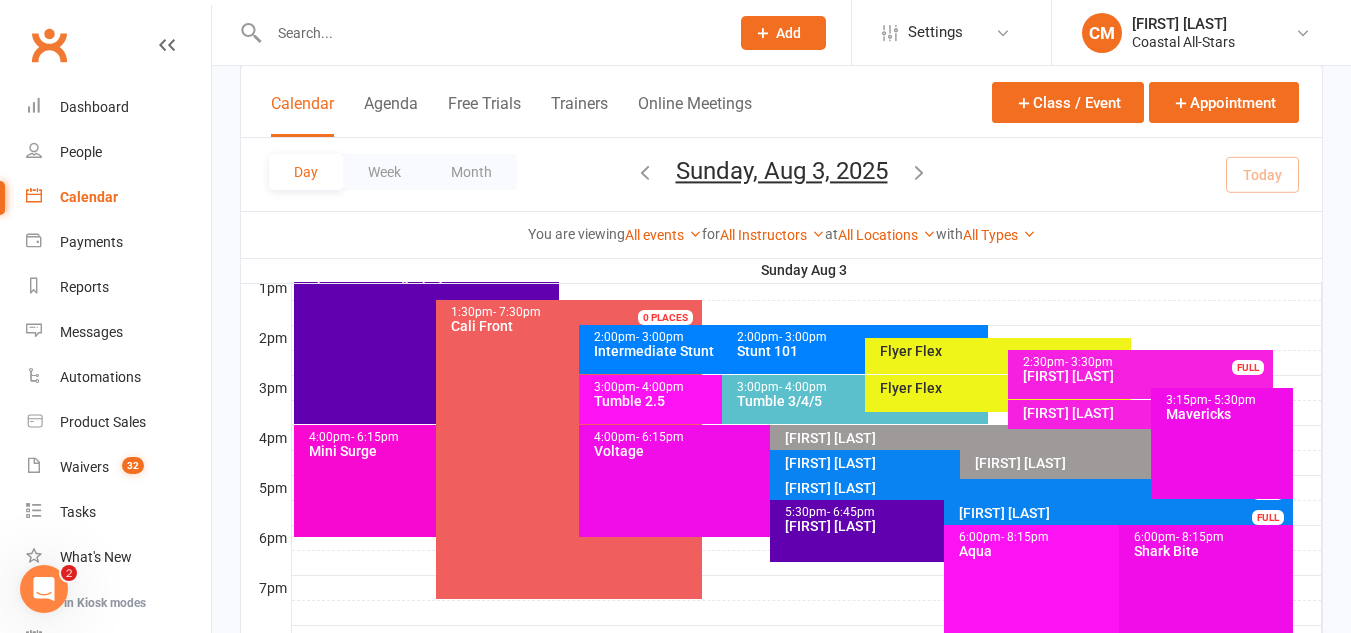 click on "[FIRST] [LAST]" at bounding box center [1037, 488] 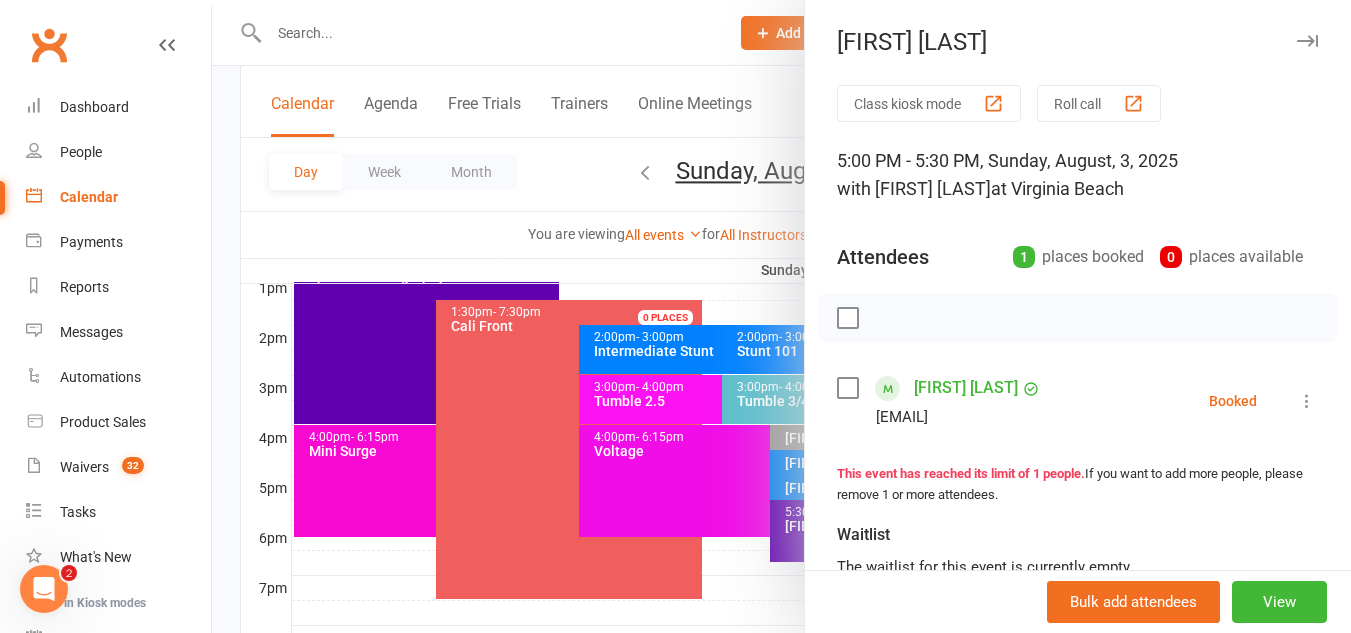 click at bounding box center (781, 316) 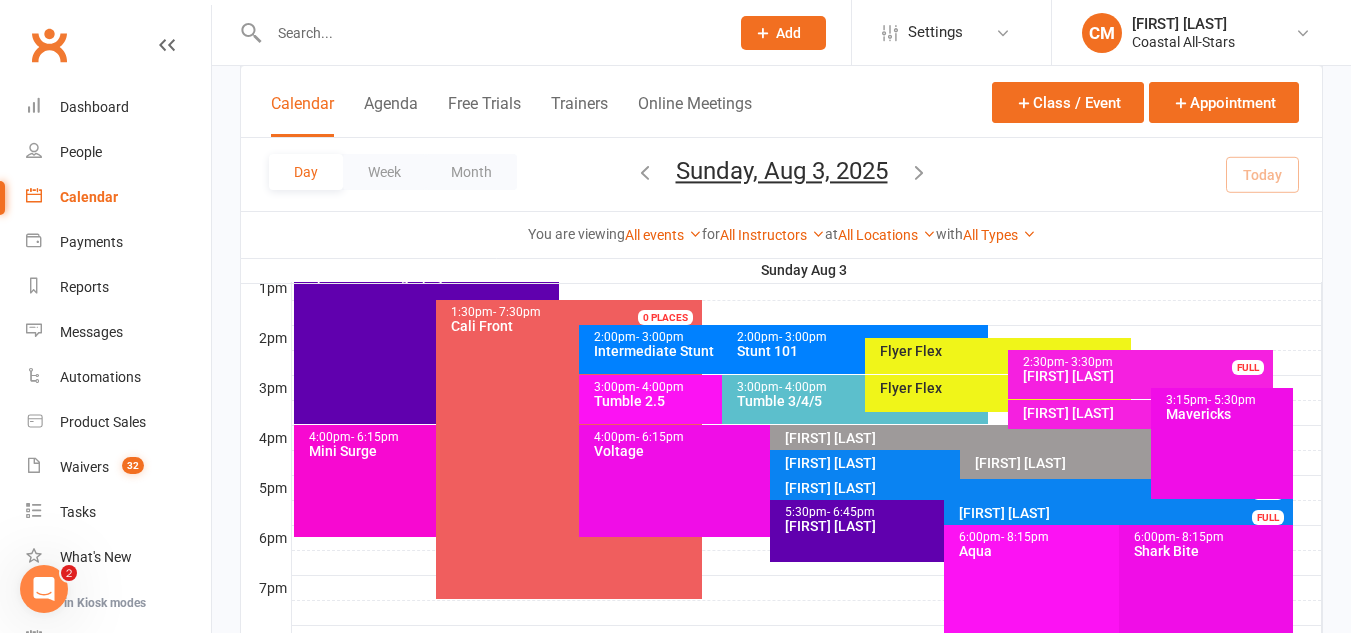 click on "[FIRST] [LAST]" at bounding box center [955, 463] 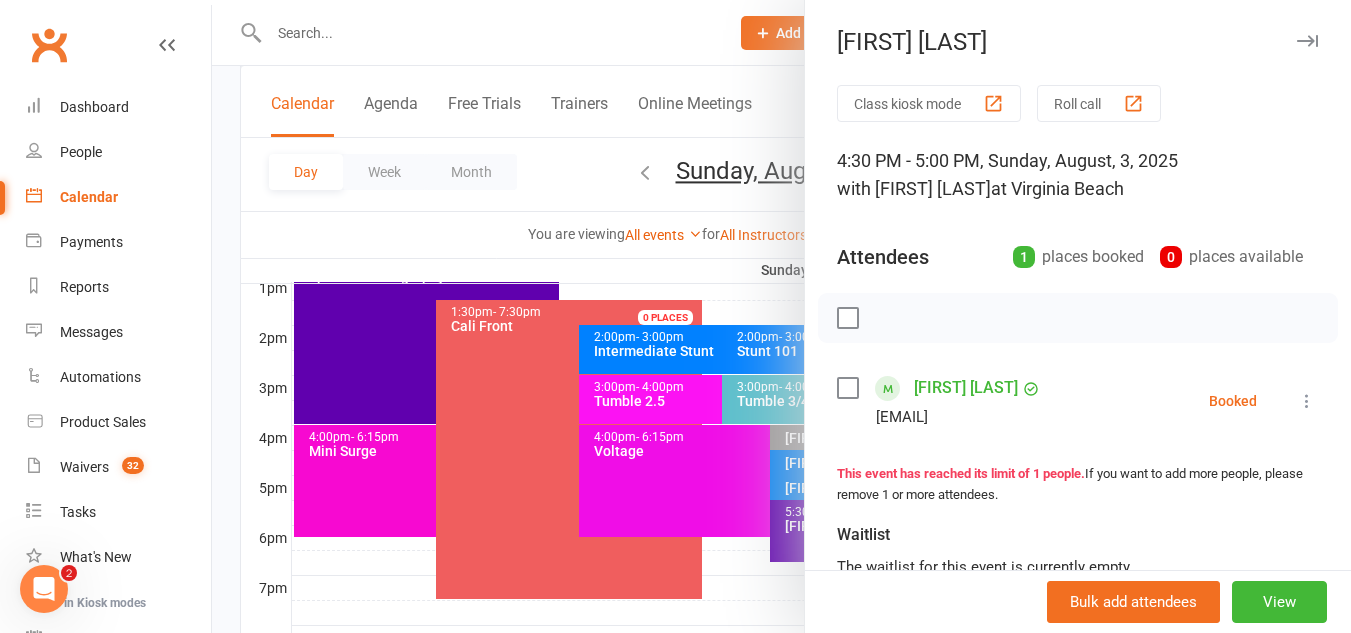 click at bounding box center [781, 316] 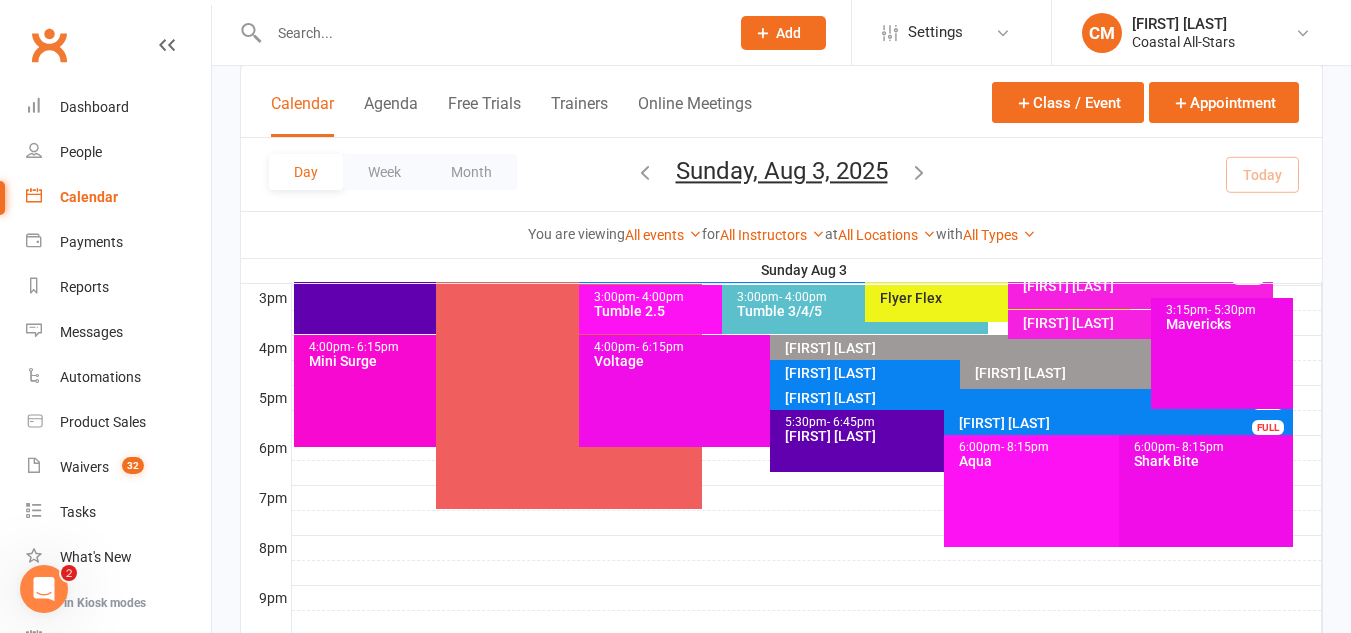 scroll, scrollTop: 872, scrollLeft: 0, axis: vertical 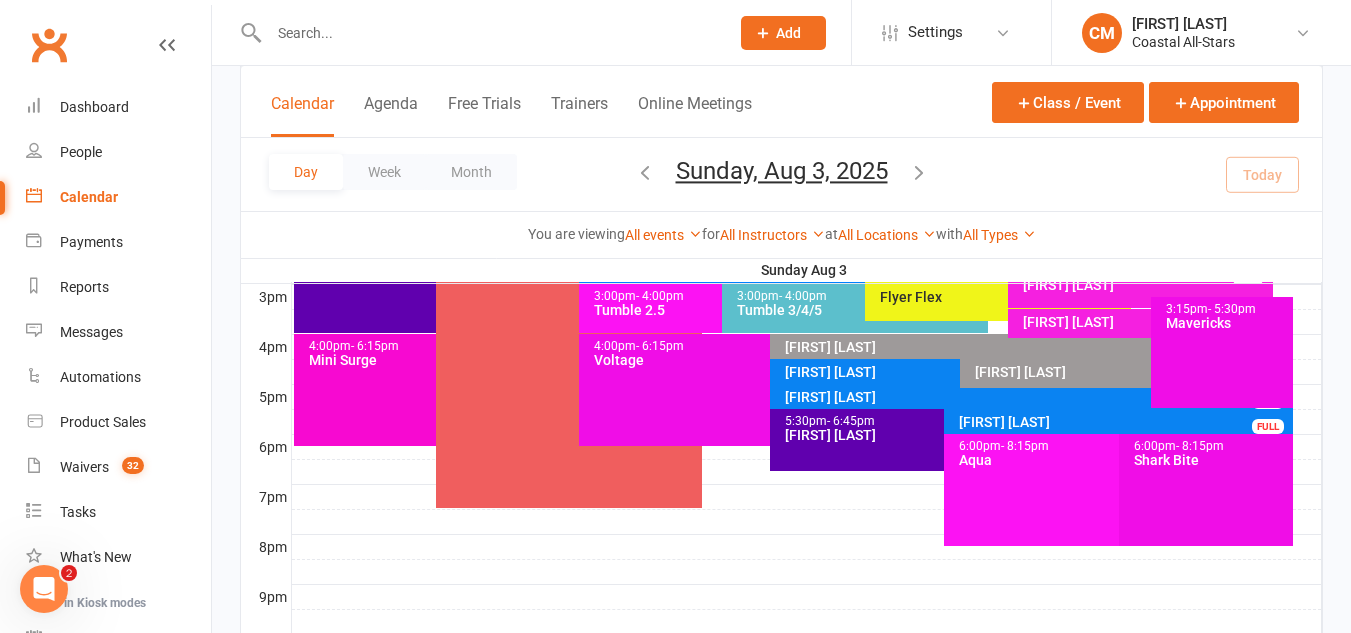 click on "[FIRST] [LAST]" at bounding box center (955, 372) 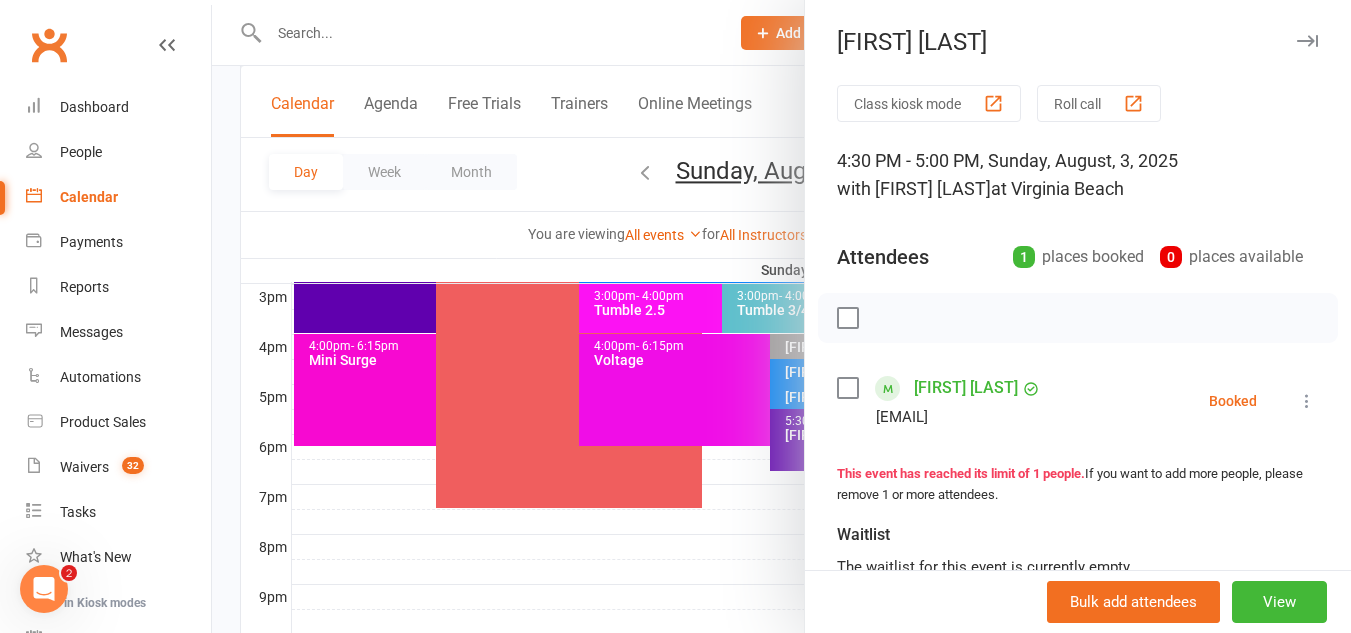 click at bounding box center [1307, 401] 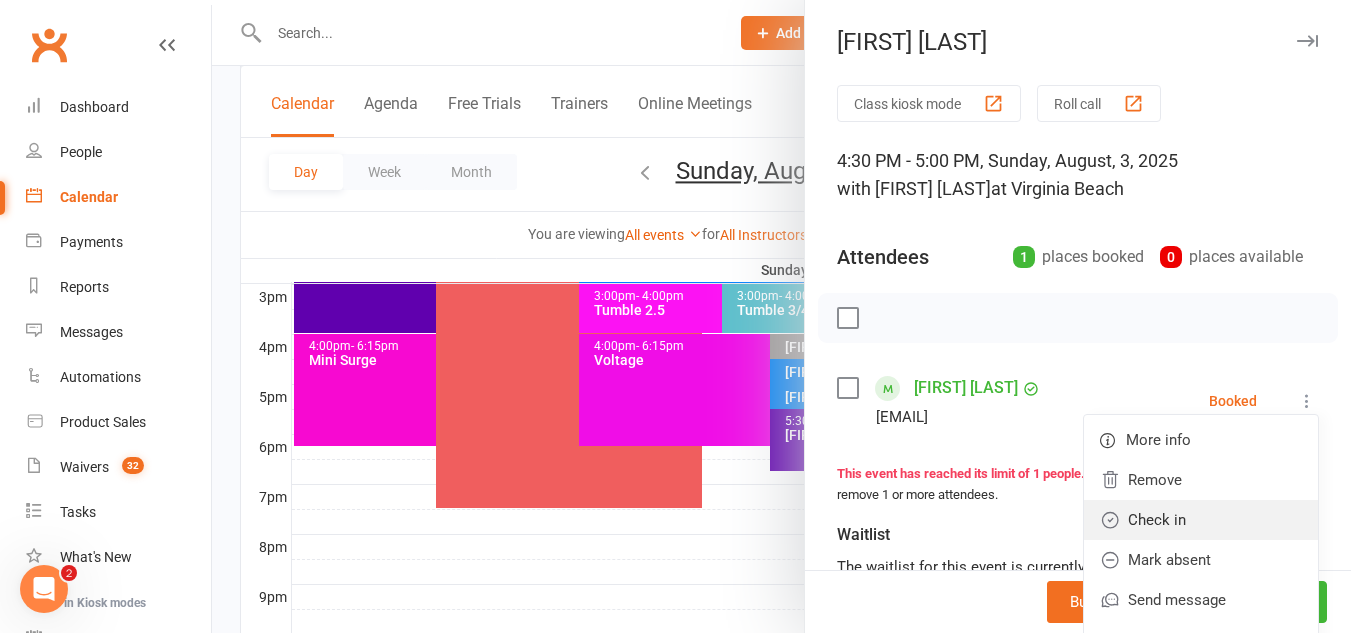 click on "Check in" at bounding box center [1201, 520] 